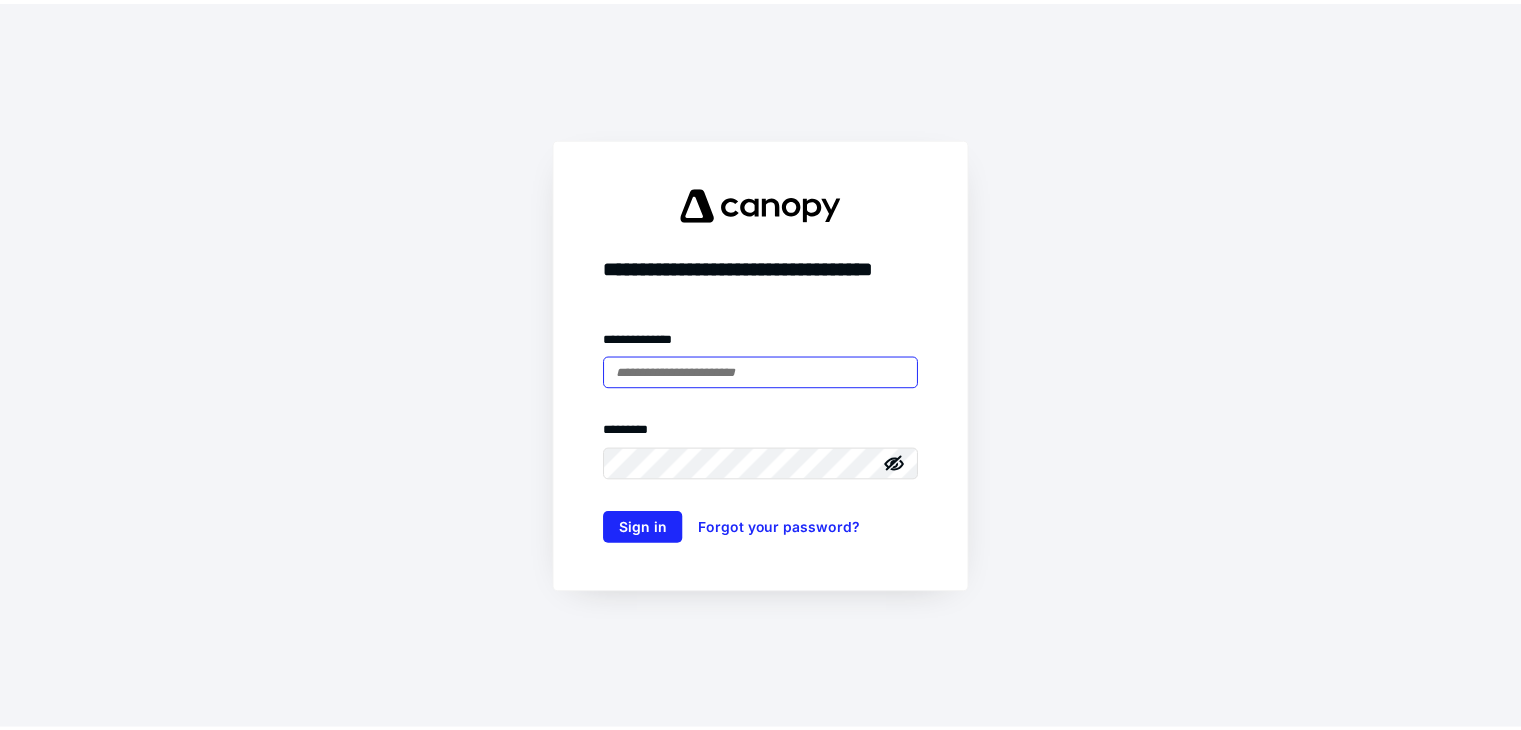 scroll, scrollTop: 0, scrollLeft: 0, axis: both 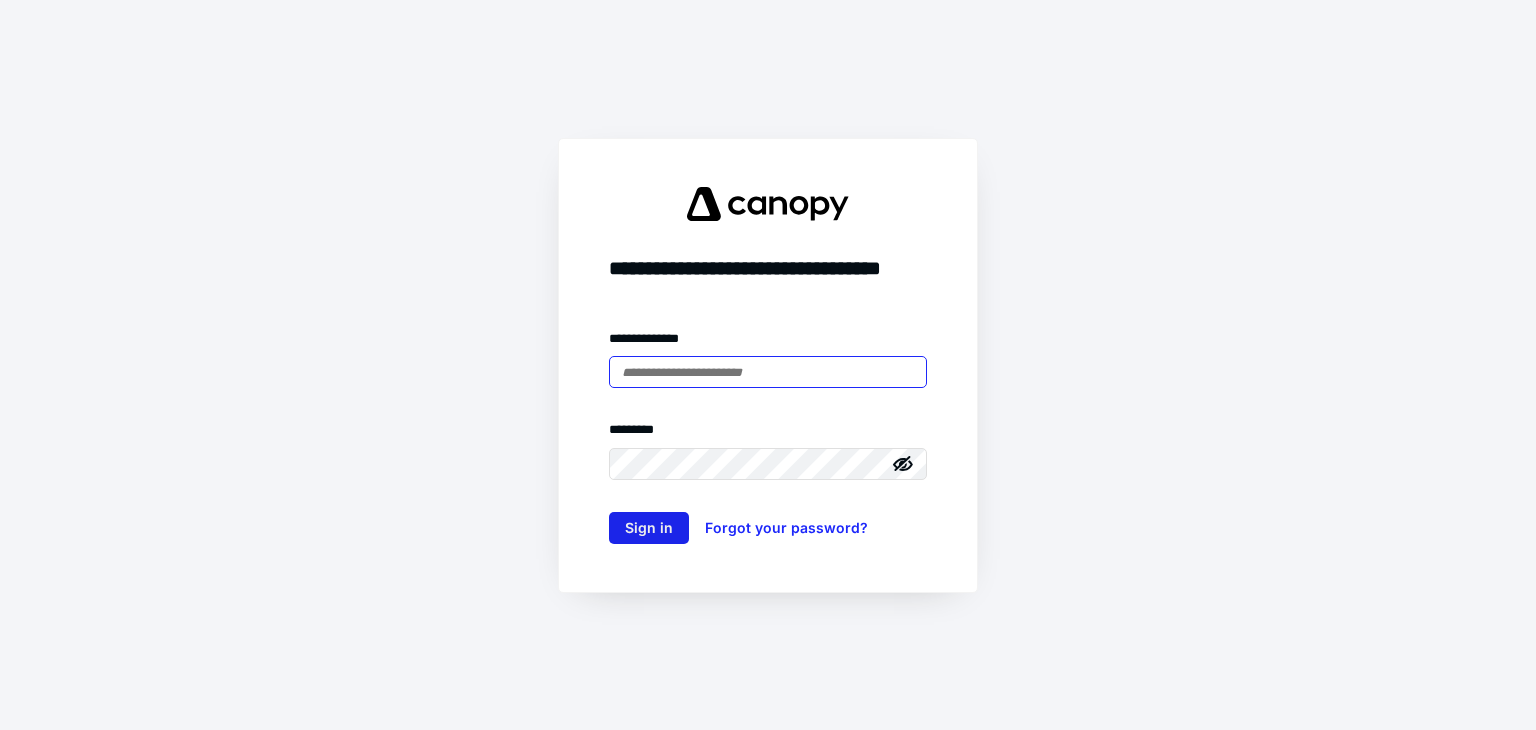 type on "**********" 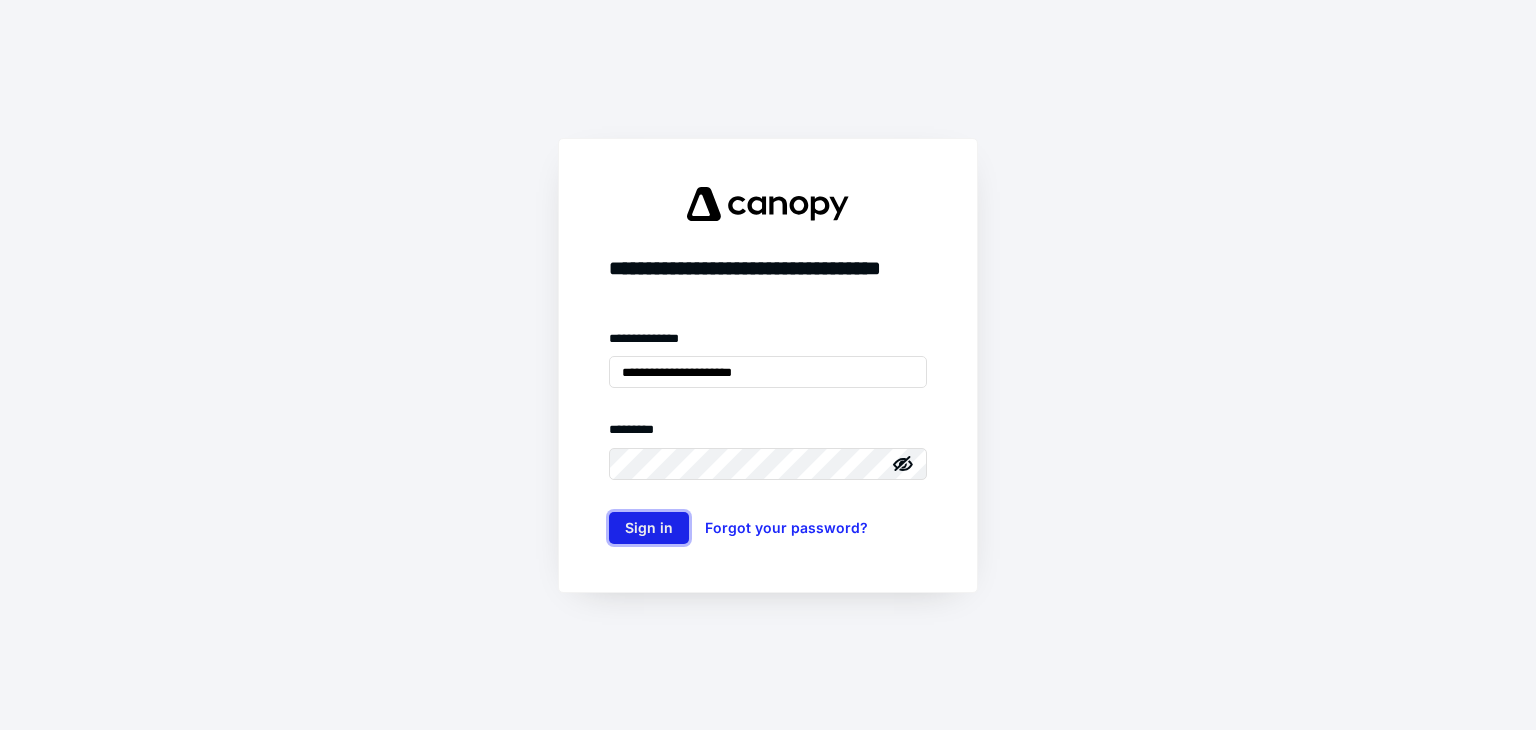 click on "Sign in" at bounding box center [649, 528] 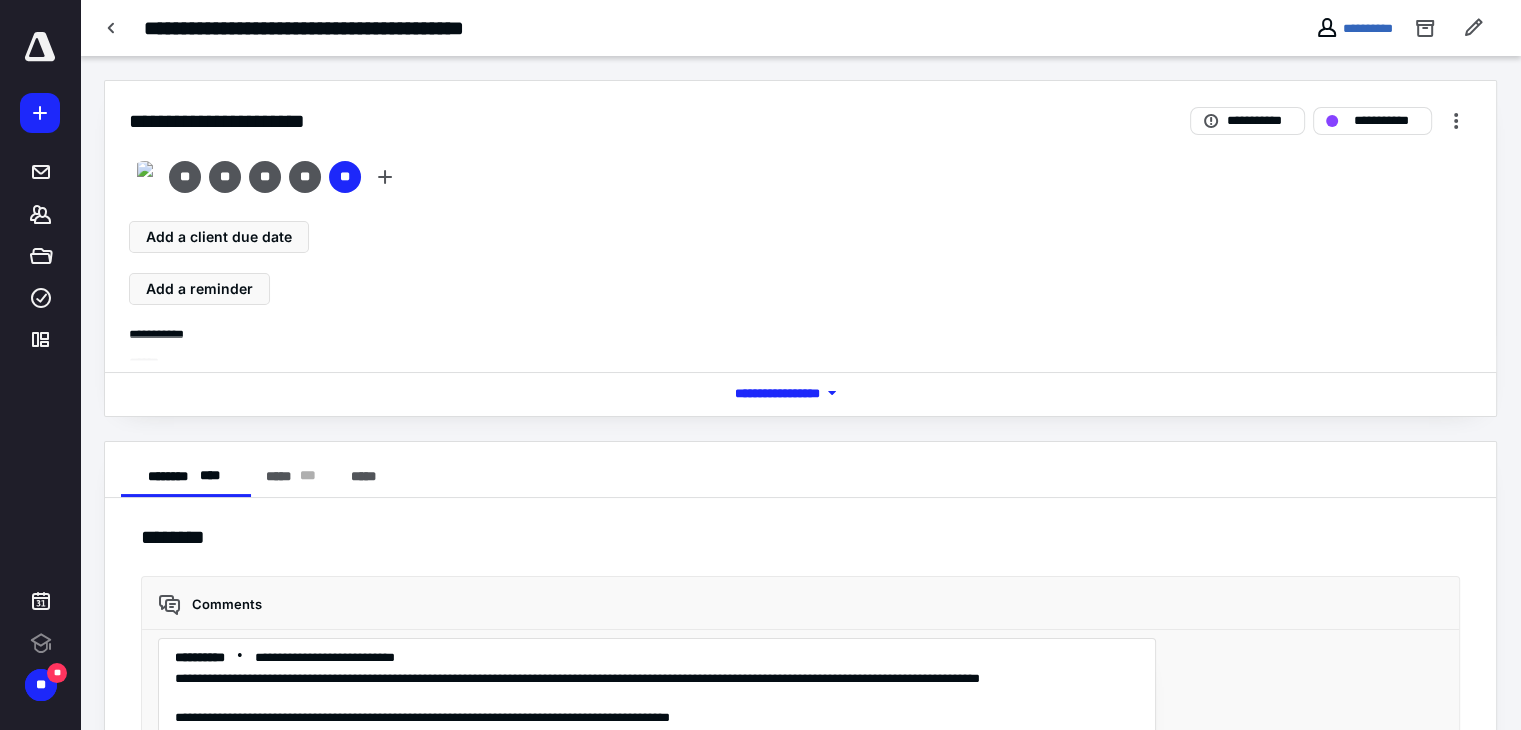 scroll, scrollTop: 5128, scrollLeft: 0, axis: vertical 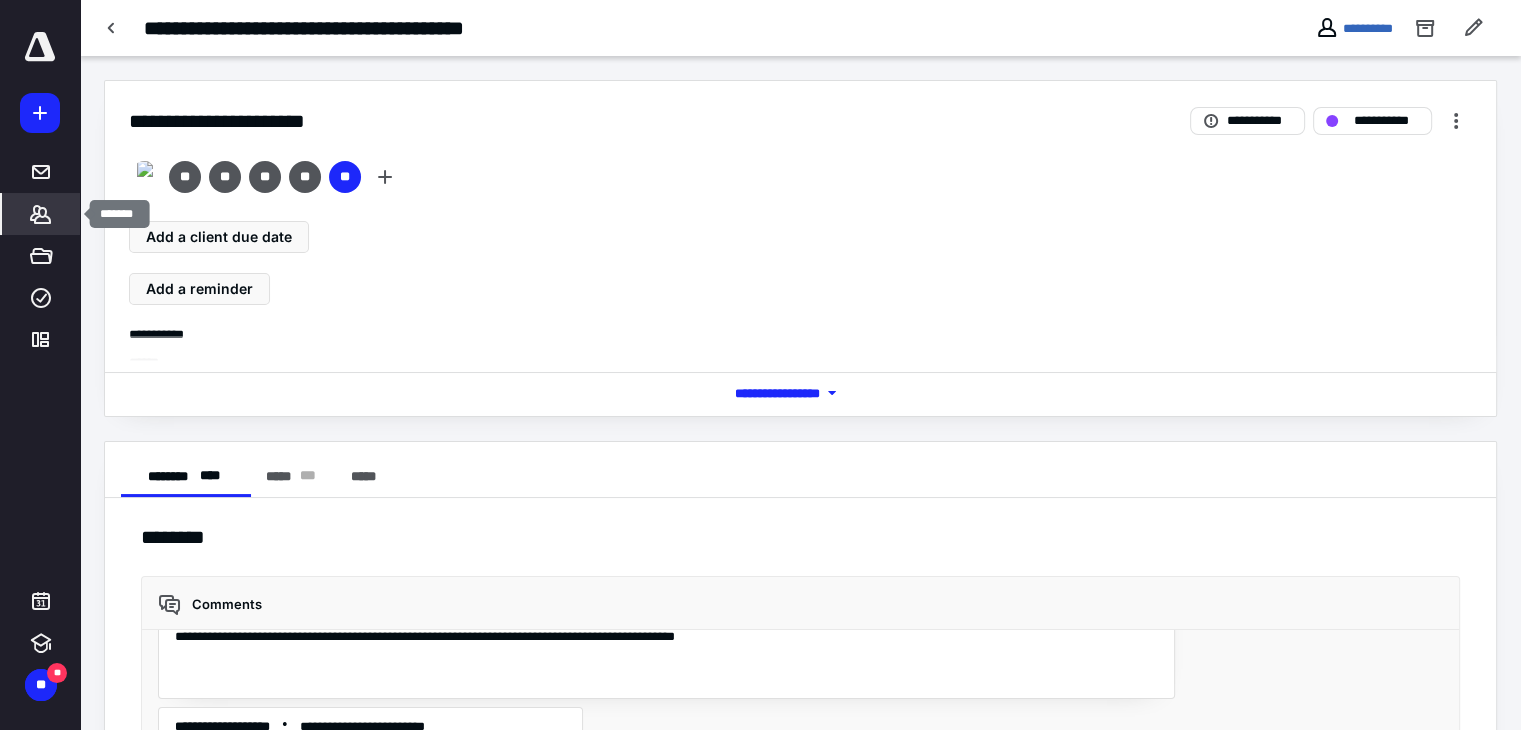 click on "*******" at bounding box center [41, 214] 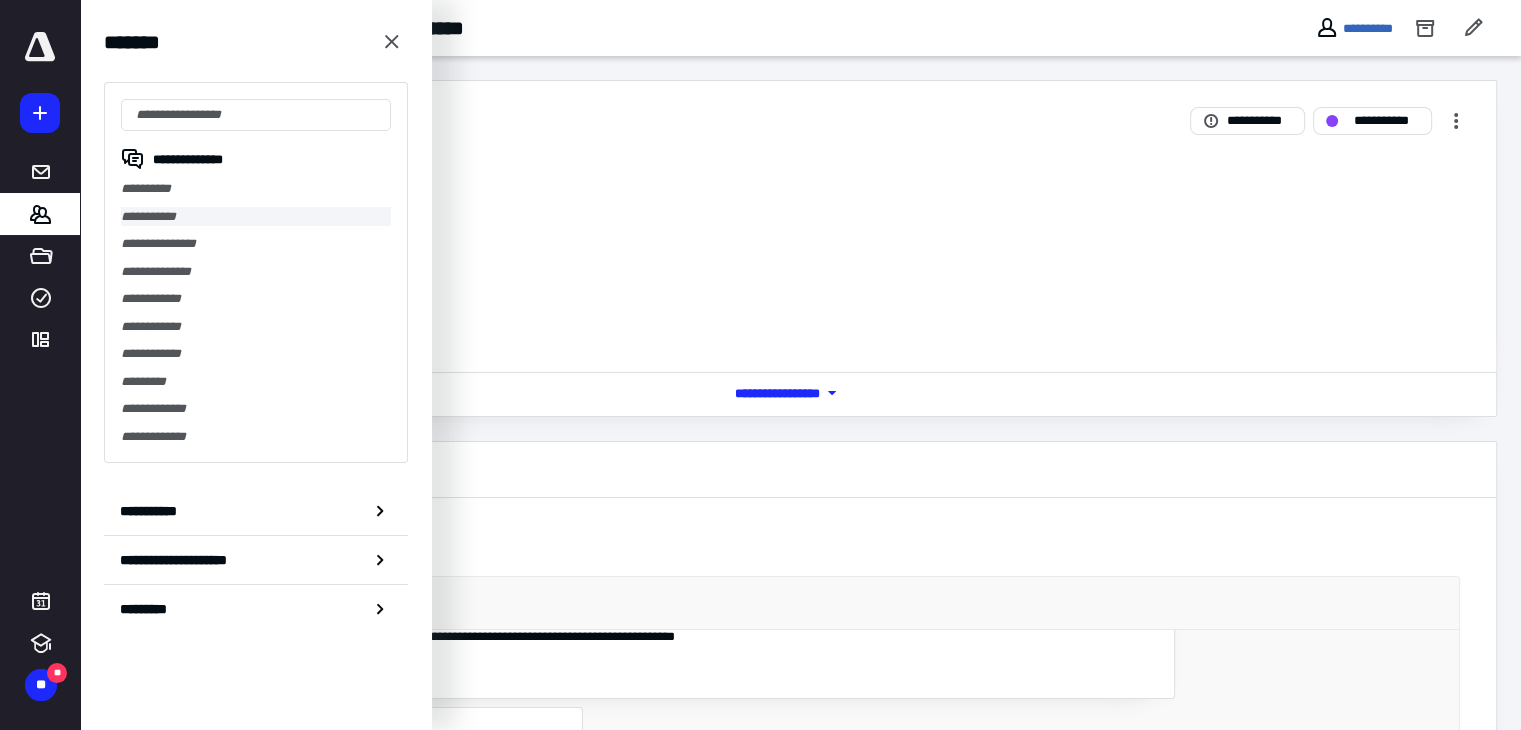 click on "**********" at bounding box center (256, 217) 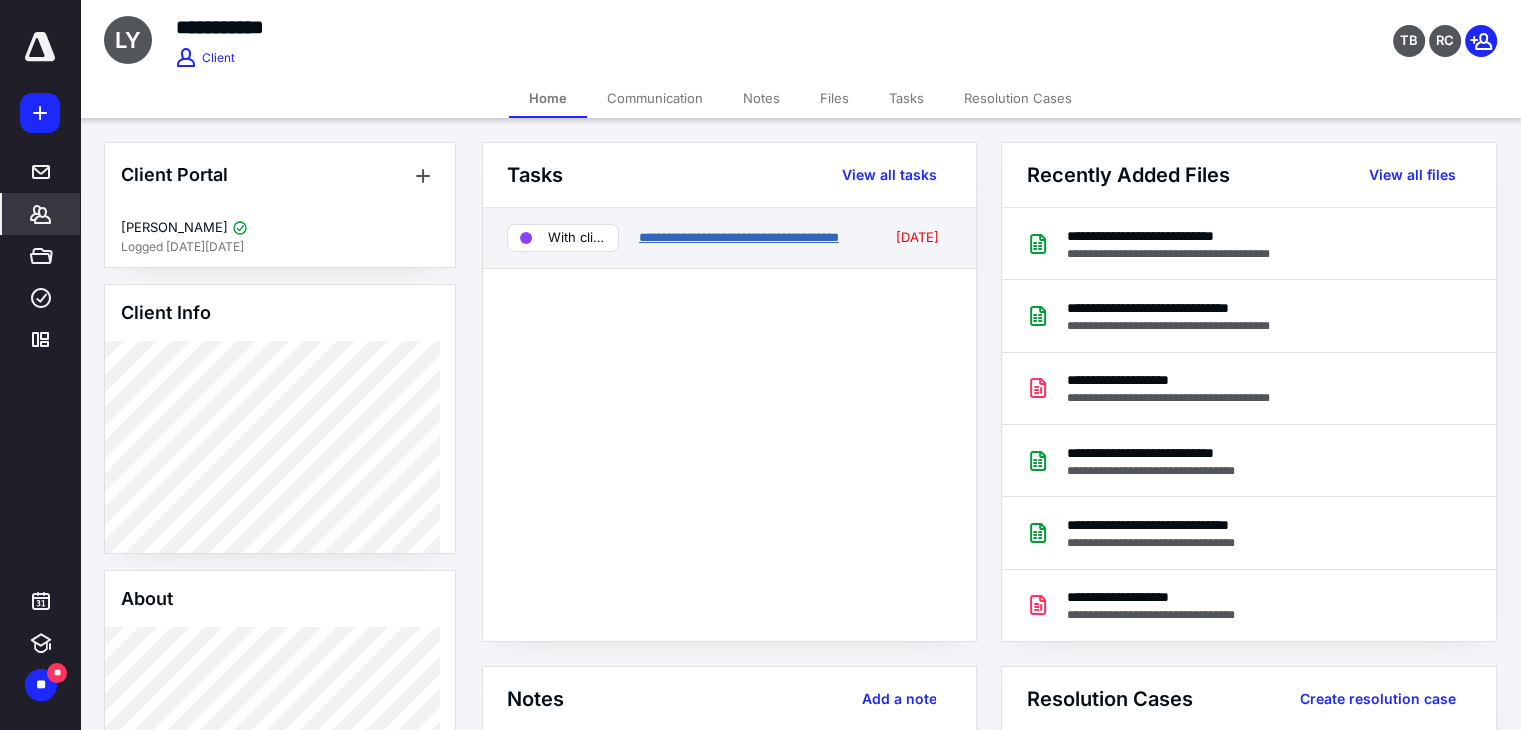 click on "**********" at bounding box center (739, 237) 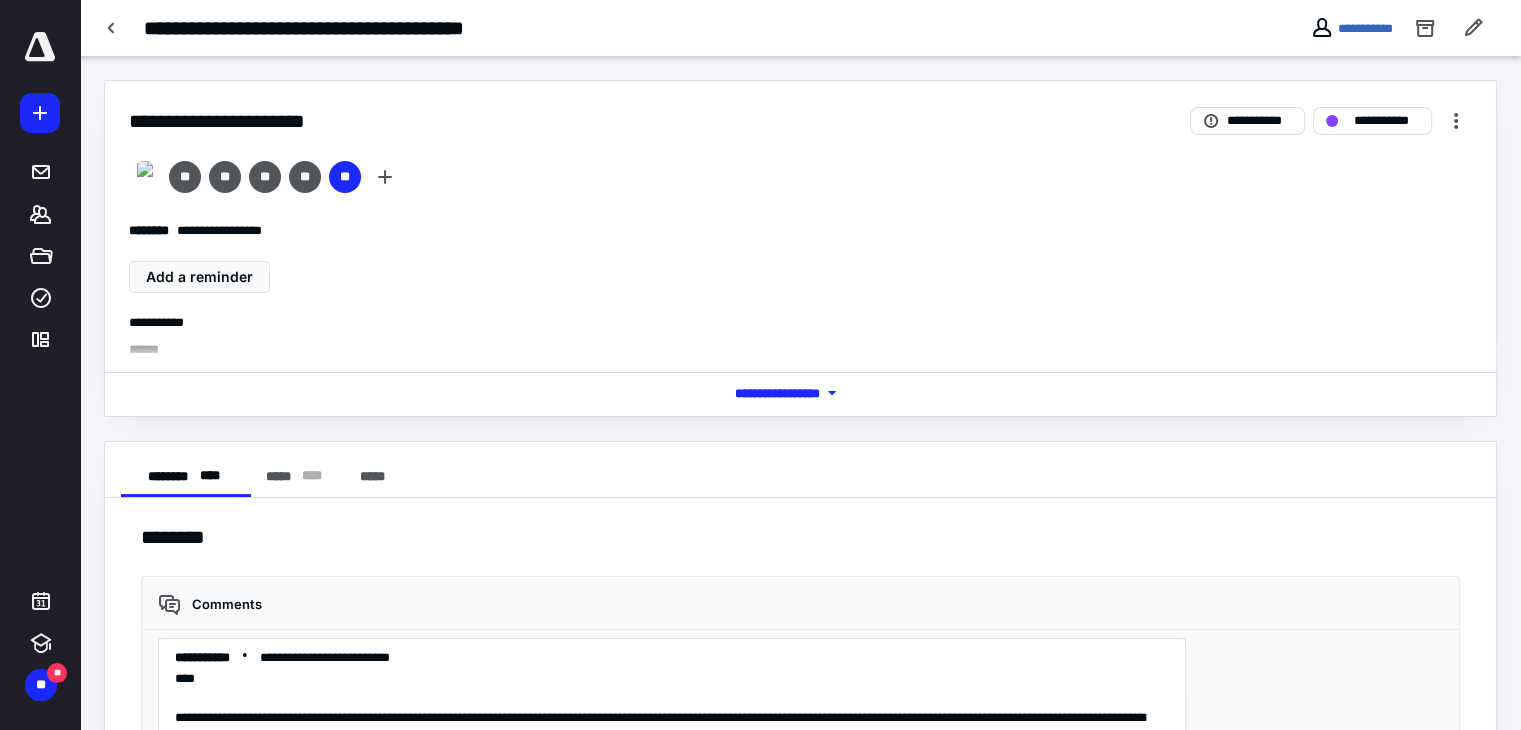 scroll, scrollTop: 4541, scrollLeft: 0, axis: vertical 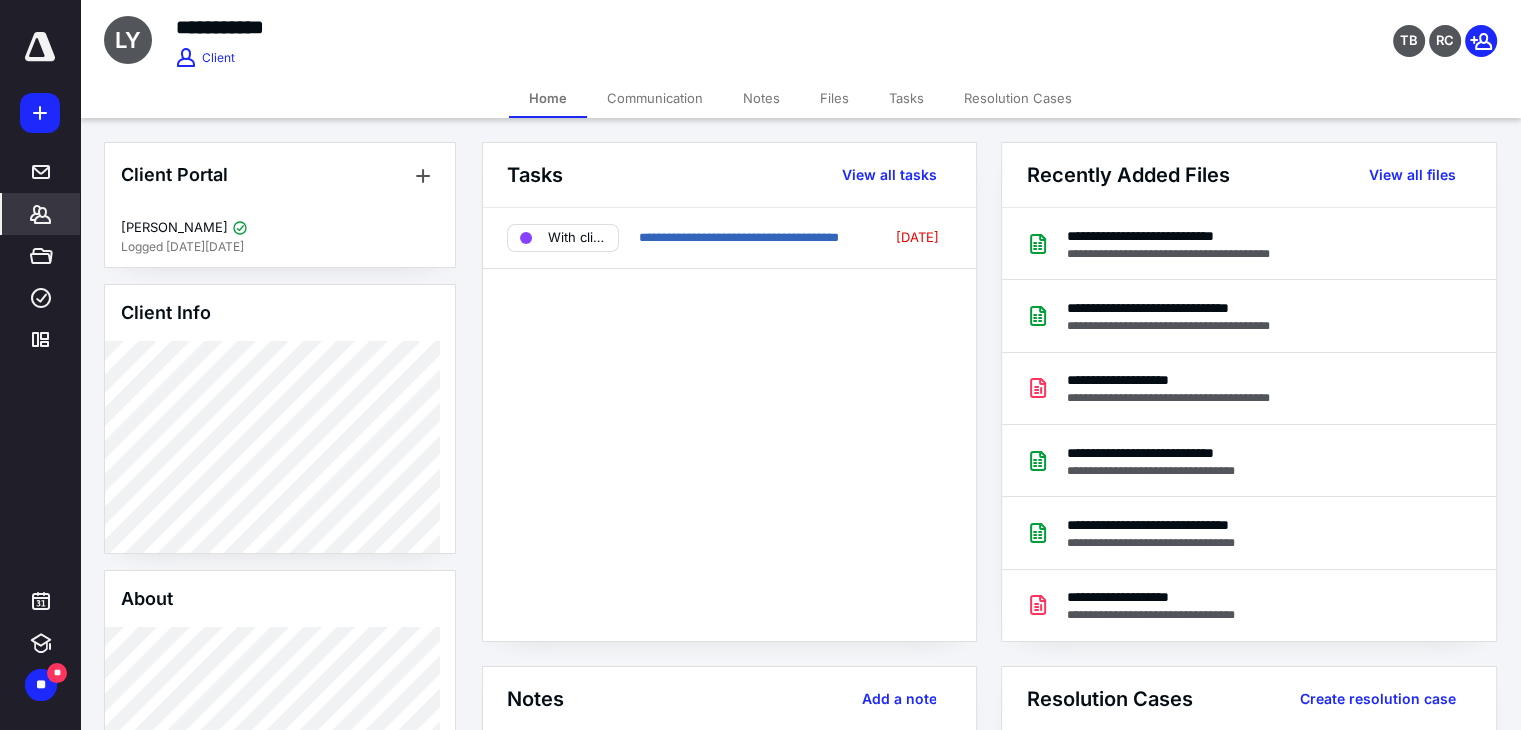 click on "Files" at bounding box center (834, 98) 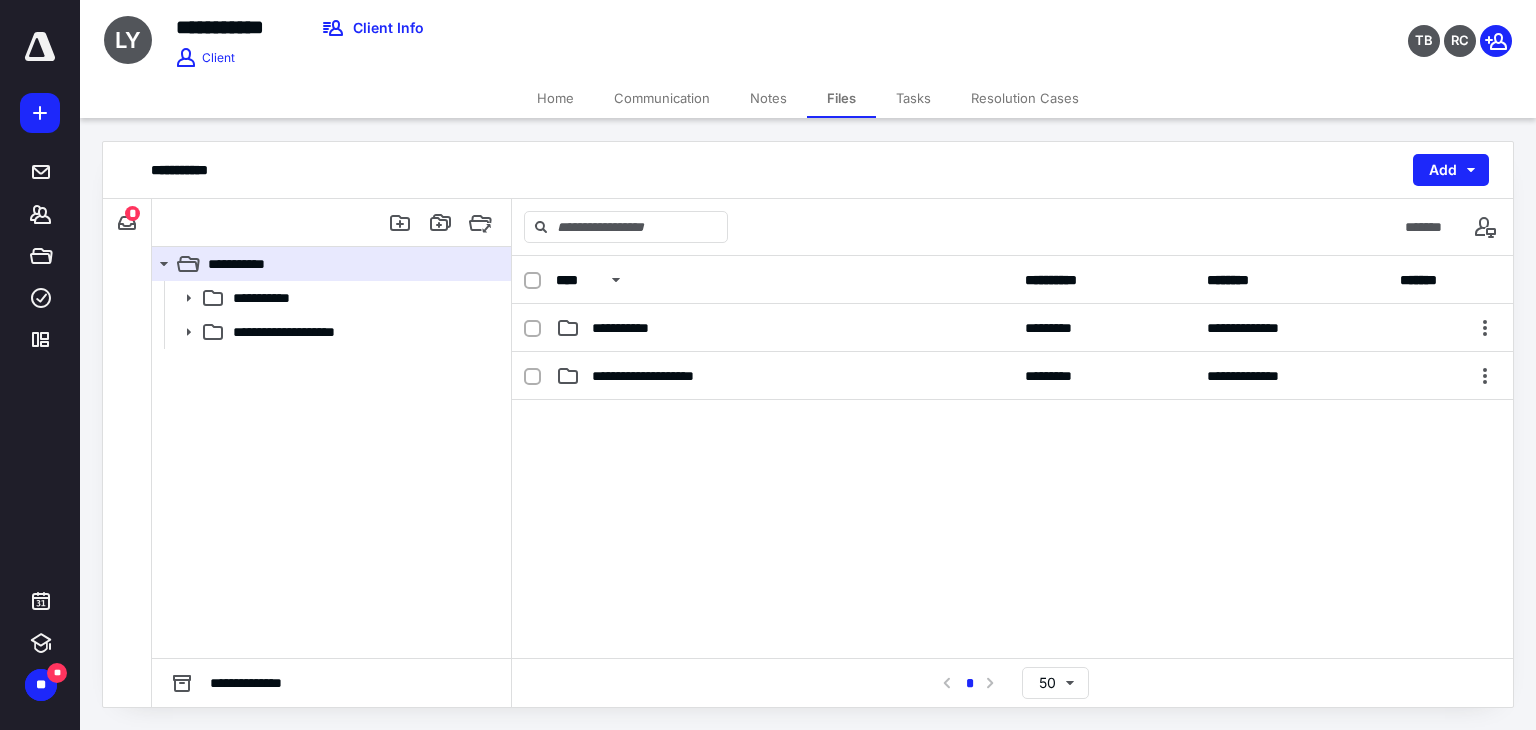 click on "*" at bounding box center [132, 213] 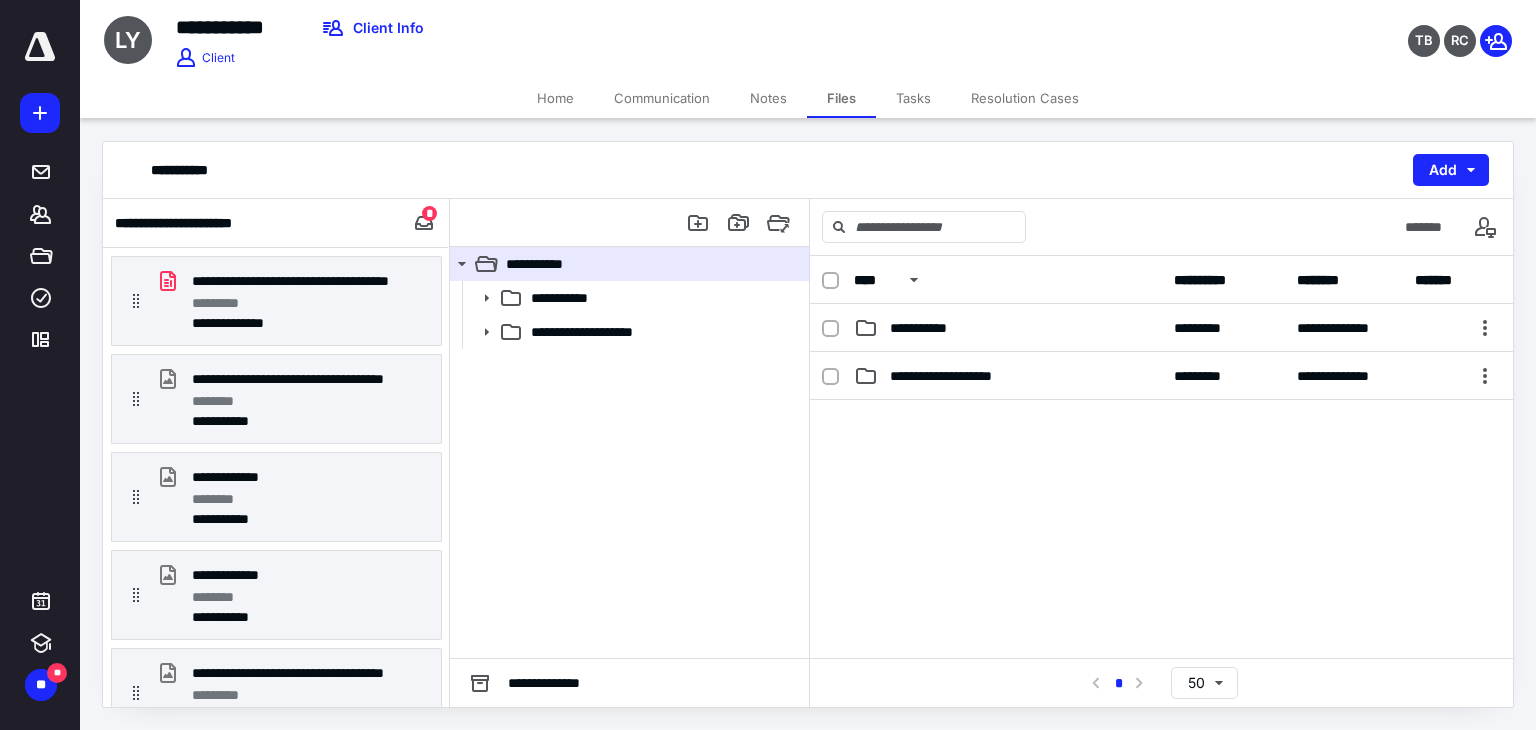 scroll, scrollTop: 258, scrollLeft: 0, axis: vertical 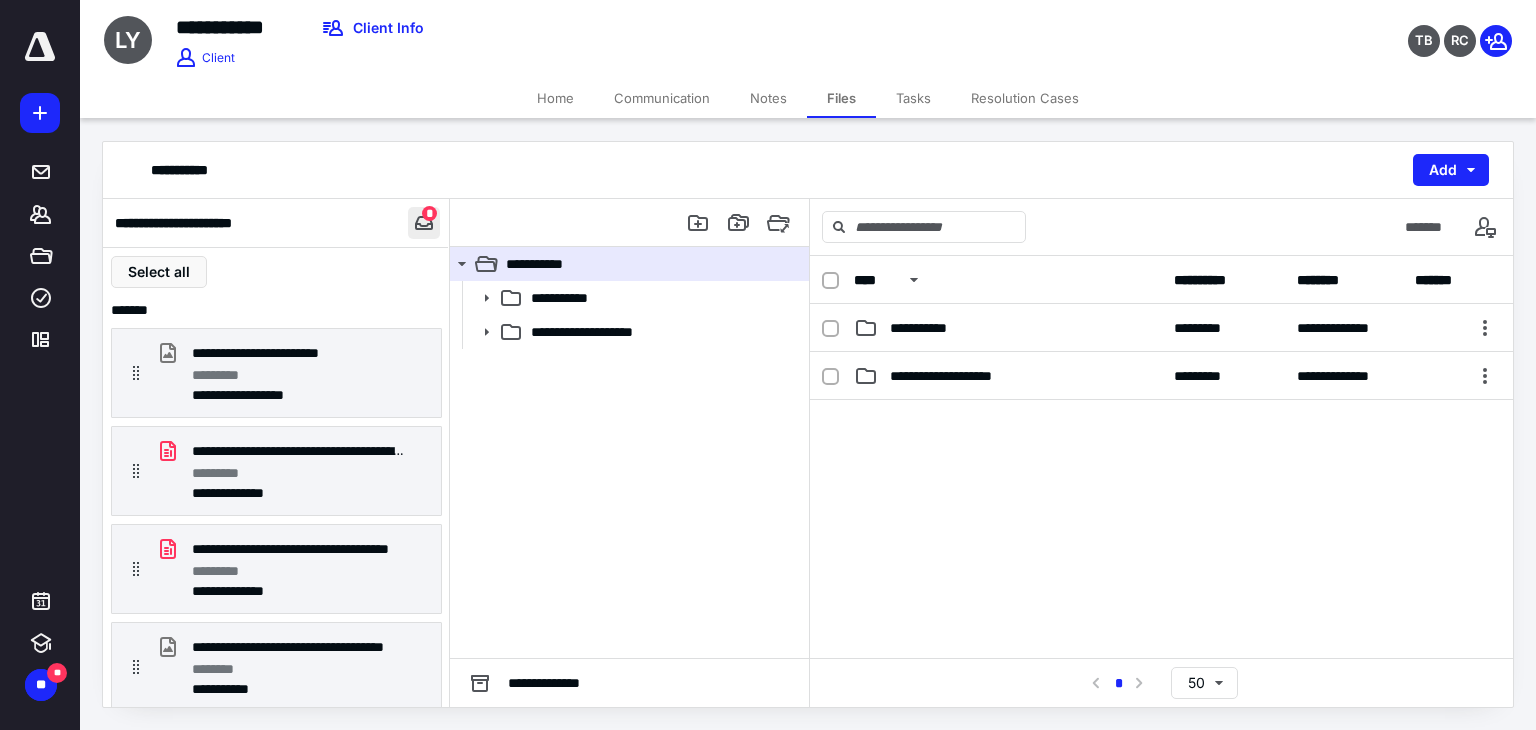 click at bounding box center (424, 223) 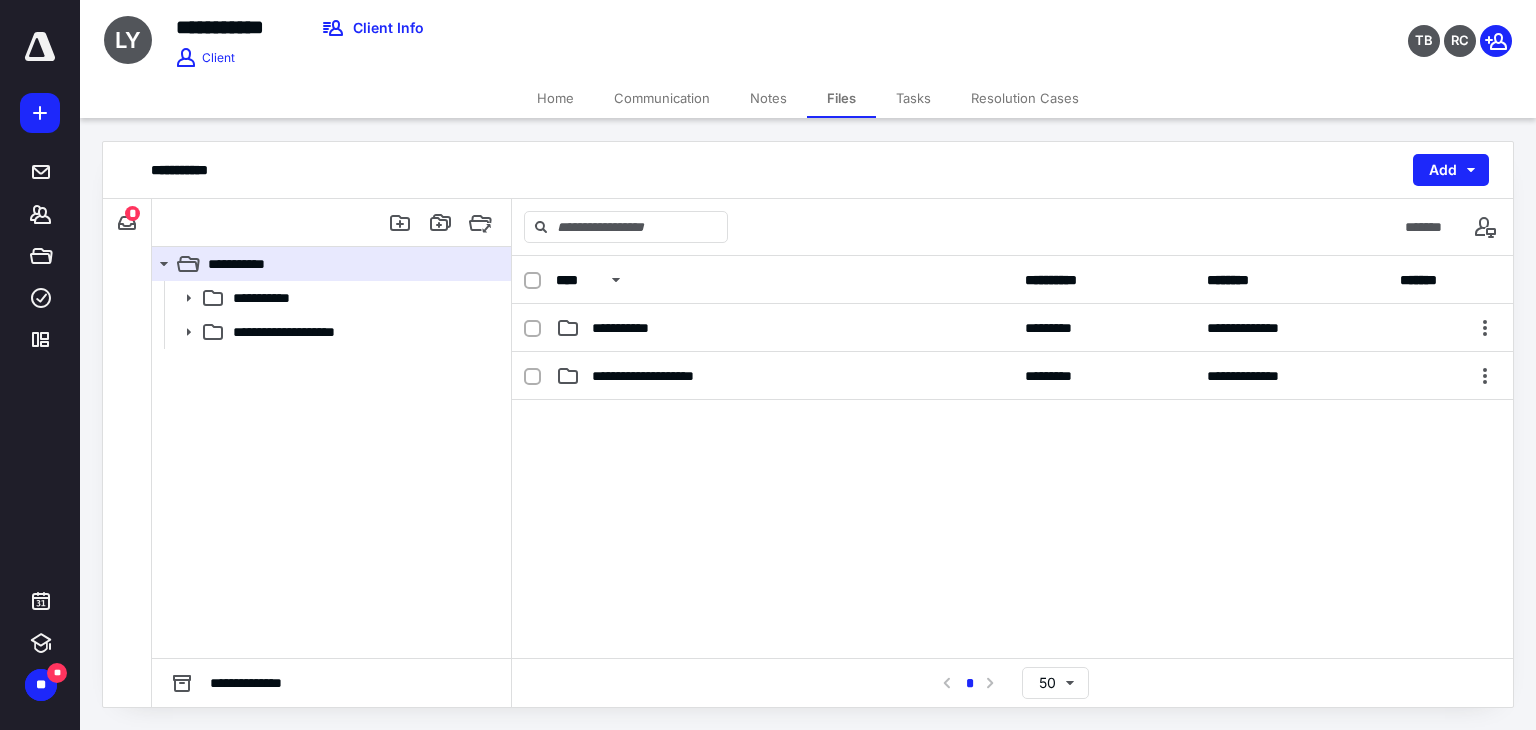 type 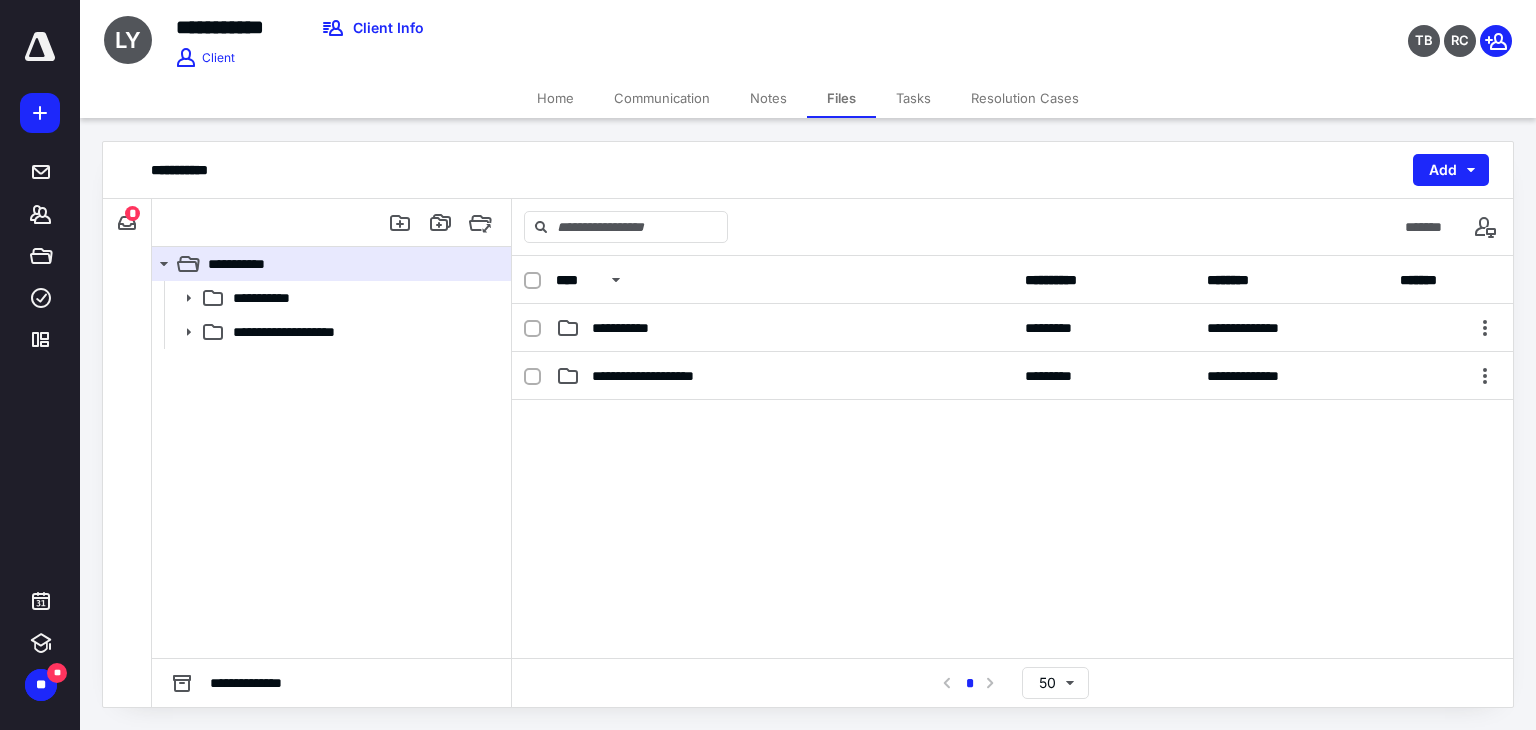 click on "Home" at bounding box center [555, 98] 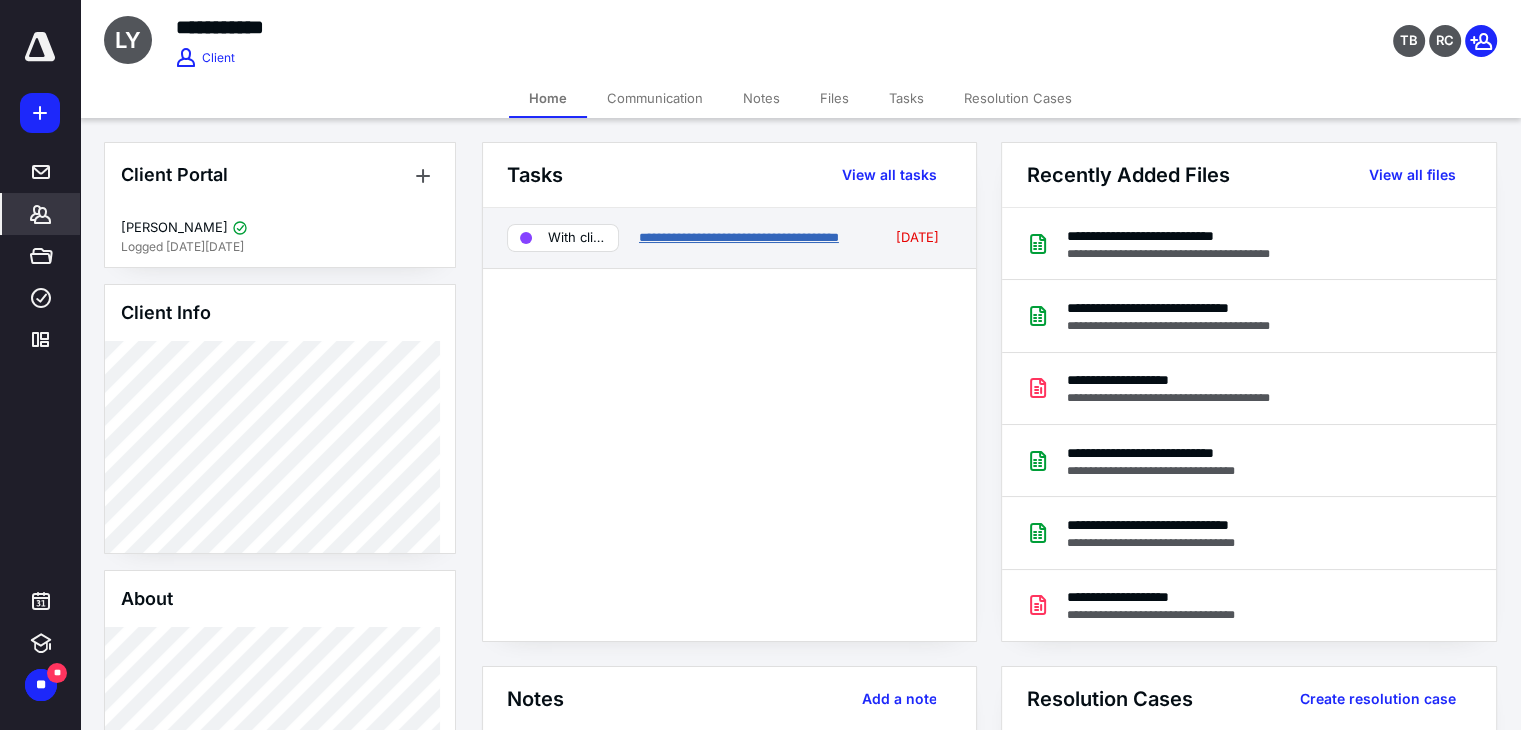 click on "**********" at bounding box center [739, 237] 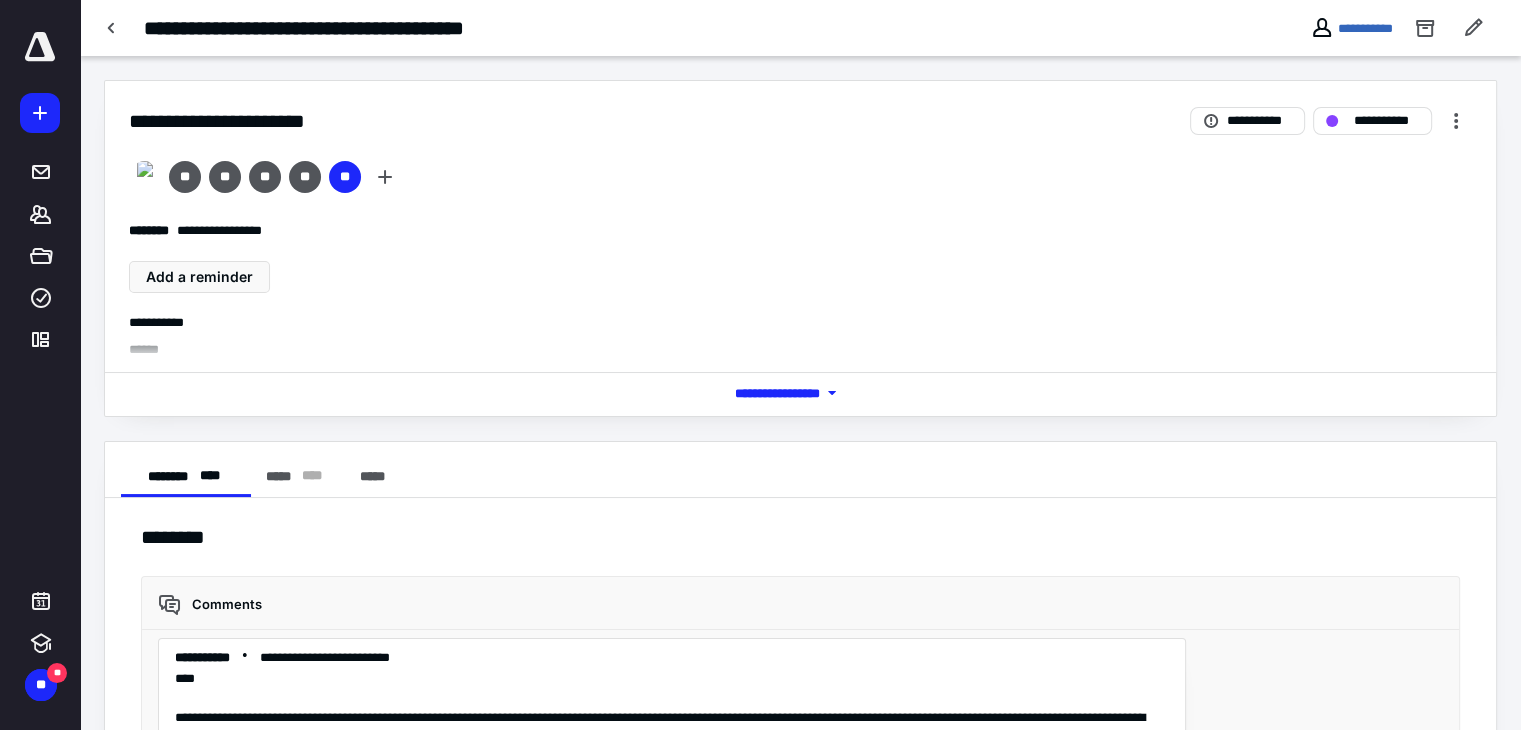scroll, scrollTop: 4541, scrollLeft: 0, axis: vertical 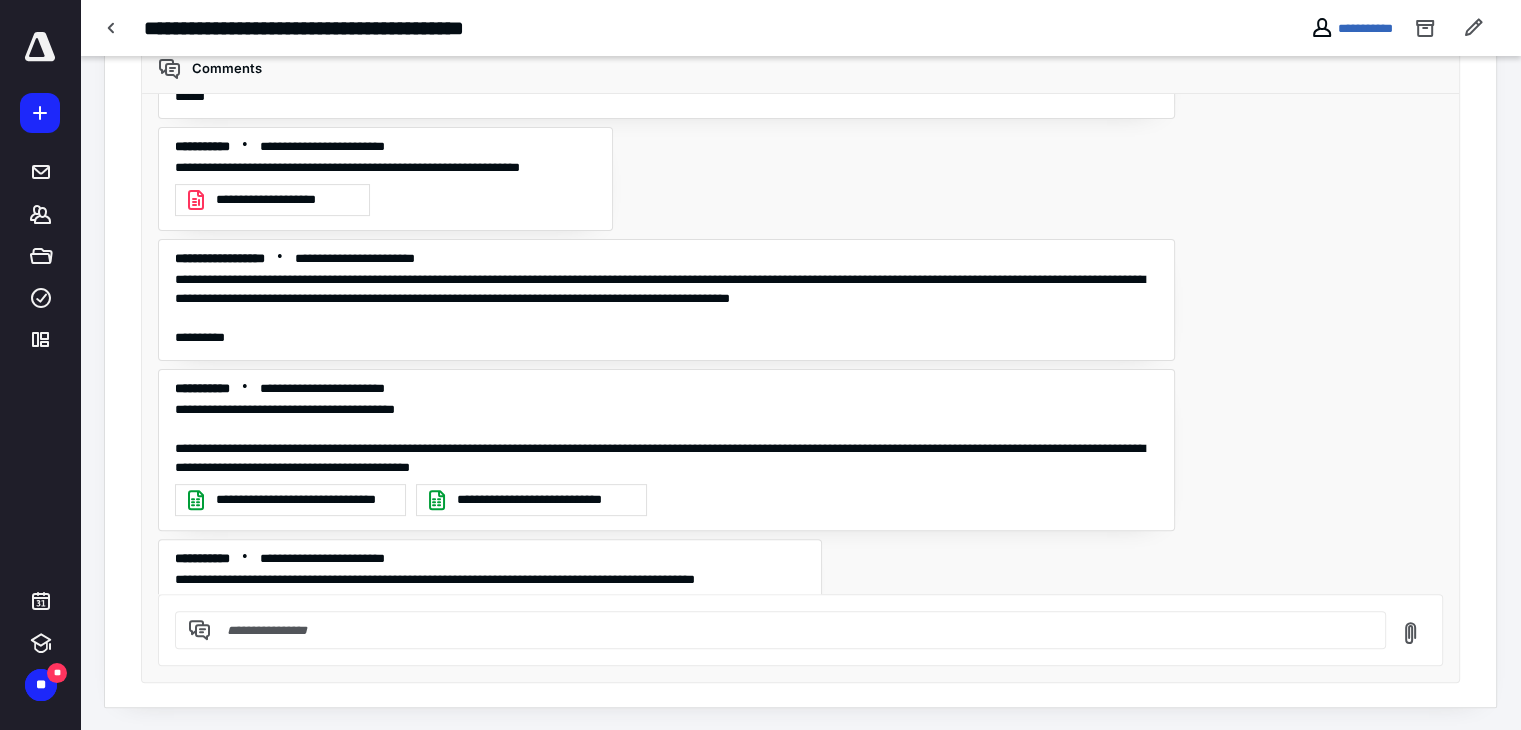 click at bounding box center (792, 630) 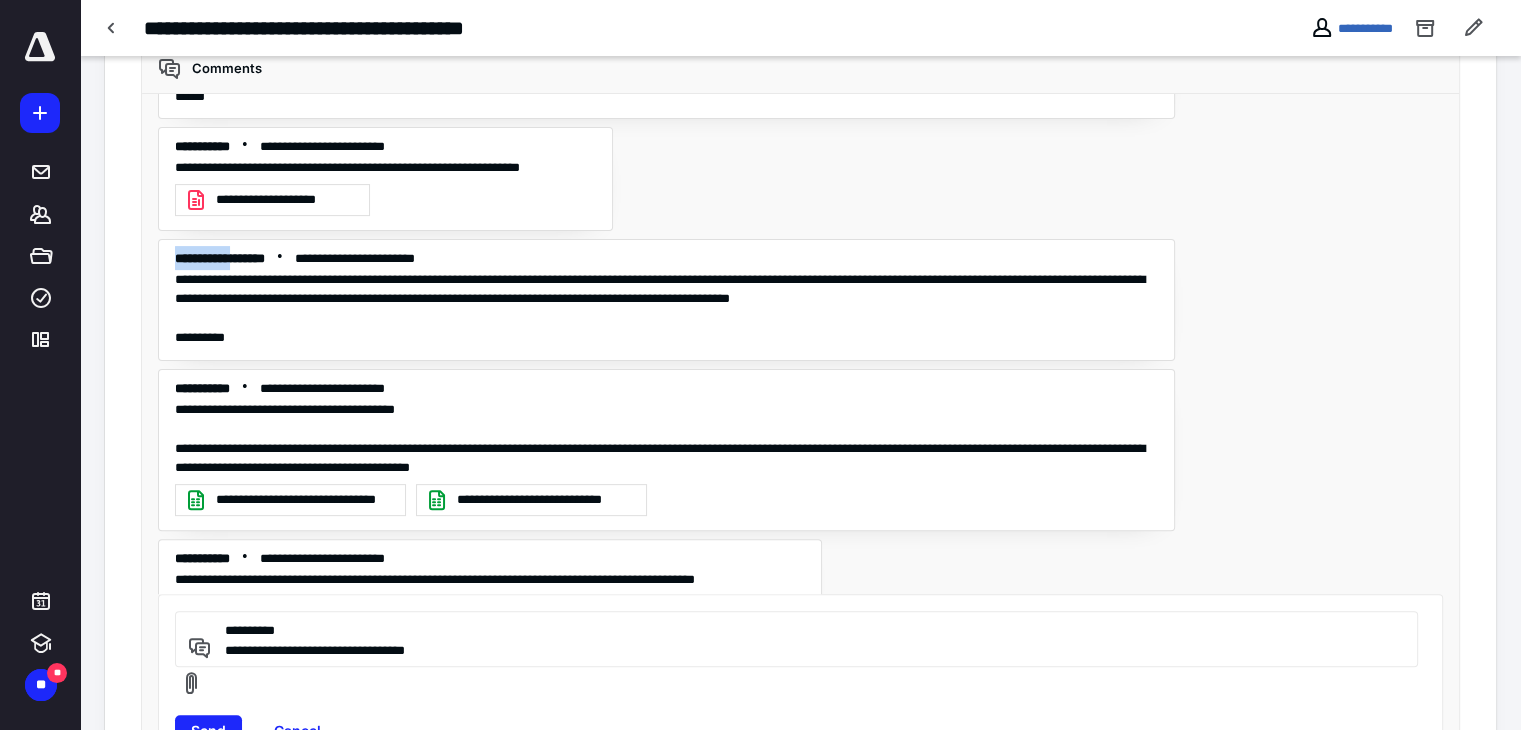 drag, startPoint x: 174, startPoint y: 240, endPoint x: 263, endPoint y: 245, distance: 89.140335 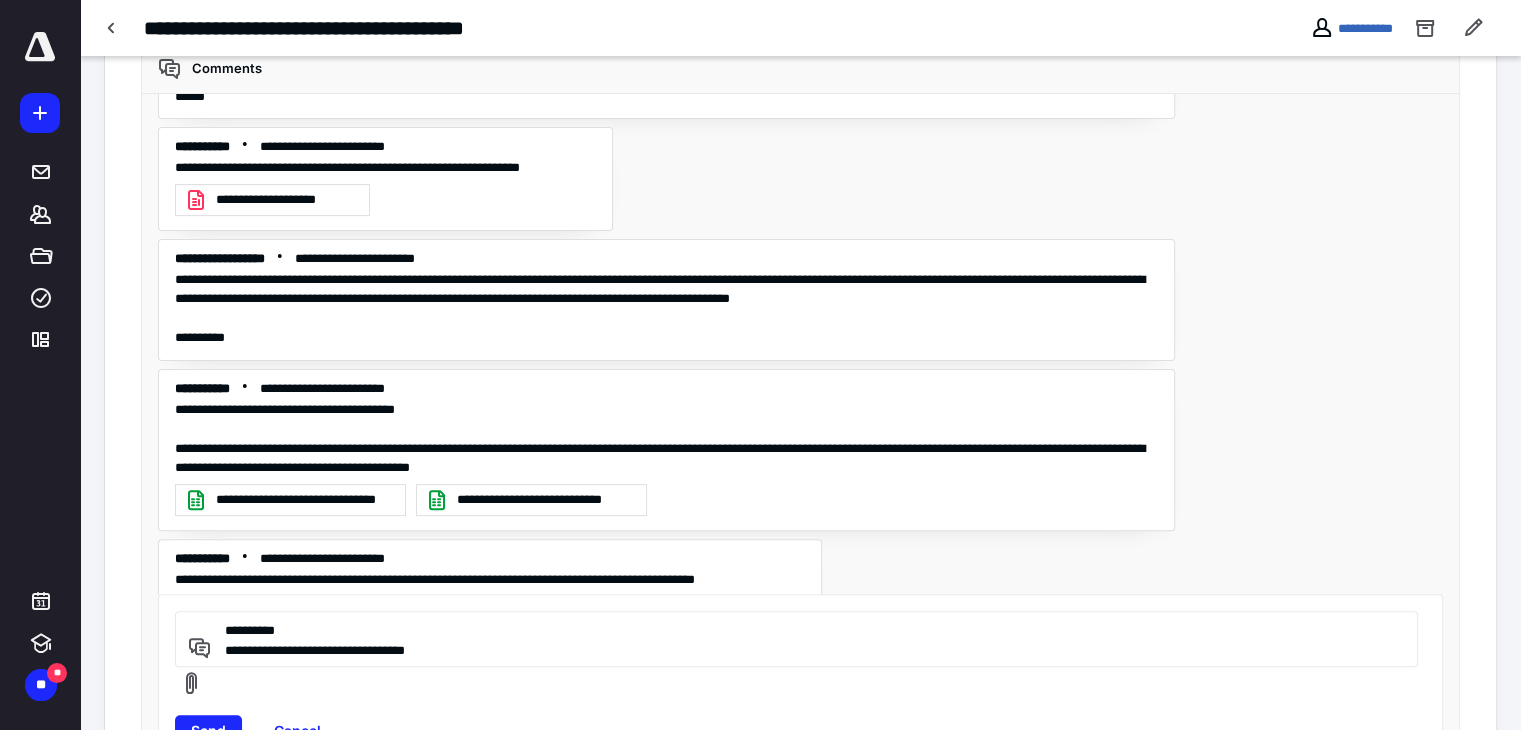 click on "**********" at bounding box center (793, 639) 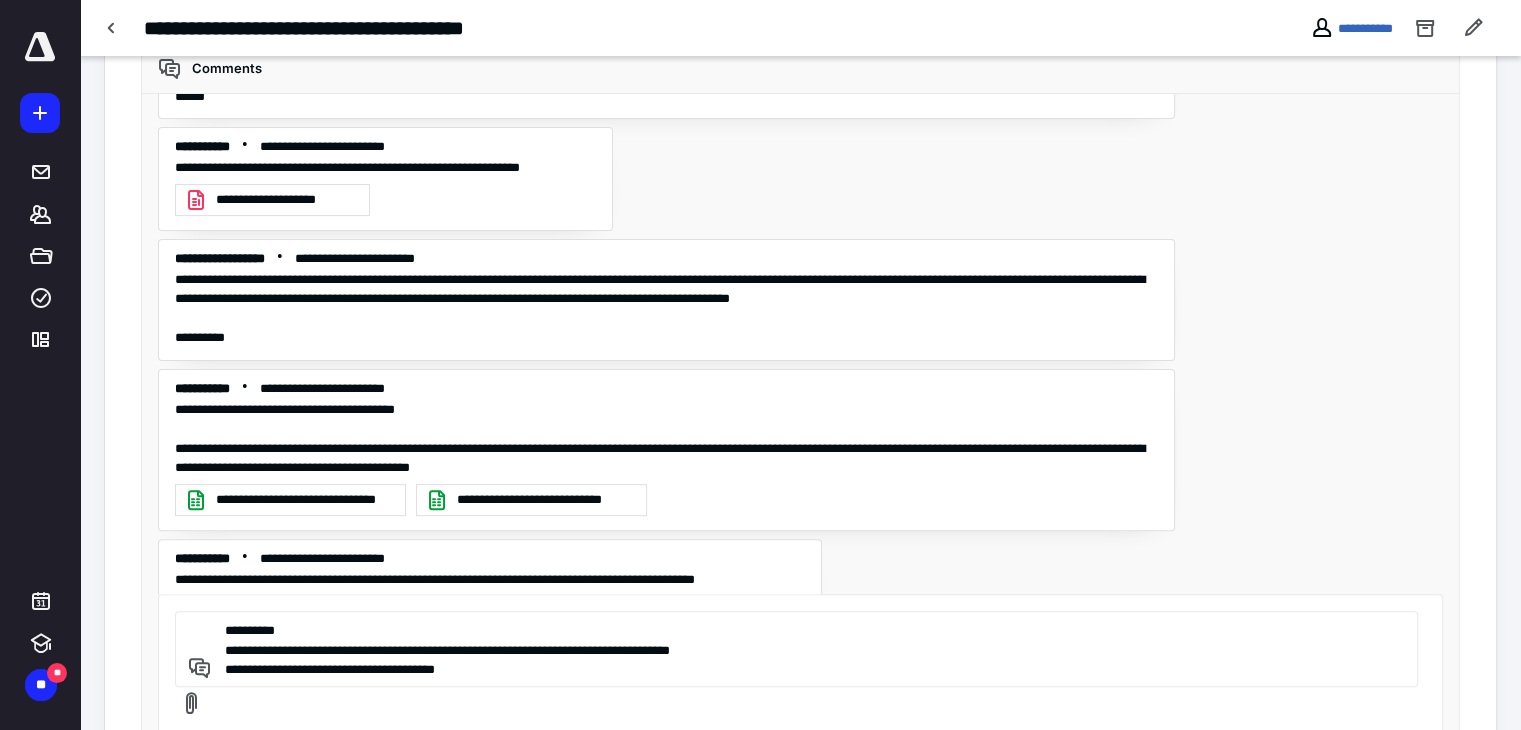 click on "**********" at bounding box center [309, 500] 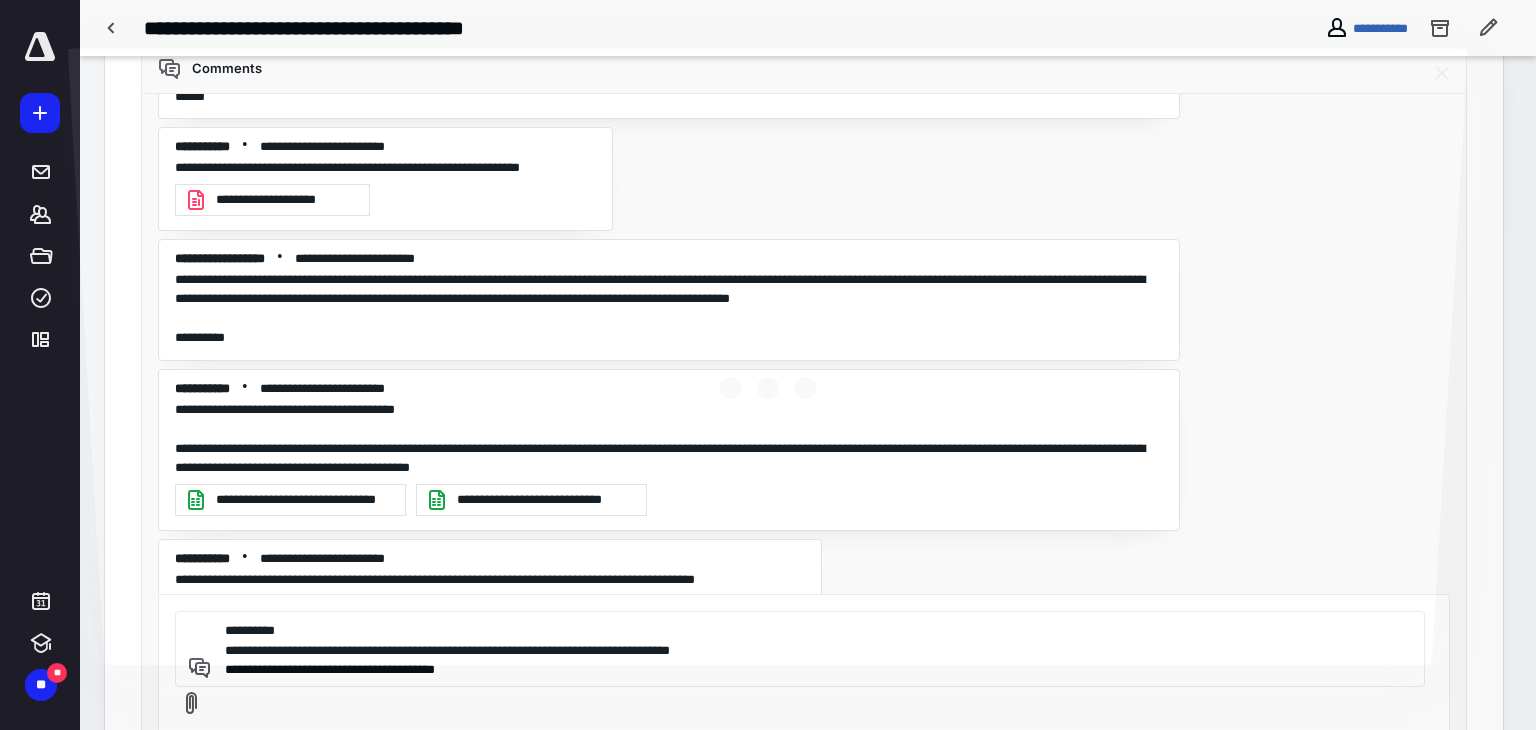 click at bounding box center (767, 381) 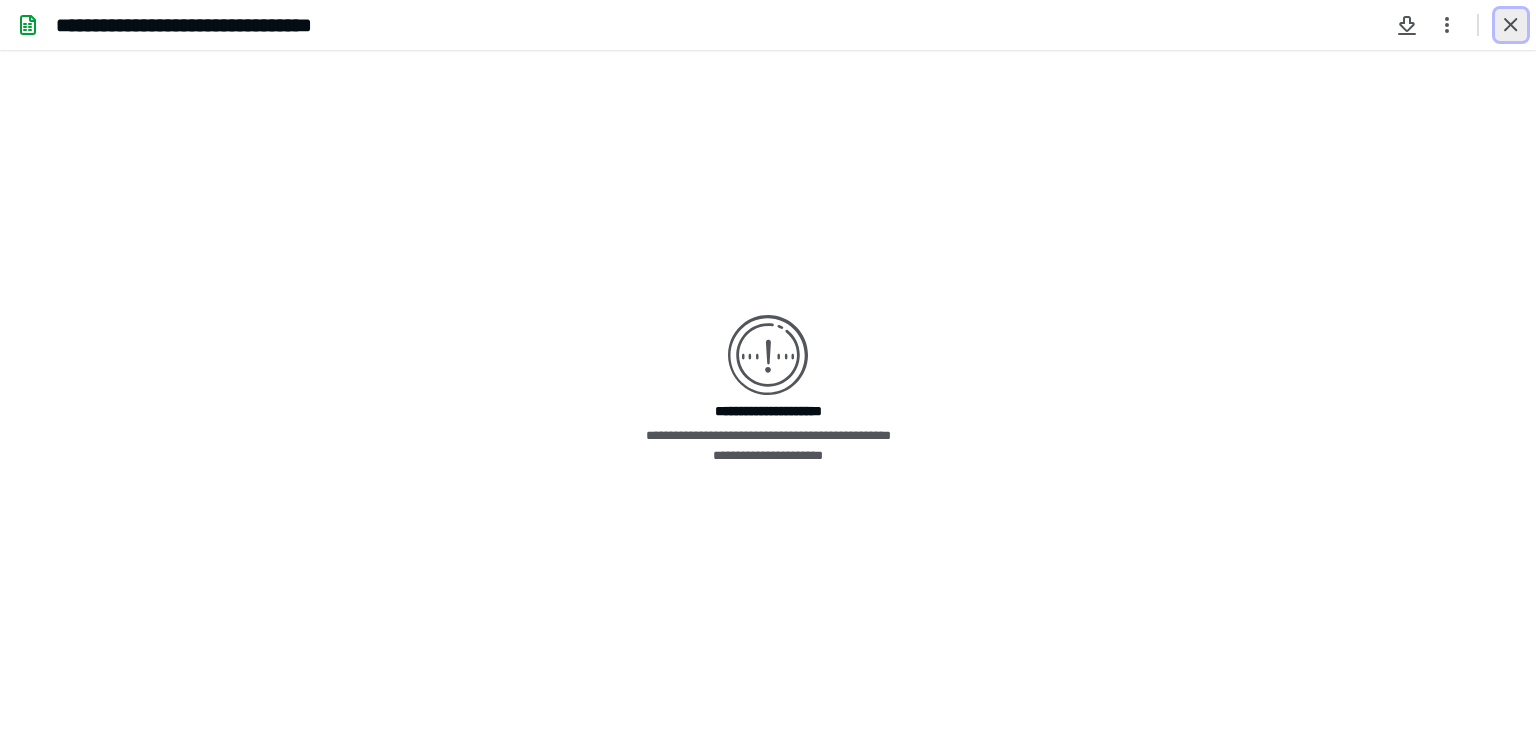 click at bounding box center [1511, 25] 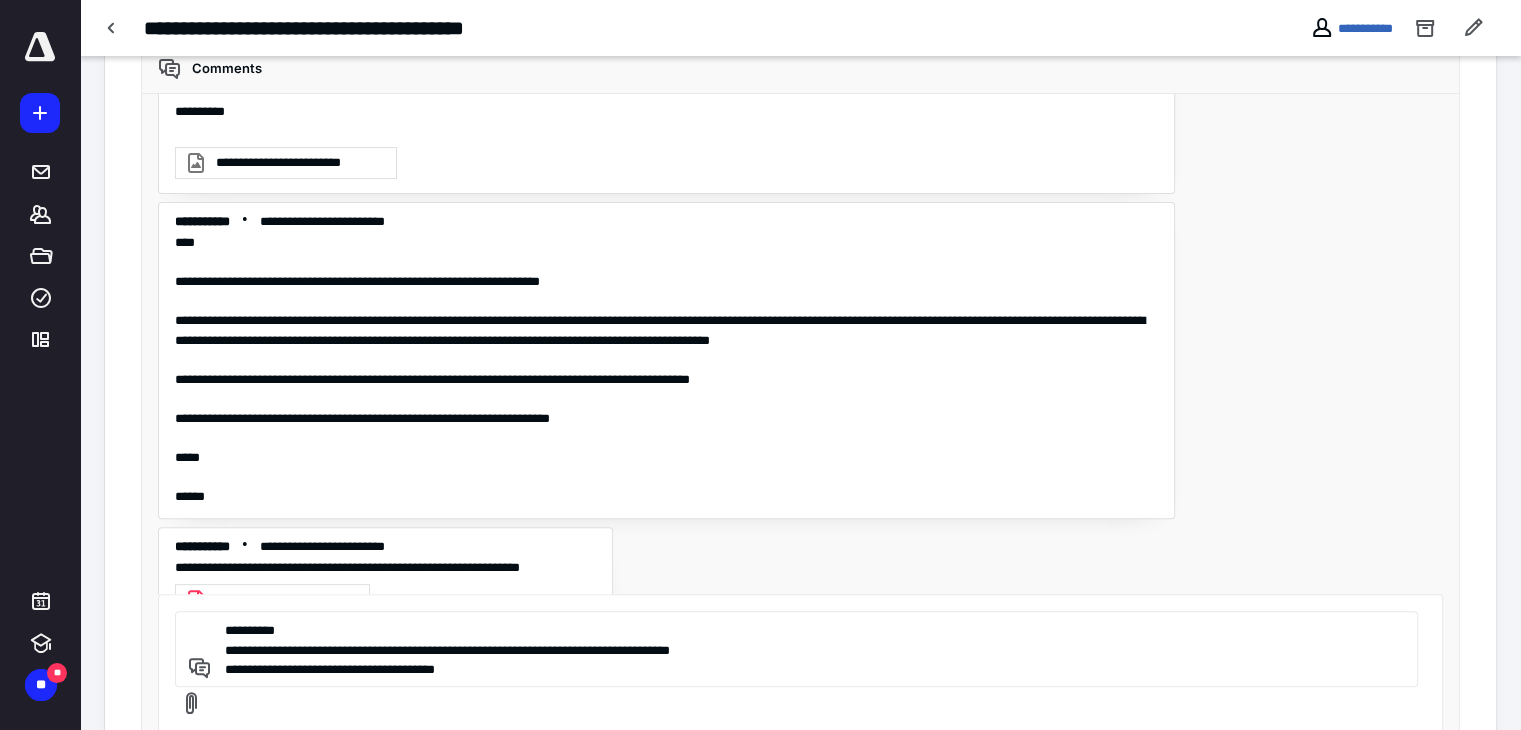 scroll, scrollTop: 4101, scrollLeft: 0, axis: vertical 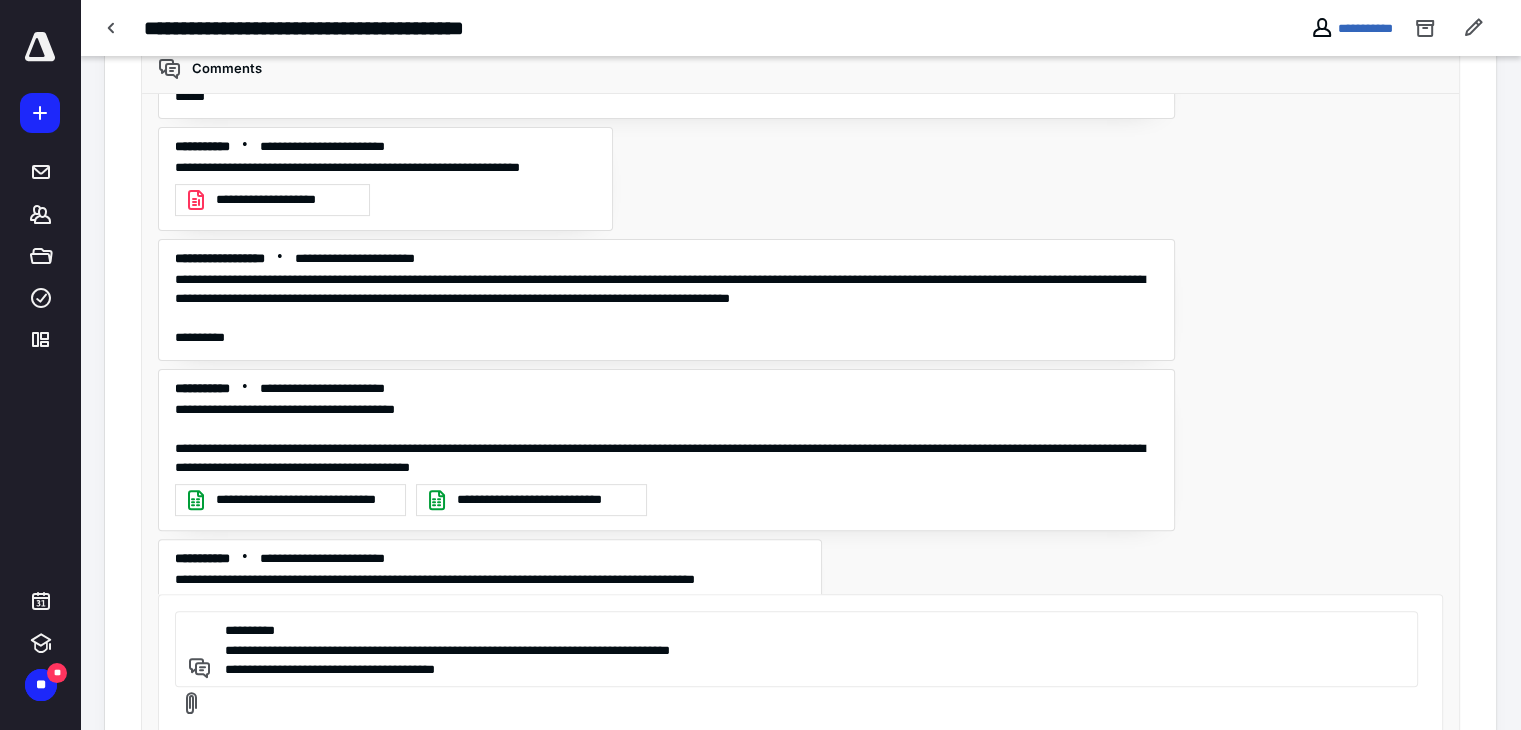 click on "**********" at bounding box center (793, 649) 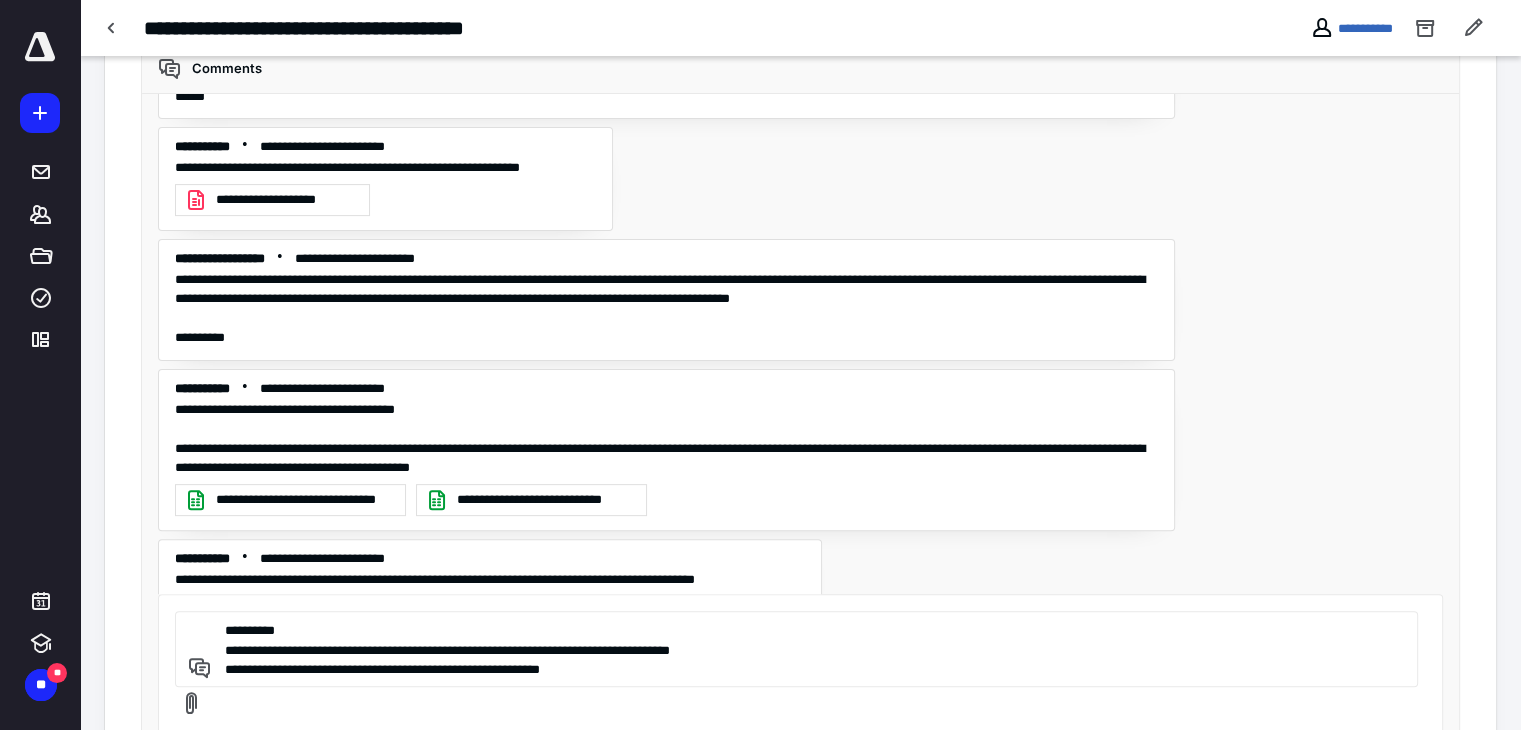 click on "**********" at bounding box center (793, 649) 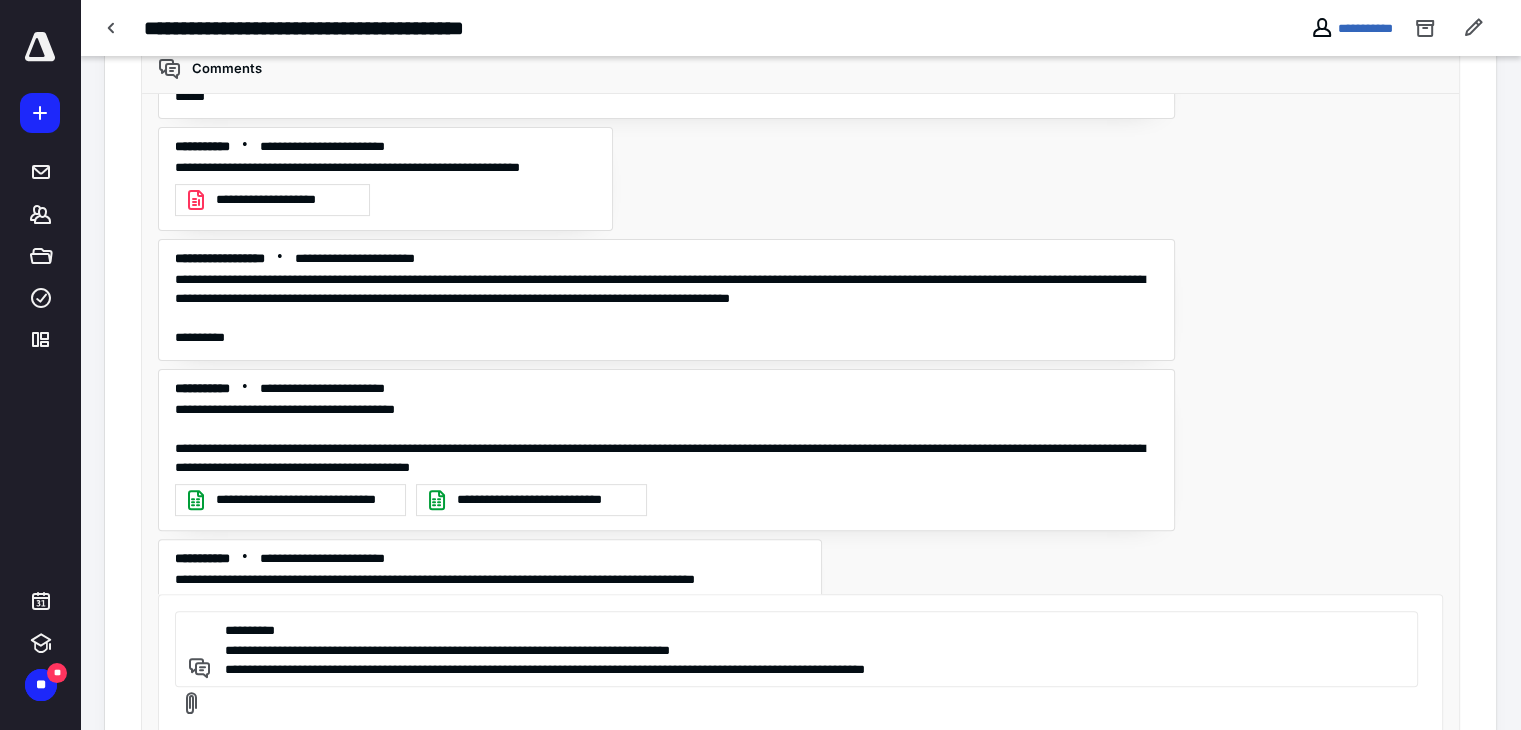 click on "**********" at bounding box center (793, 649) 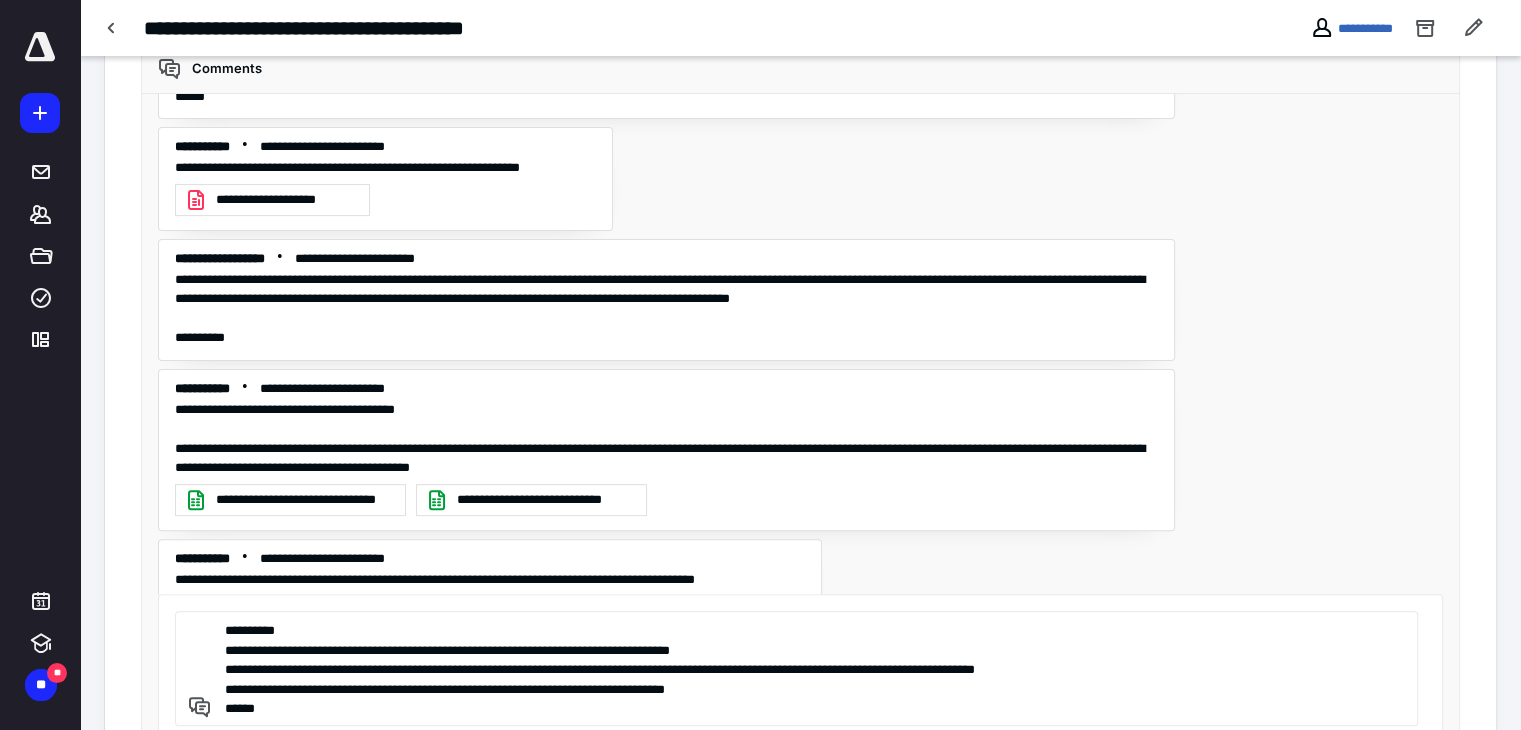 click on "**********" at bounding box center (793, 668) 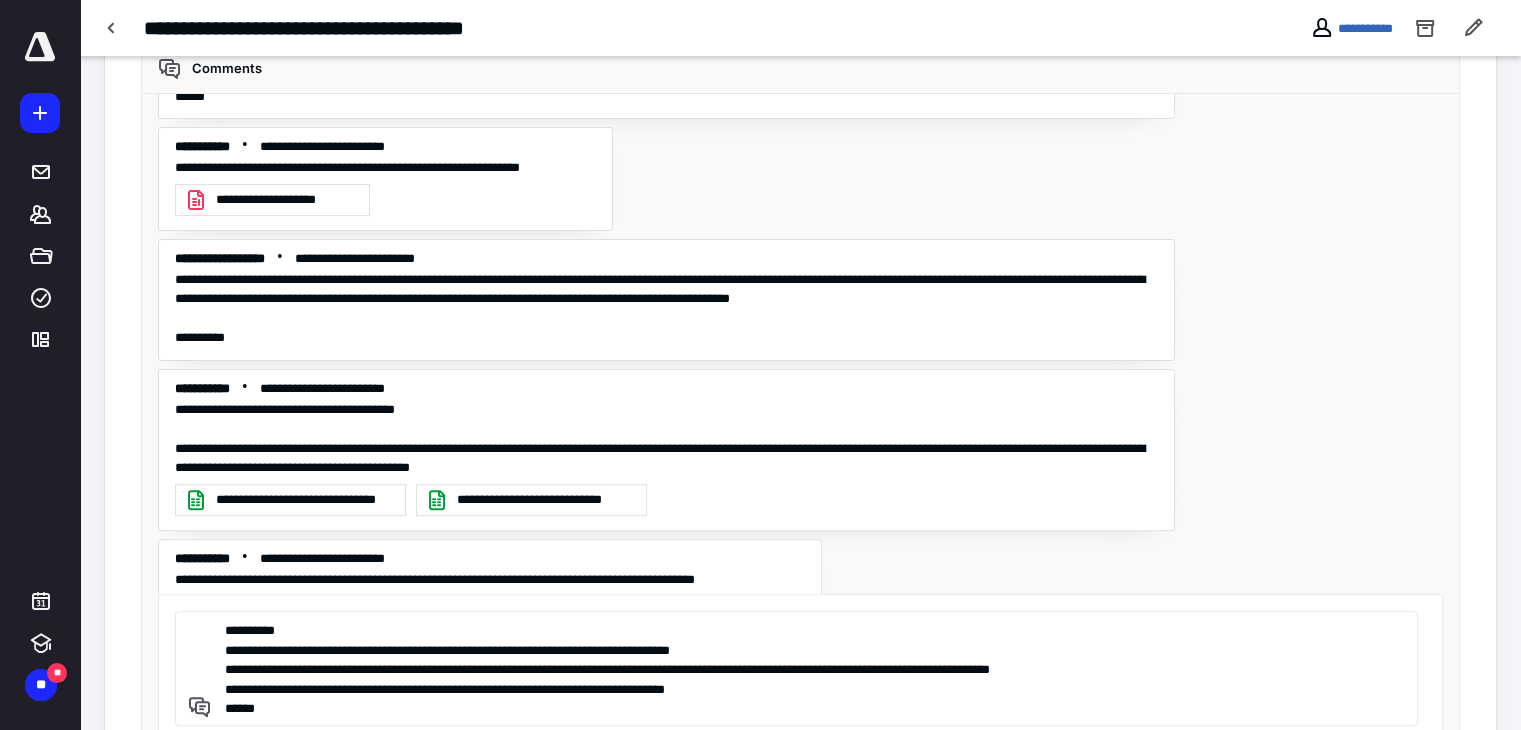 click on "**********" at bounding box center (793, 668) 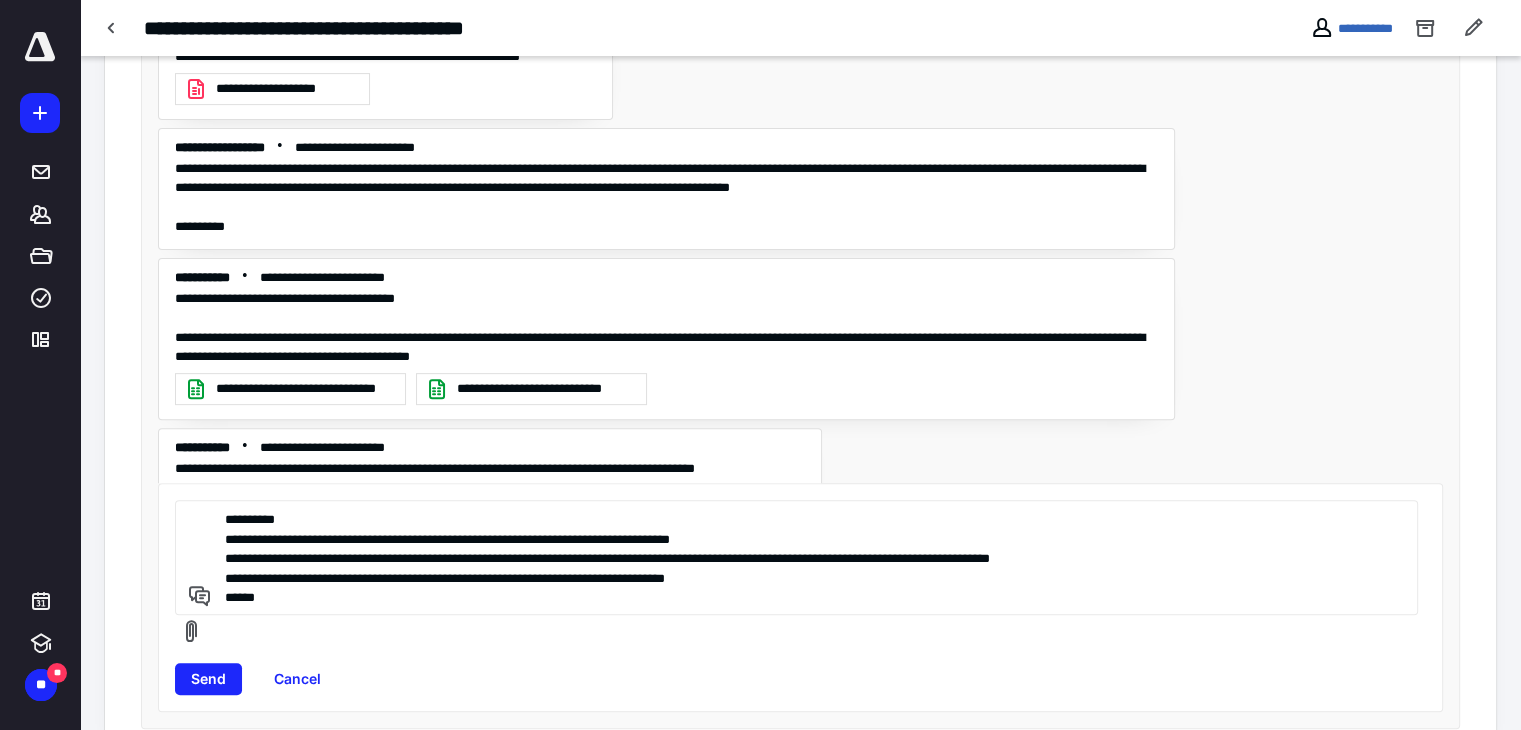 scroll, scrollTop: 661, scrollLeft: 0, axis: vertical 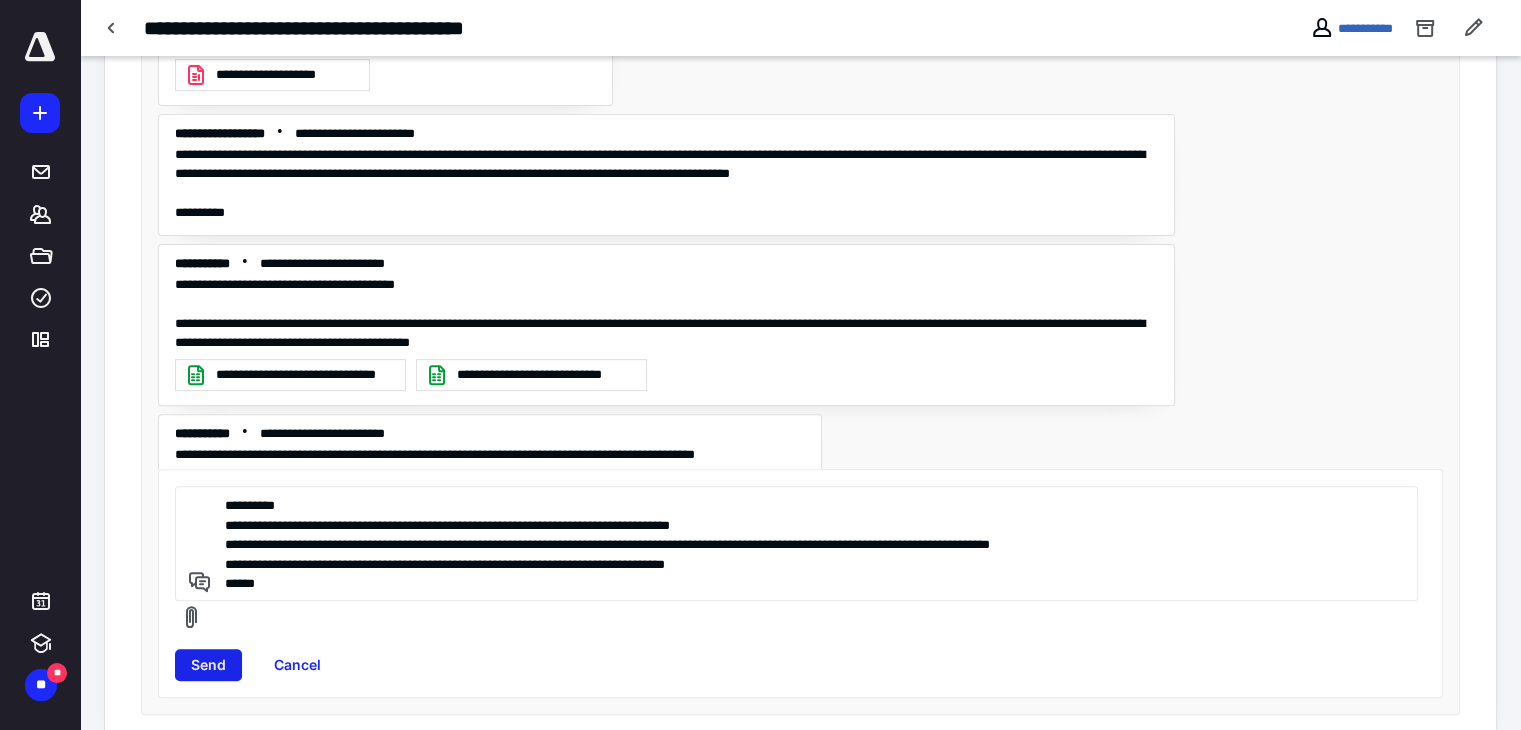 type on "**********" 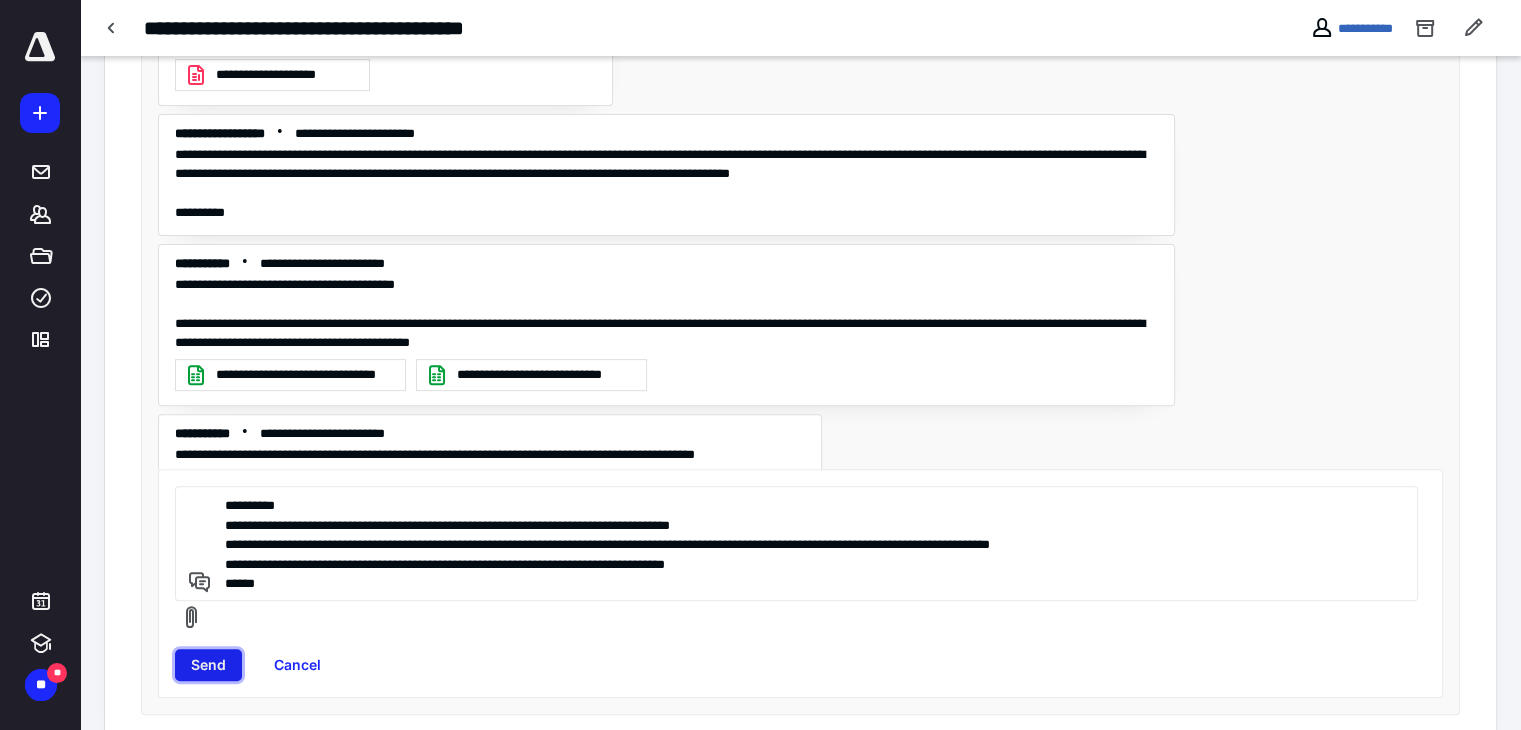 click on "Send" at bounding box center (208, 665) 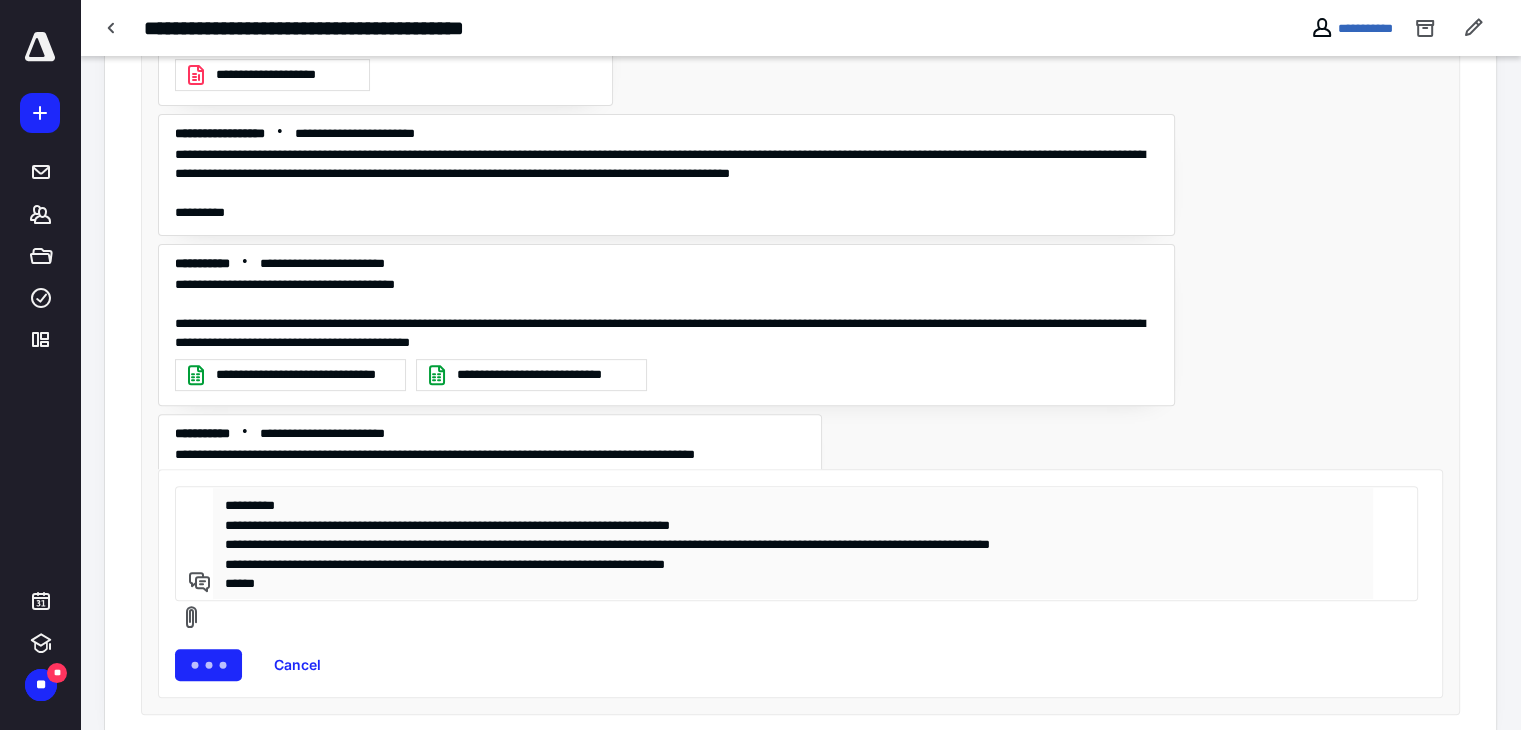 type 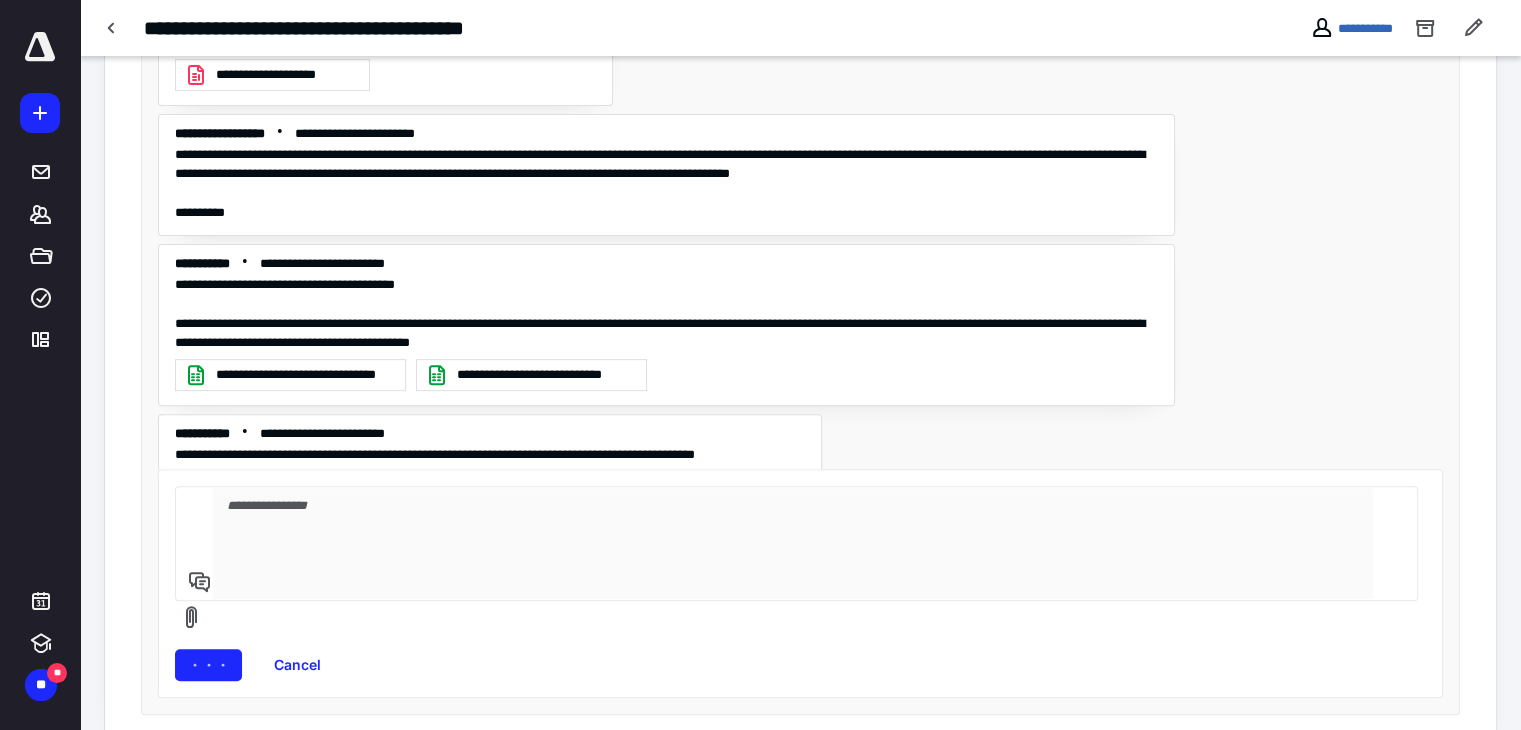 scroll, scrollTop: 536, scrollLeft: 0, axis: vertical 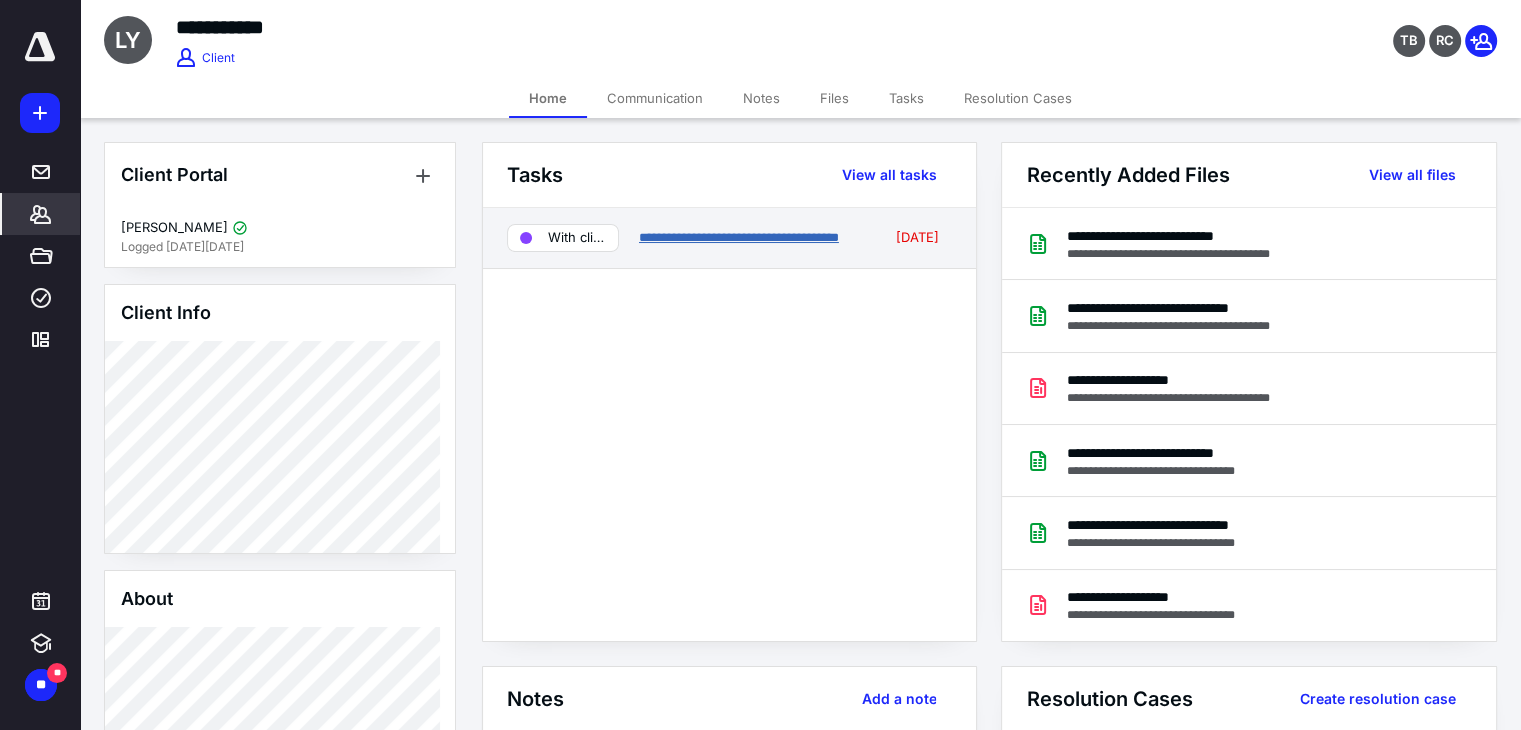 click on "**********" at bounding box center [739, 237] 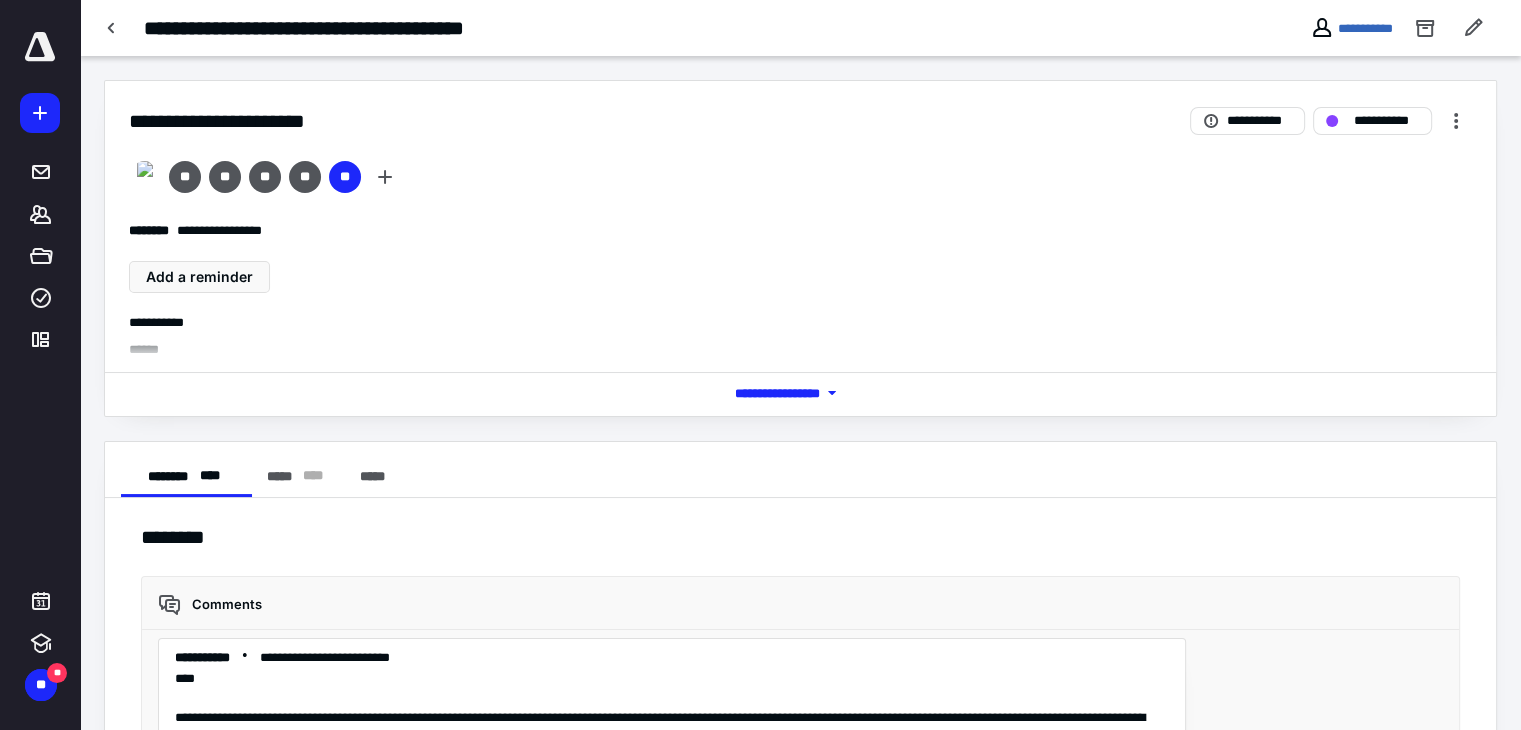 scroll, scrollTop: 4690, scrollLeft: 0, axis: vertical 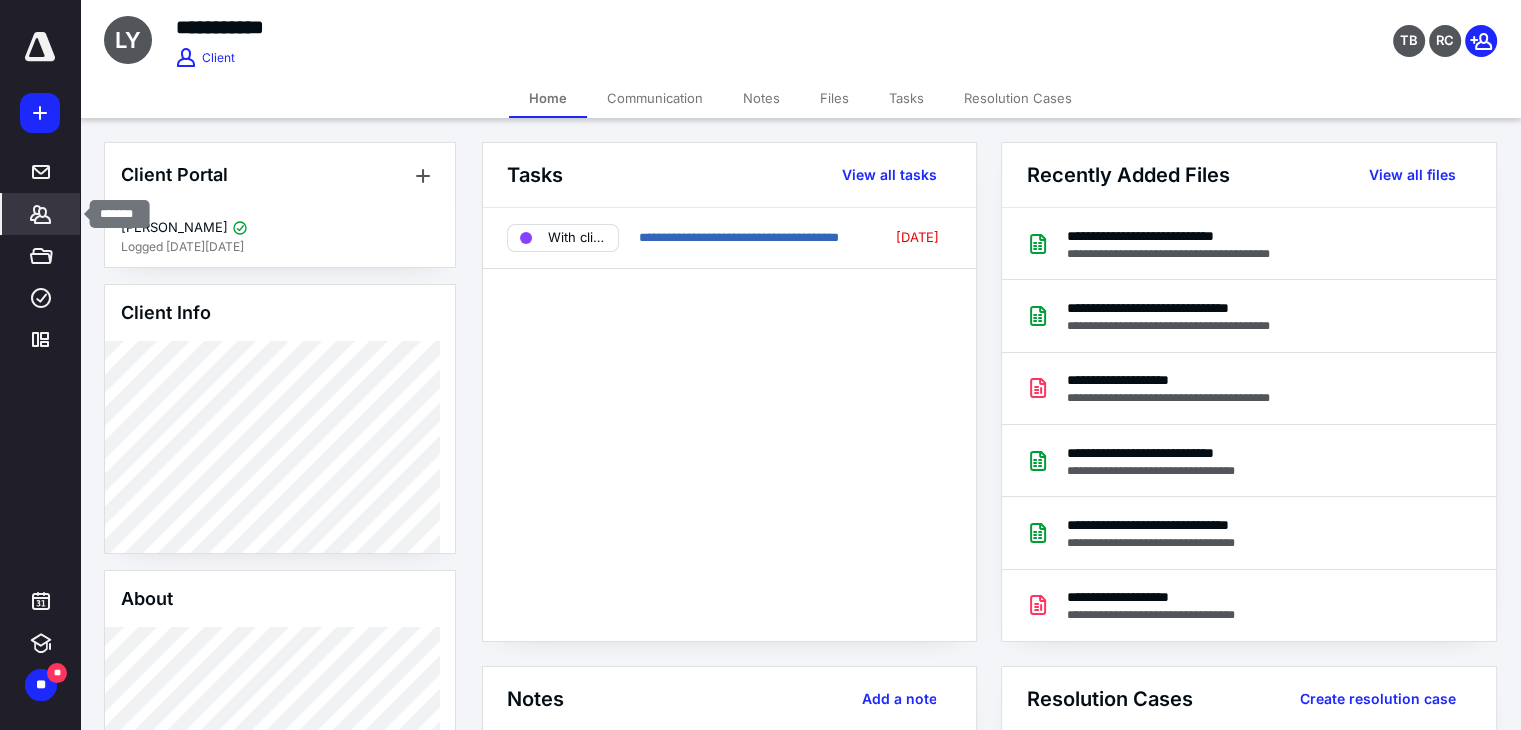 click 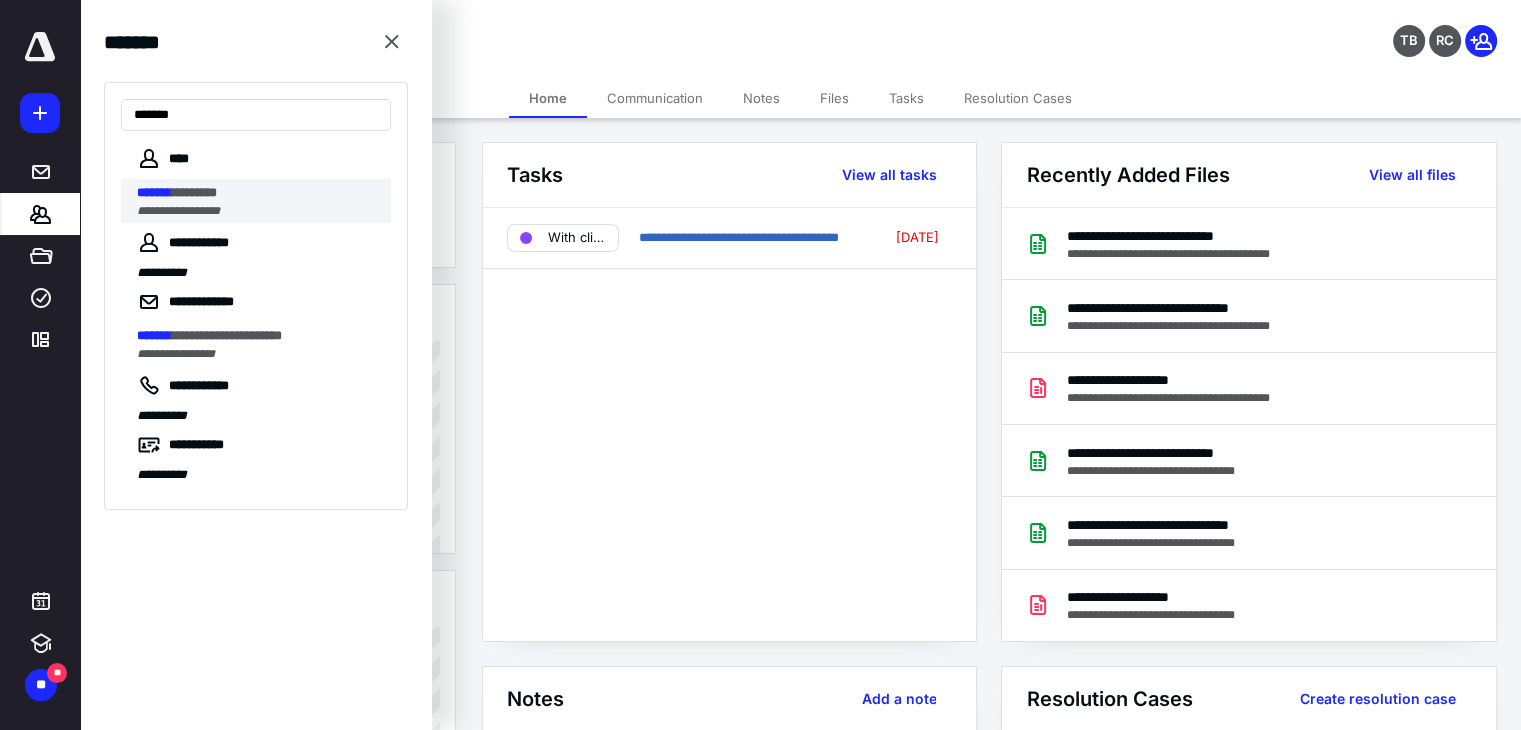 type on "*******" 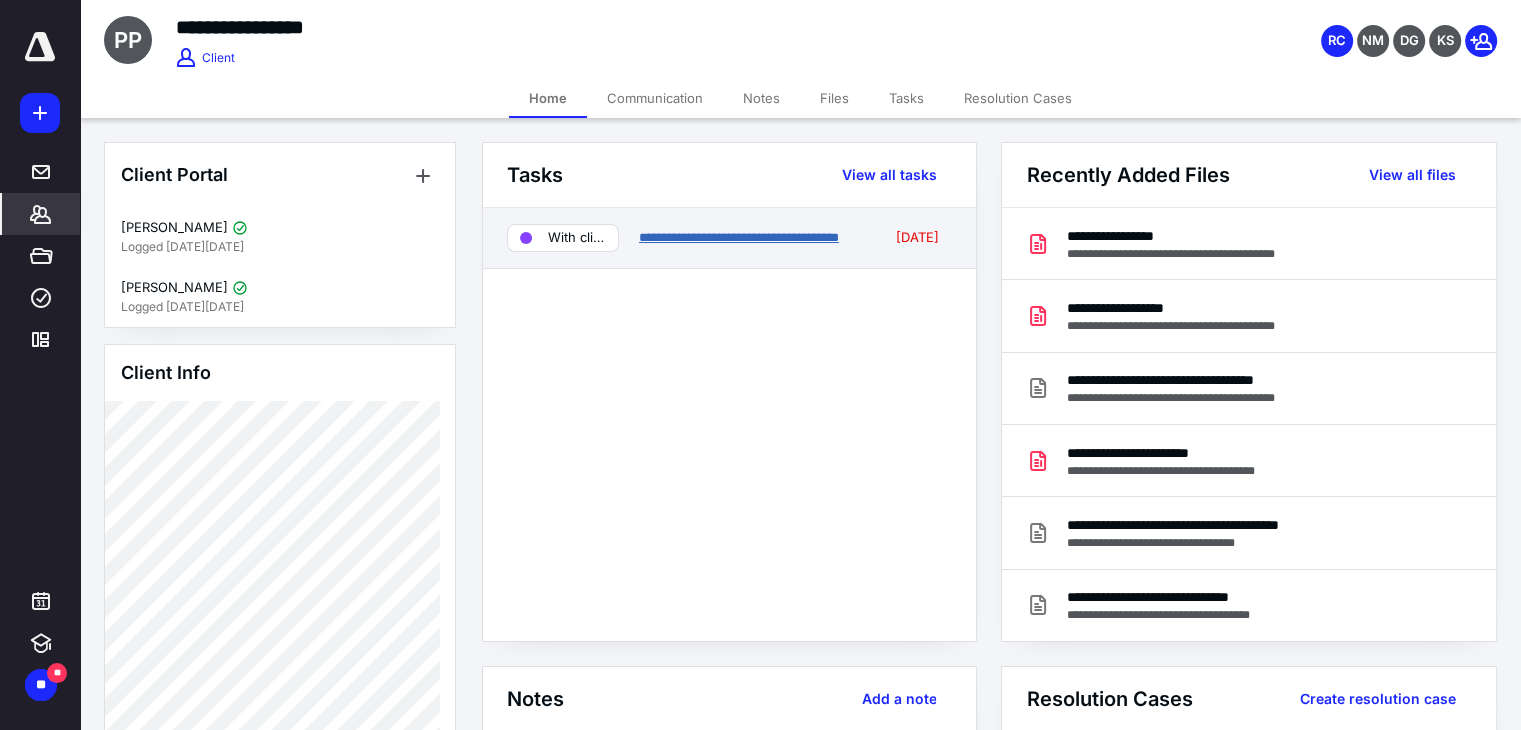 click on "**********" at bounding box center [739, 237] 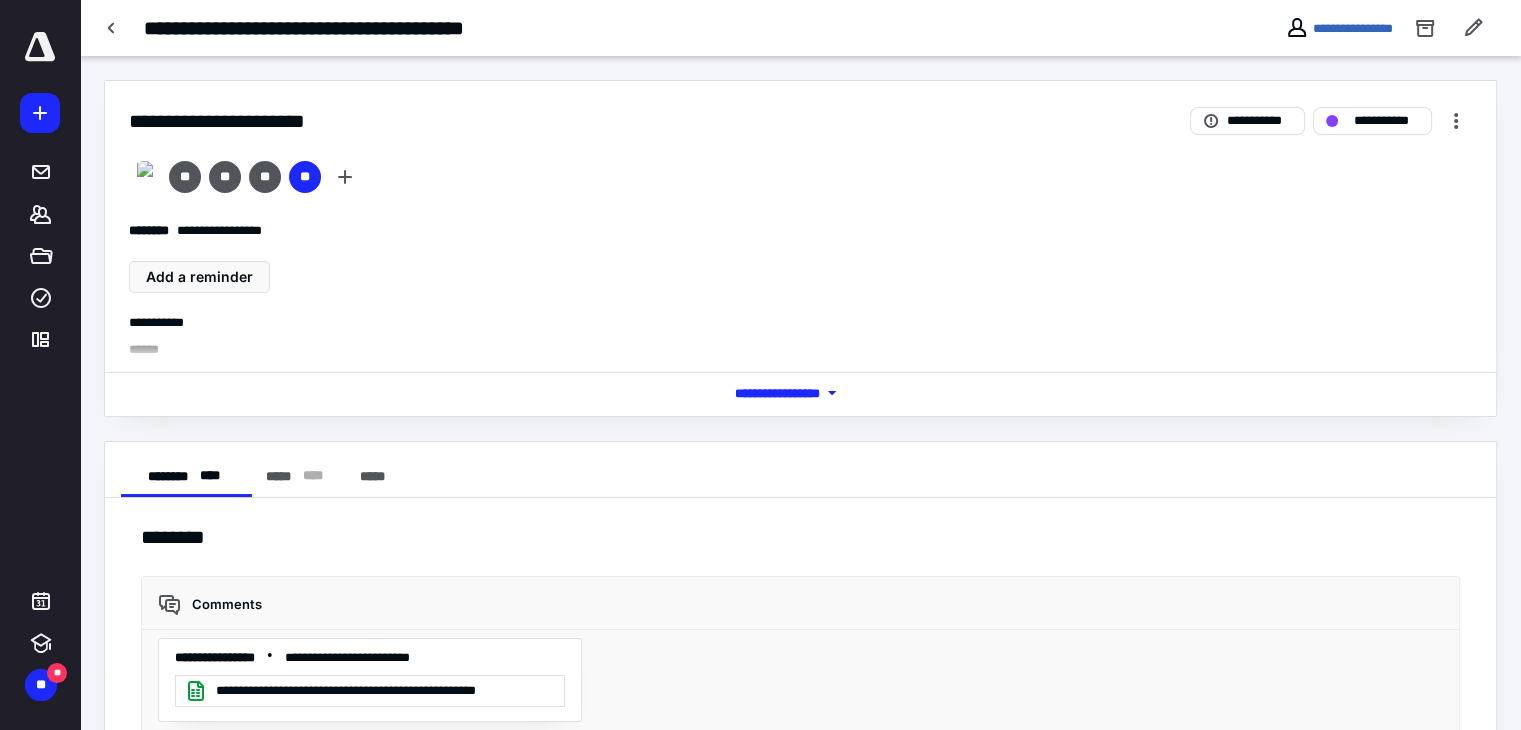 scroll, scrollTop: 5367, scrollLeft: 0, axis: vertical 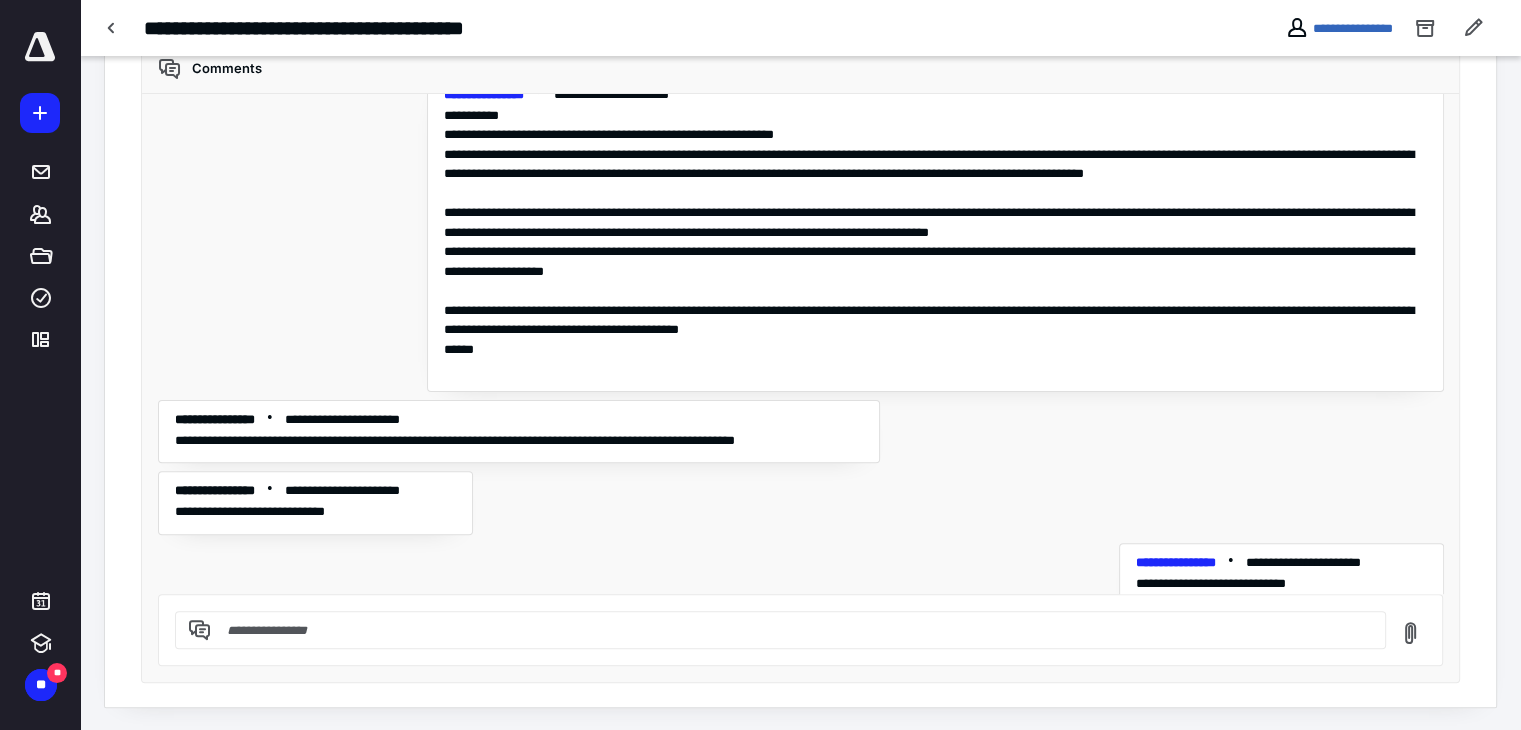 click at bounding box center [792, 630] 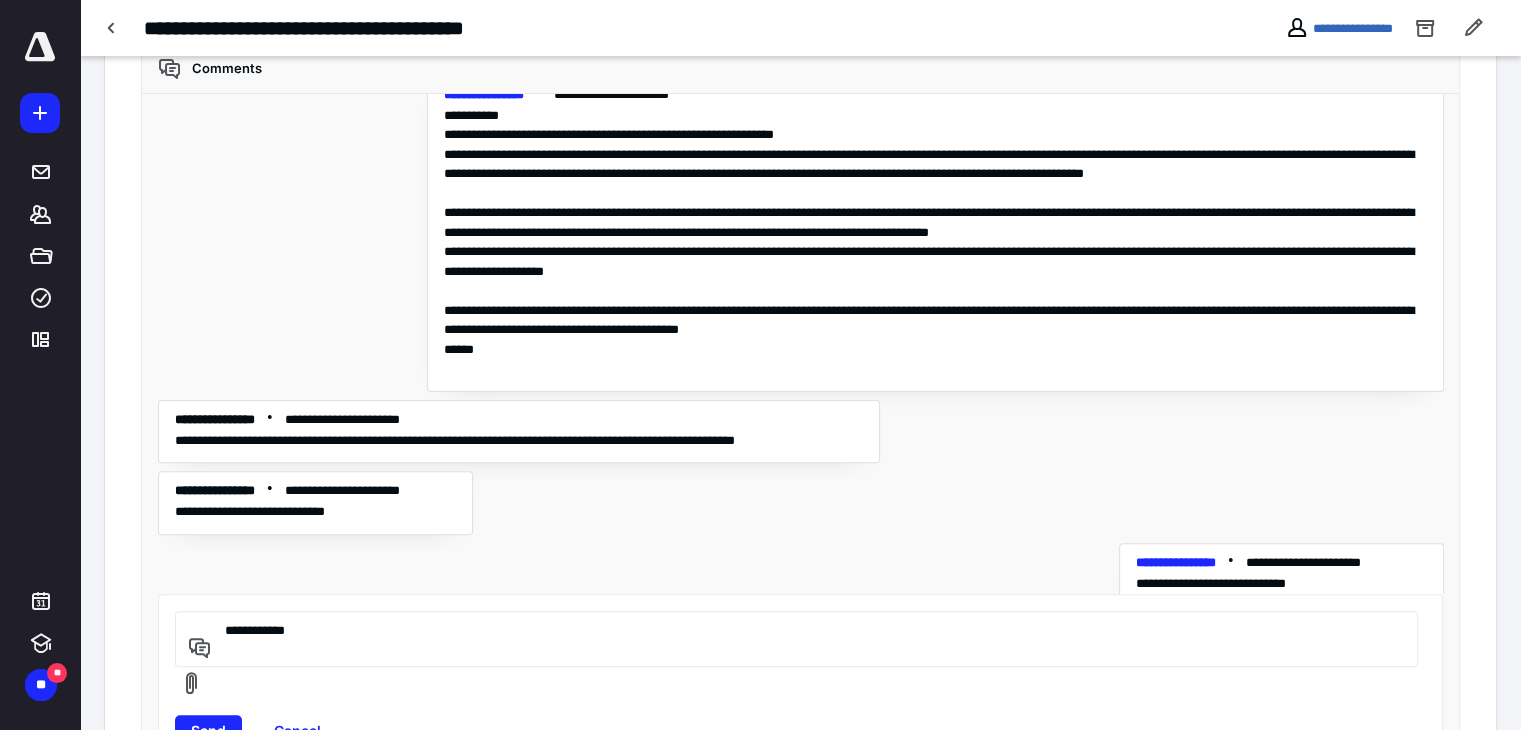 paste on "**********" 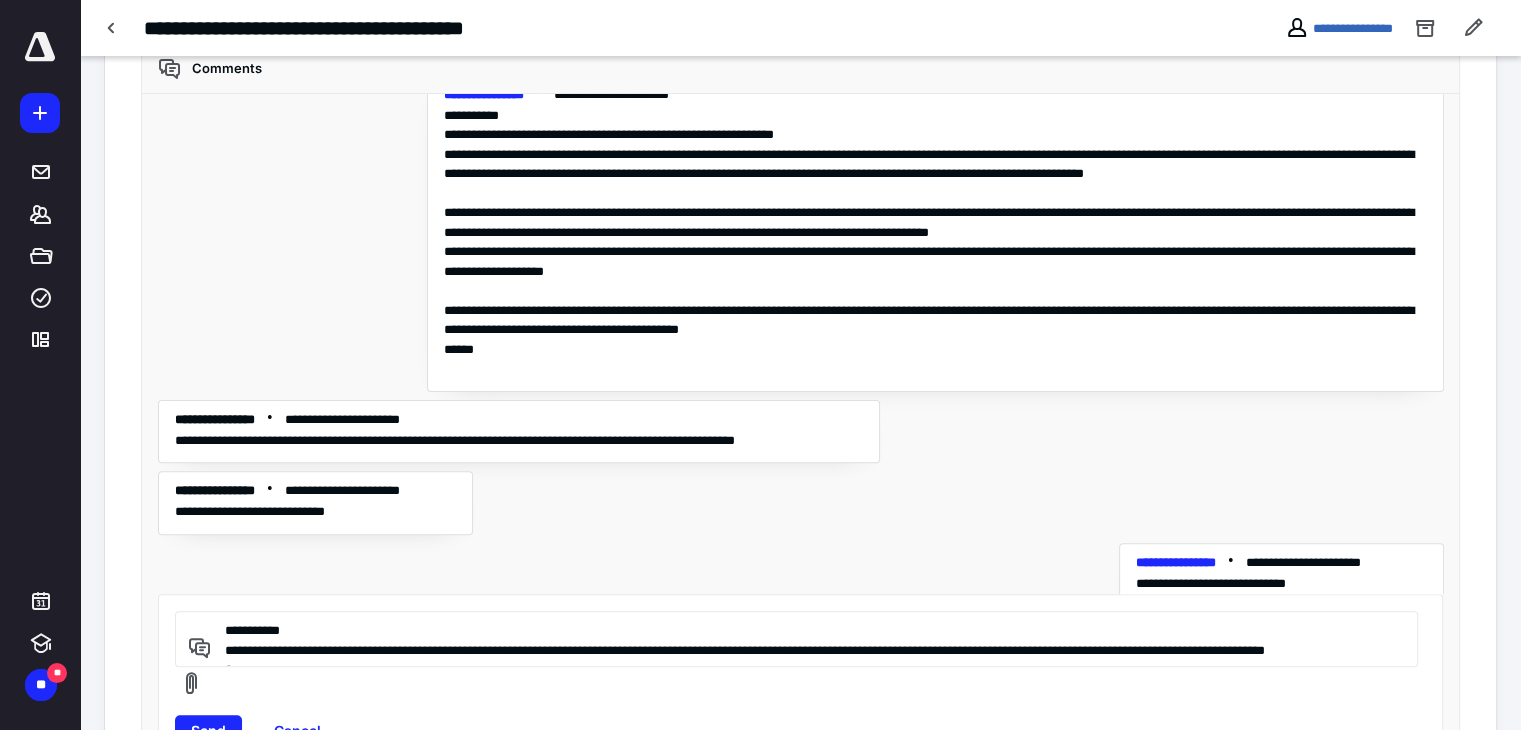 scroll, scrollTop: 600, scrollLeft: 0, axis: vertical 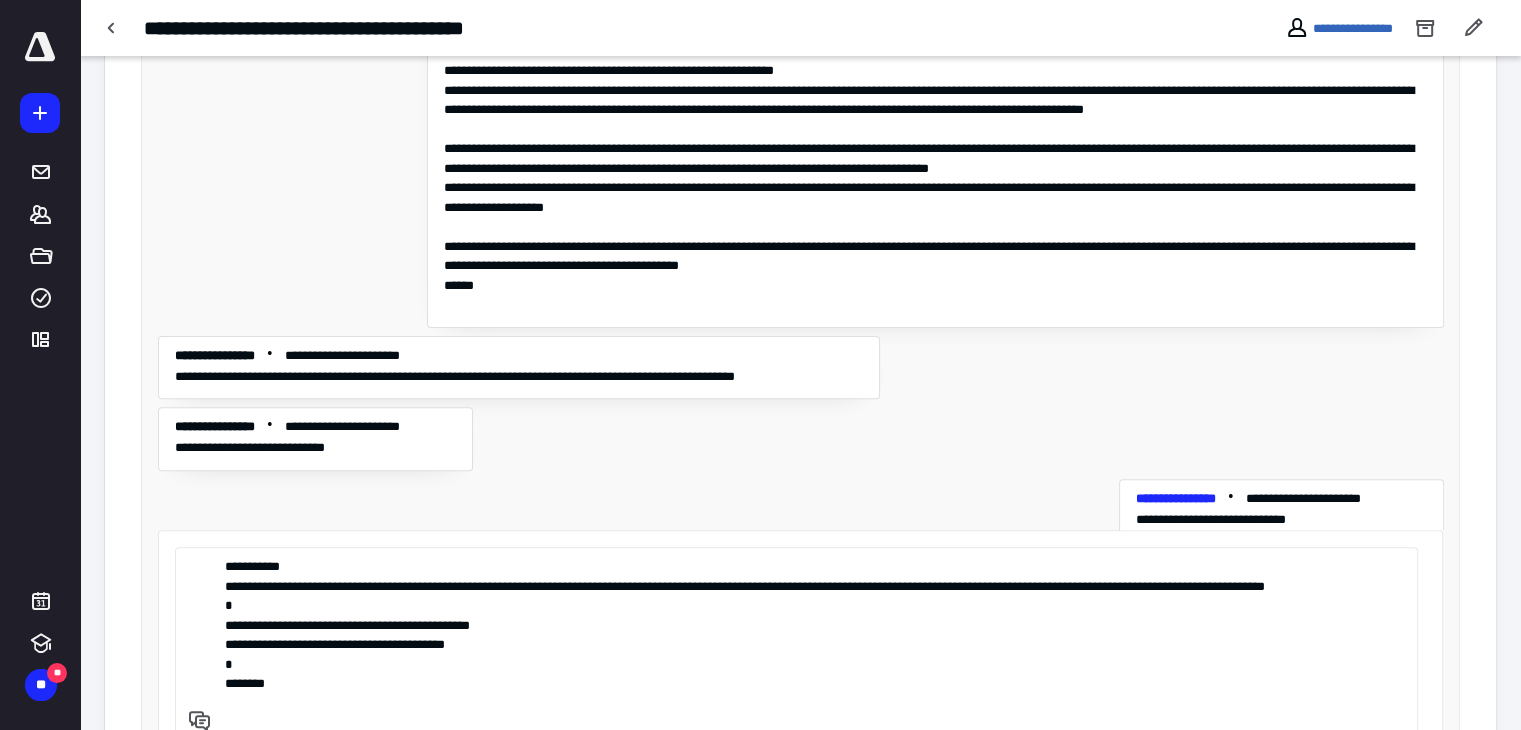 click on "**********" at bounding box center [793, 643] 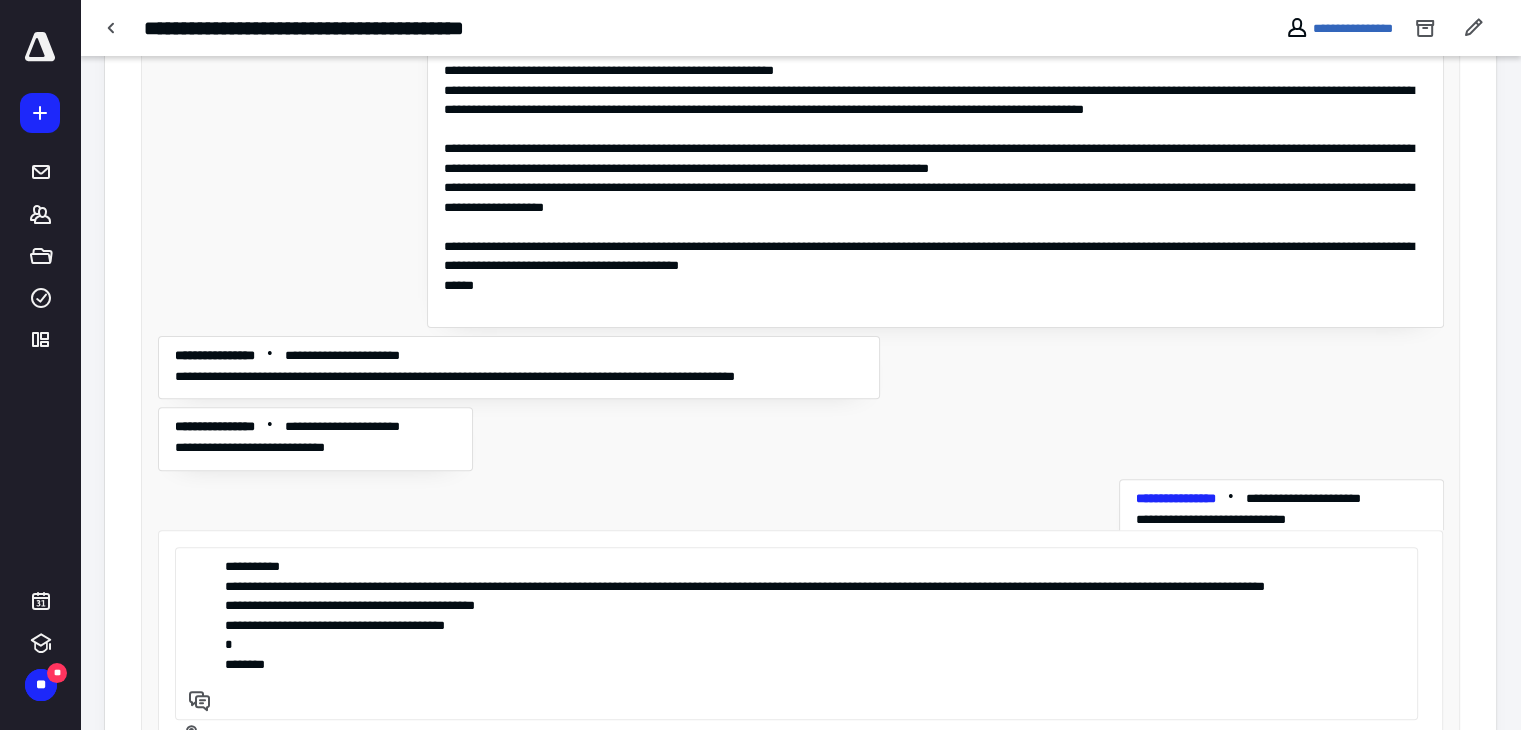 click on "**********" at bounding box center [793, 633] 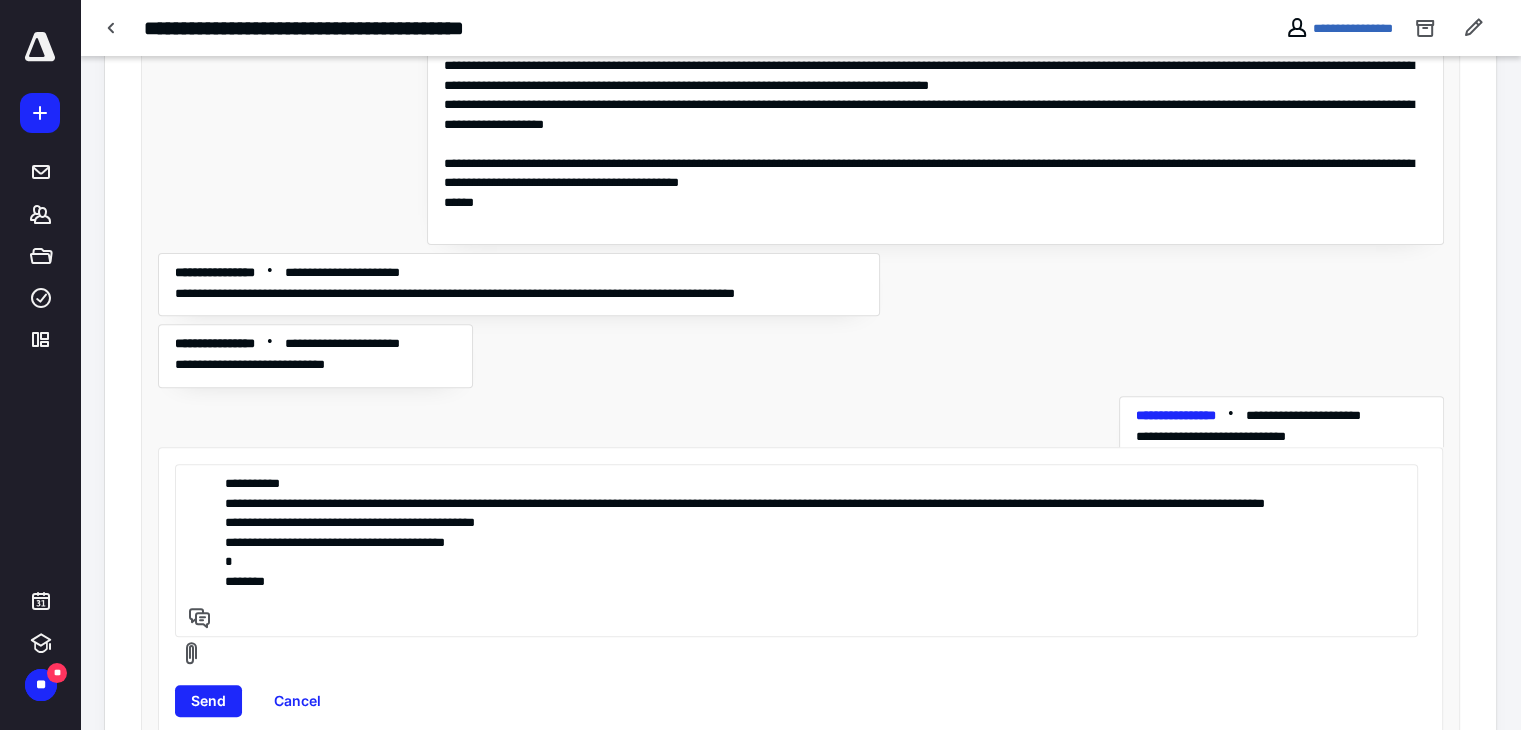 scroll, scrollTop: 720, scrollLeft: 0, axis: vertical 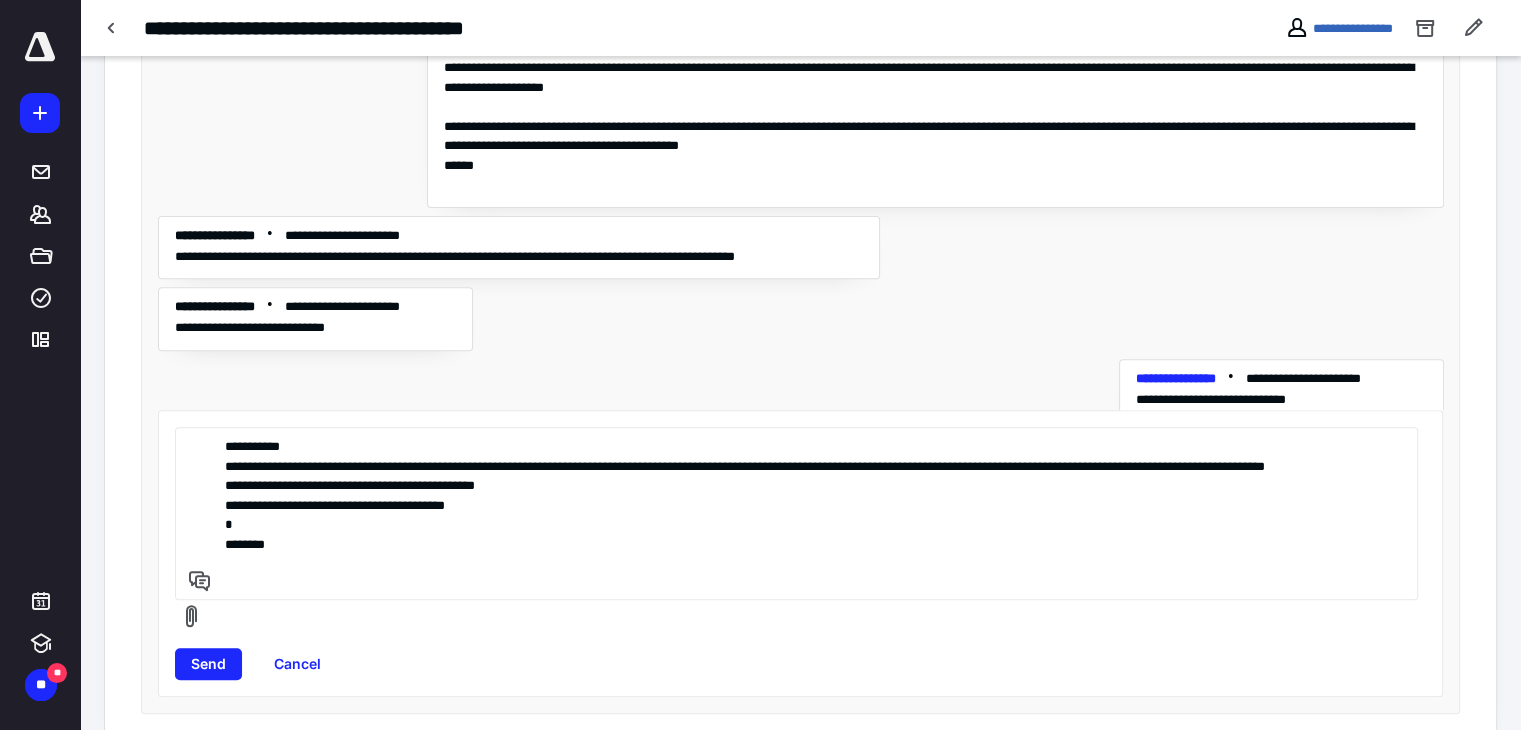 click on "**********" at bounding box center [793, 513] 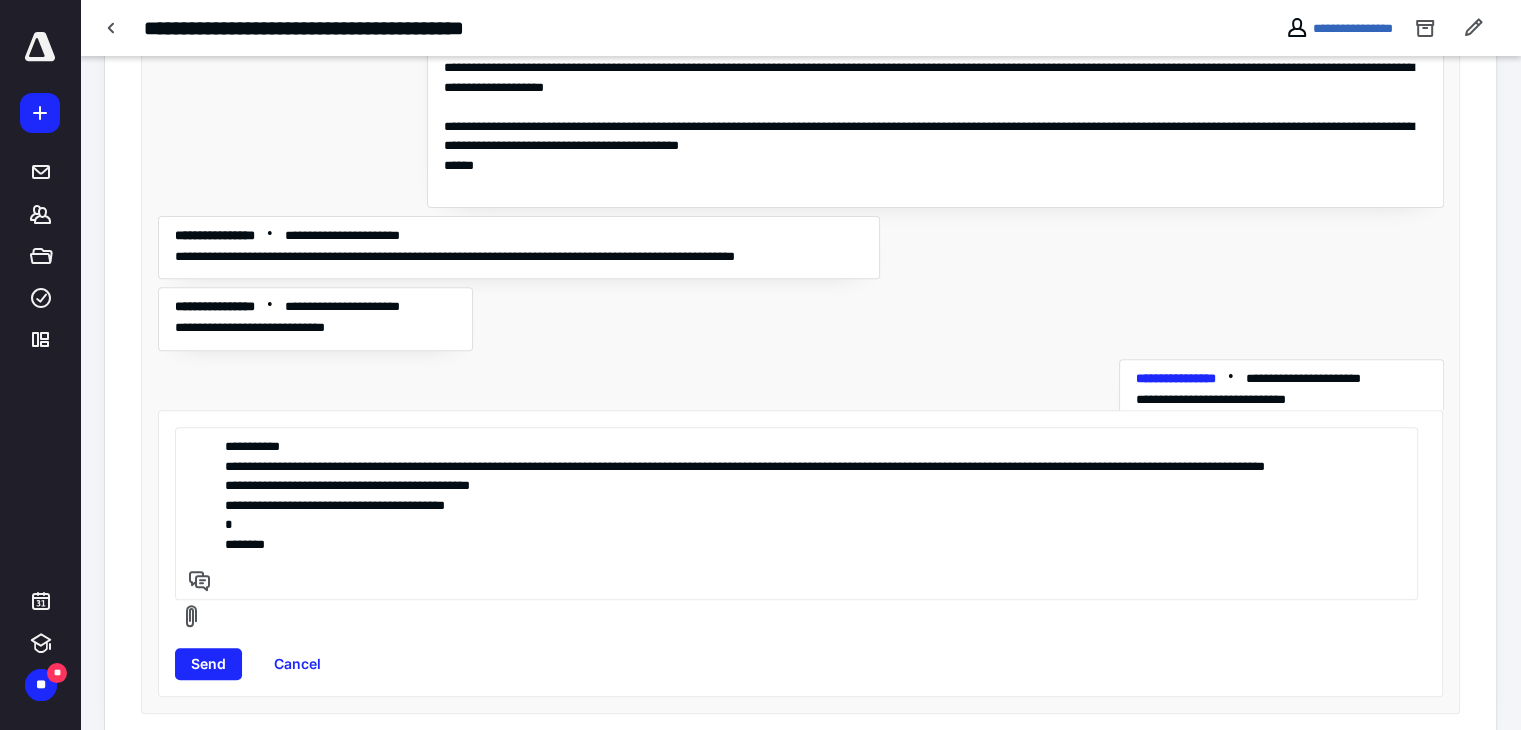 type on "**********" 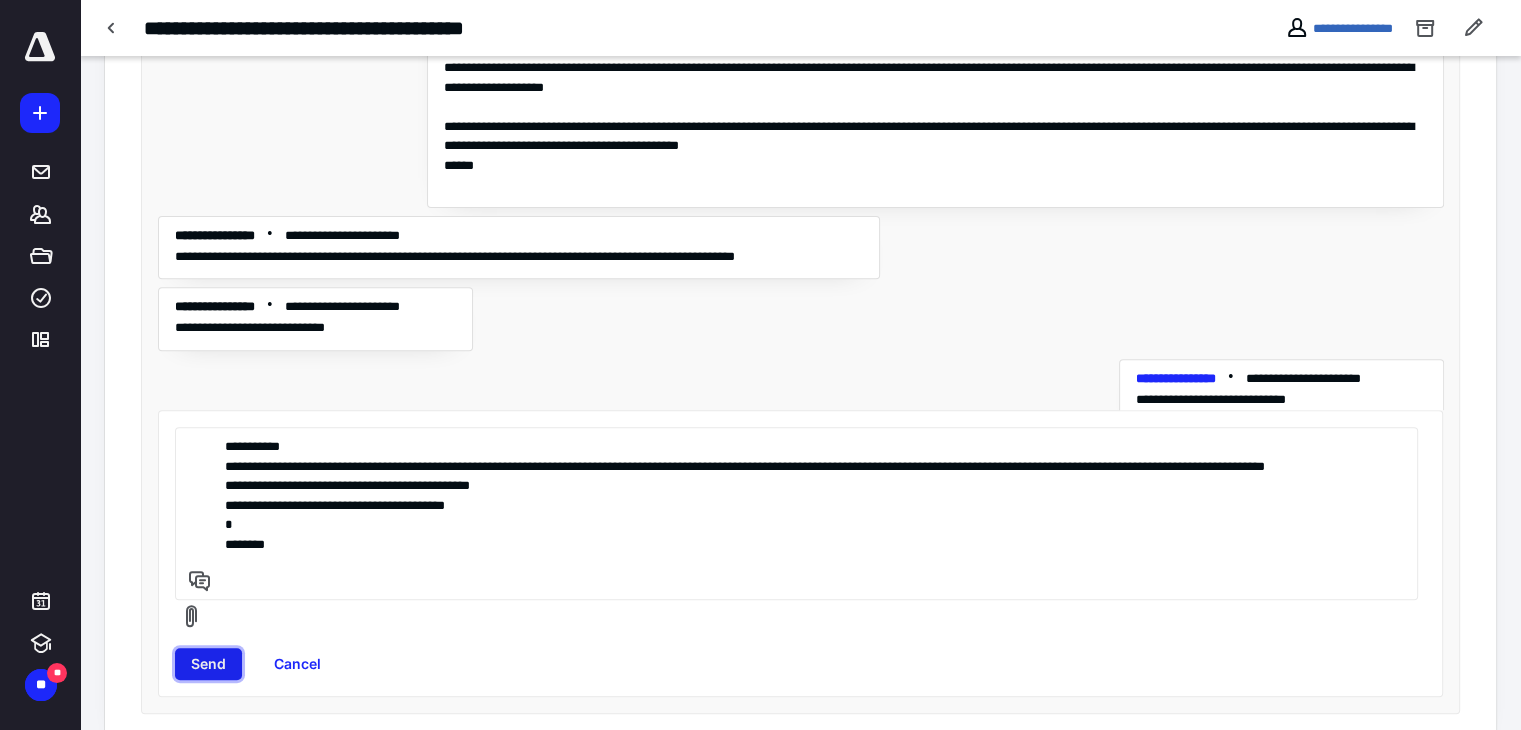 click on "Send" at bounding box center [208, 664] 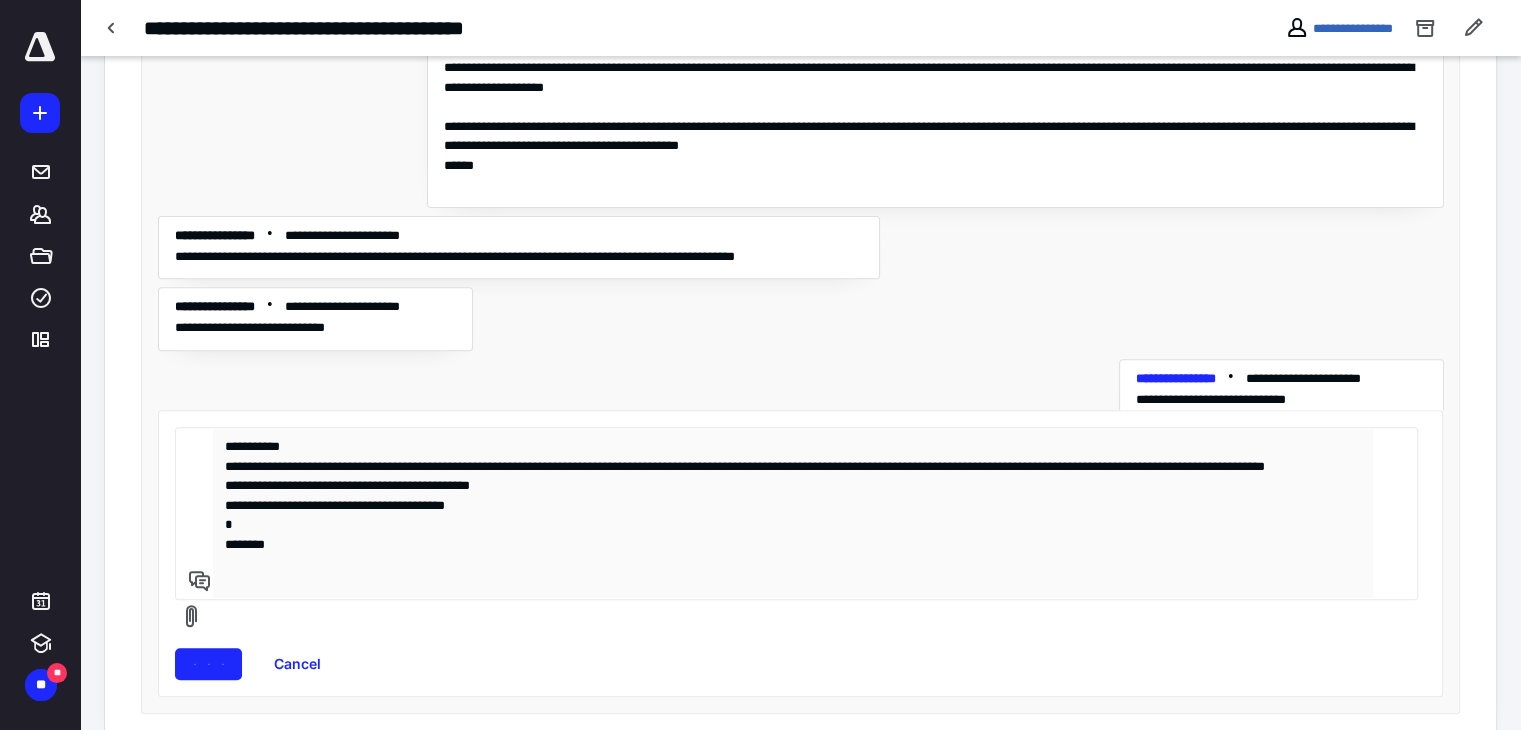 type 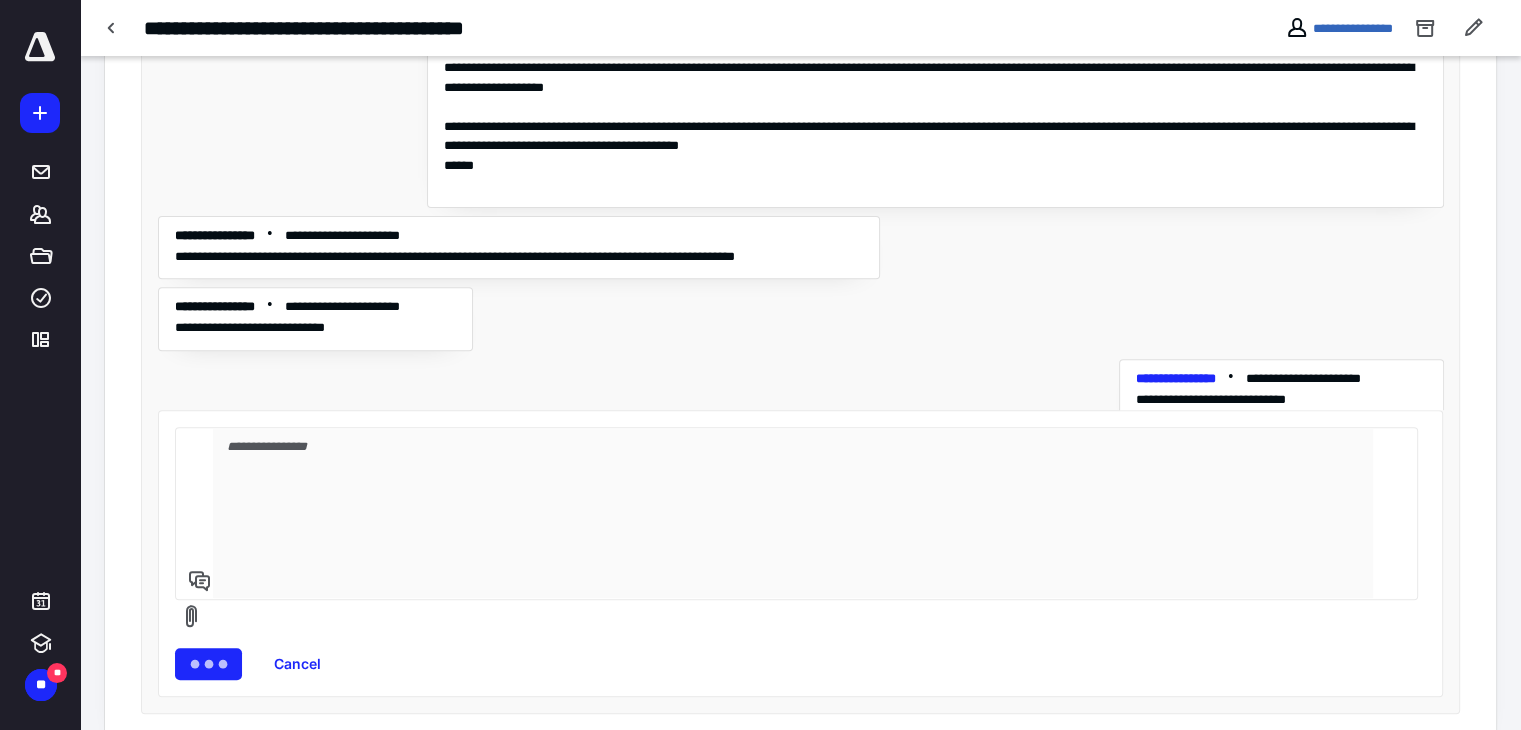 scroll, scrollTop: 536, scrollLeft: 0, axis: vertical 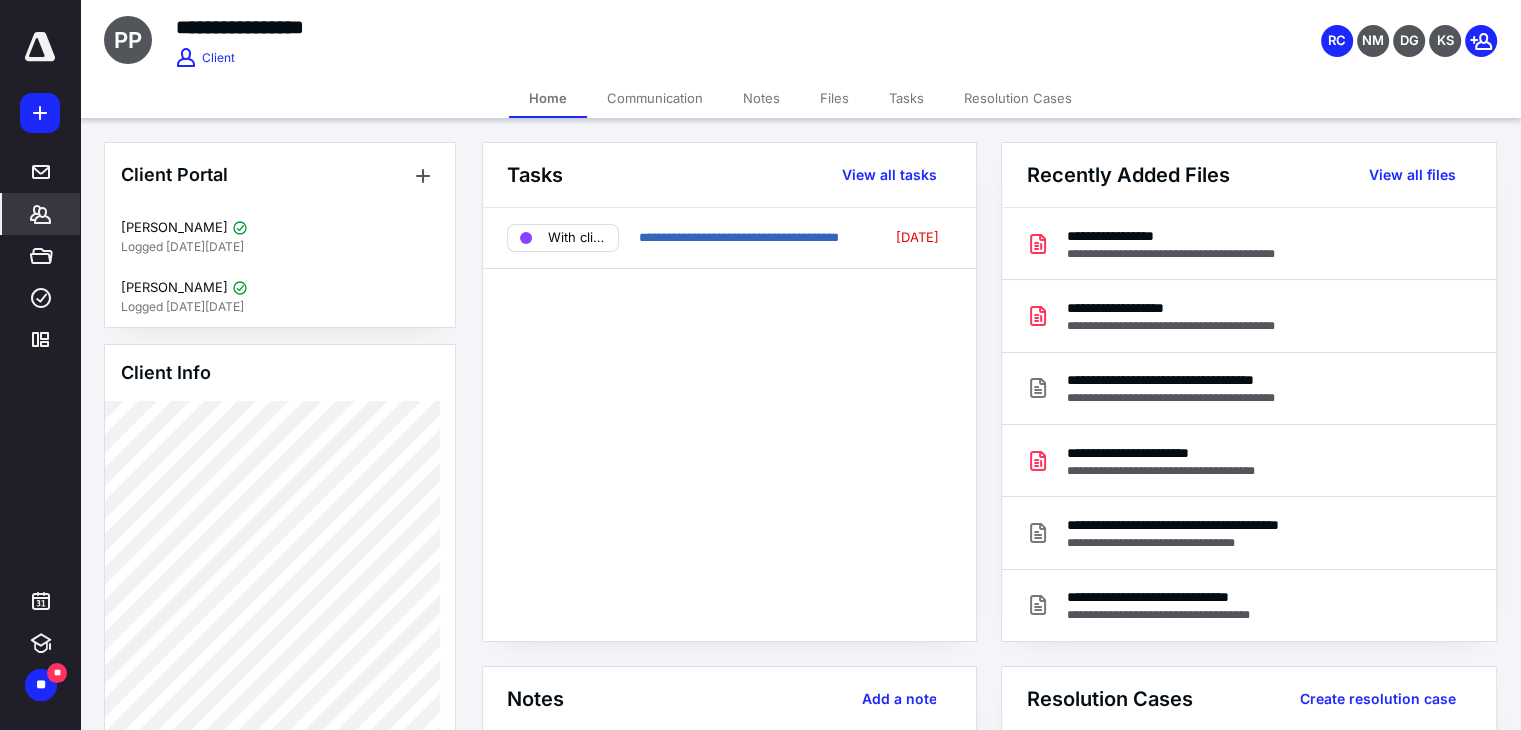 click on "Tasks" at bounding box center (906, 98) 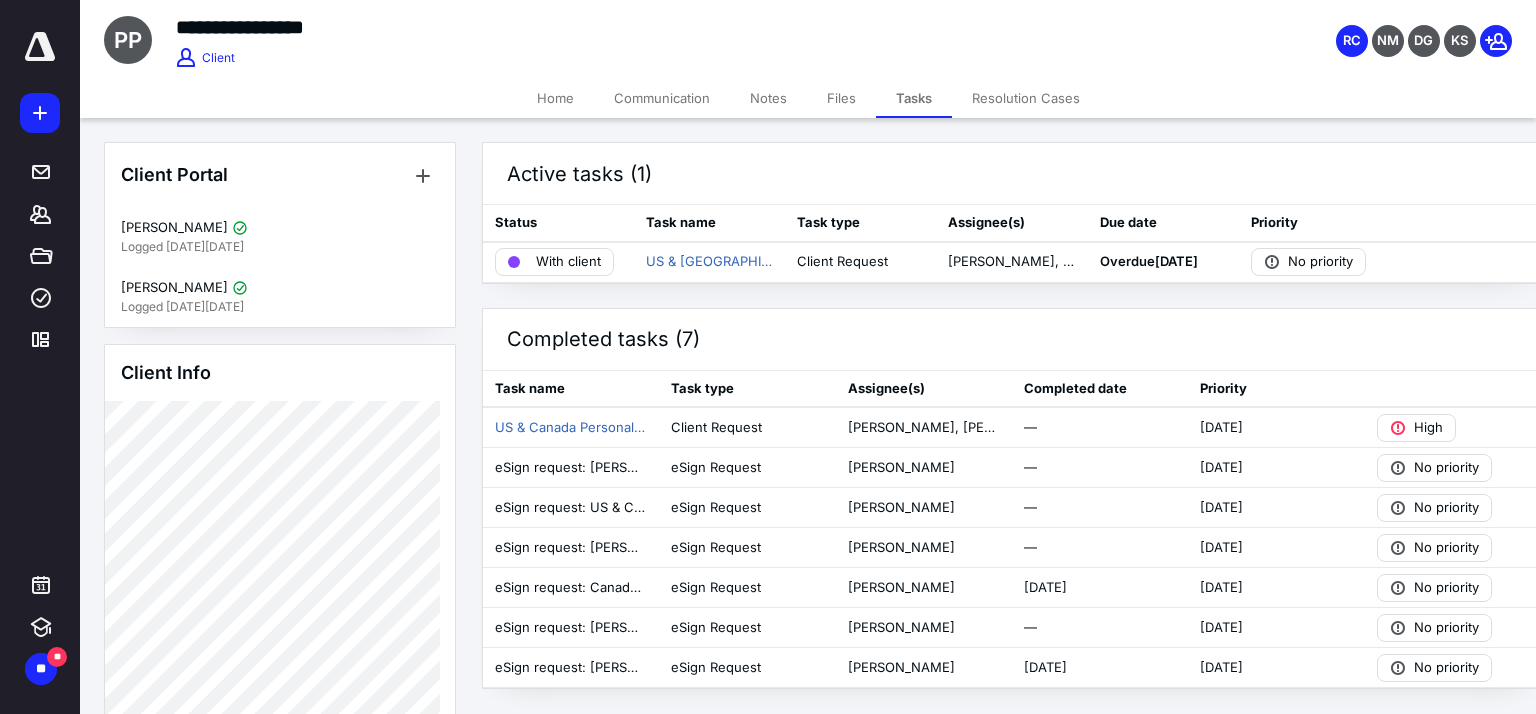 click on "Files" at bounding box center [841, 98] 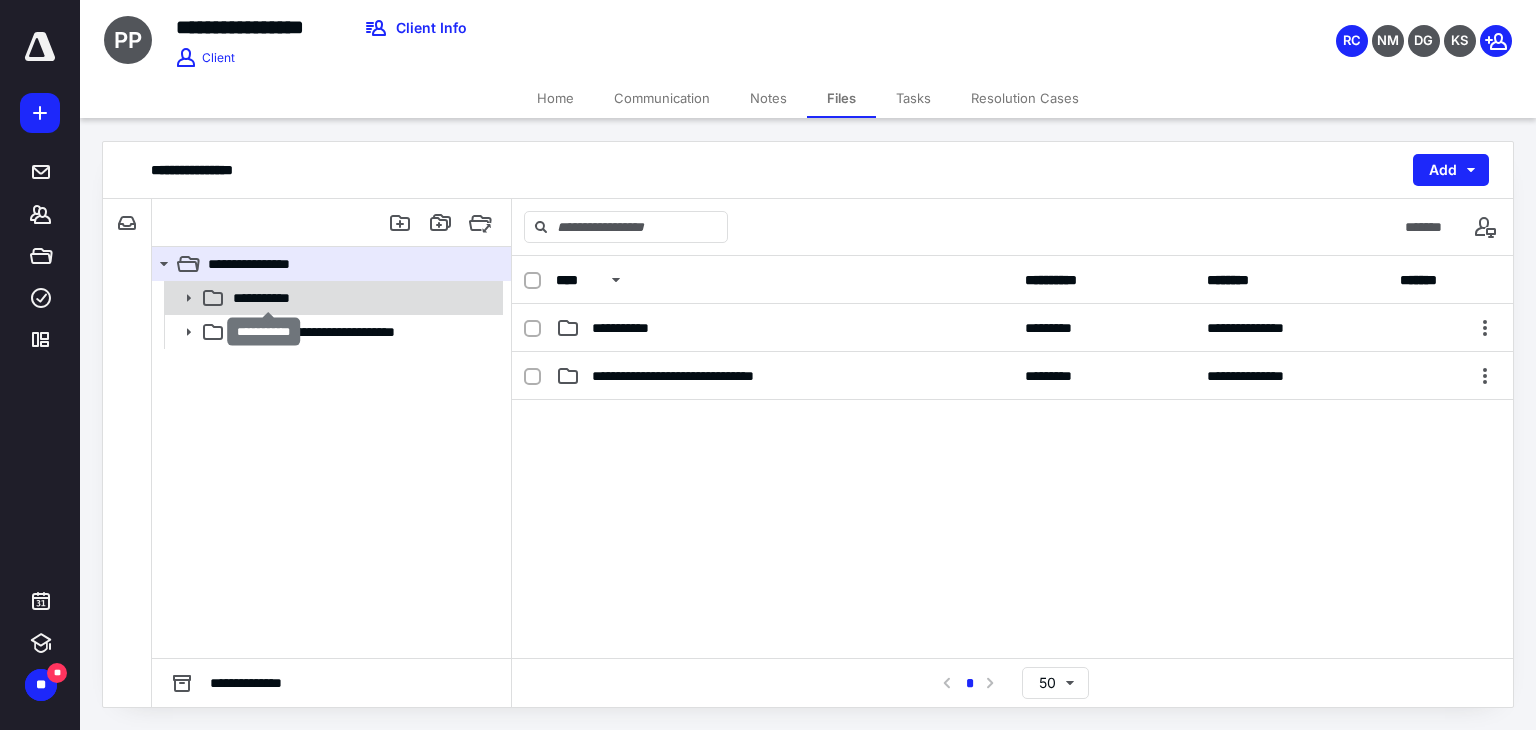 click on "**********" at bounding box center (268, 298) 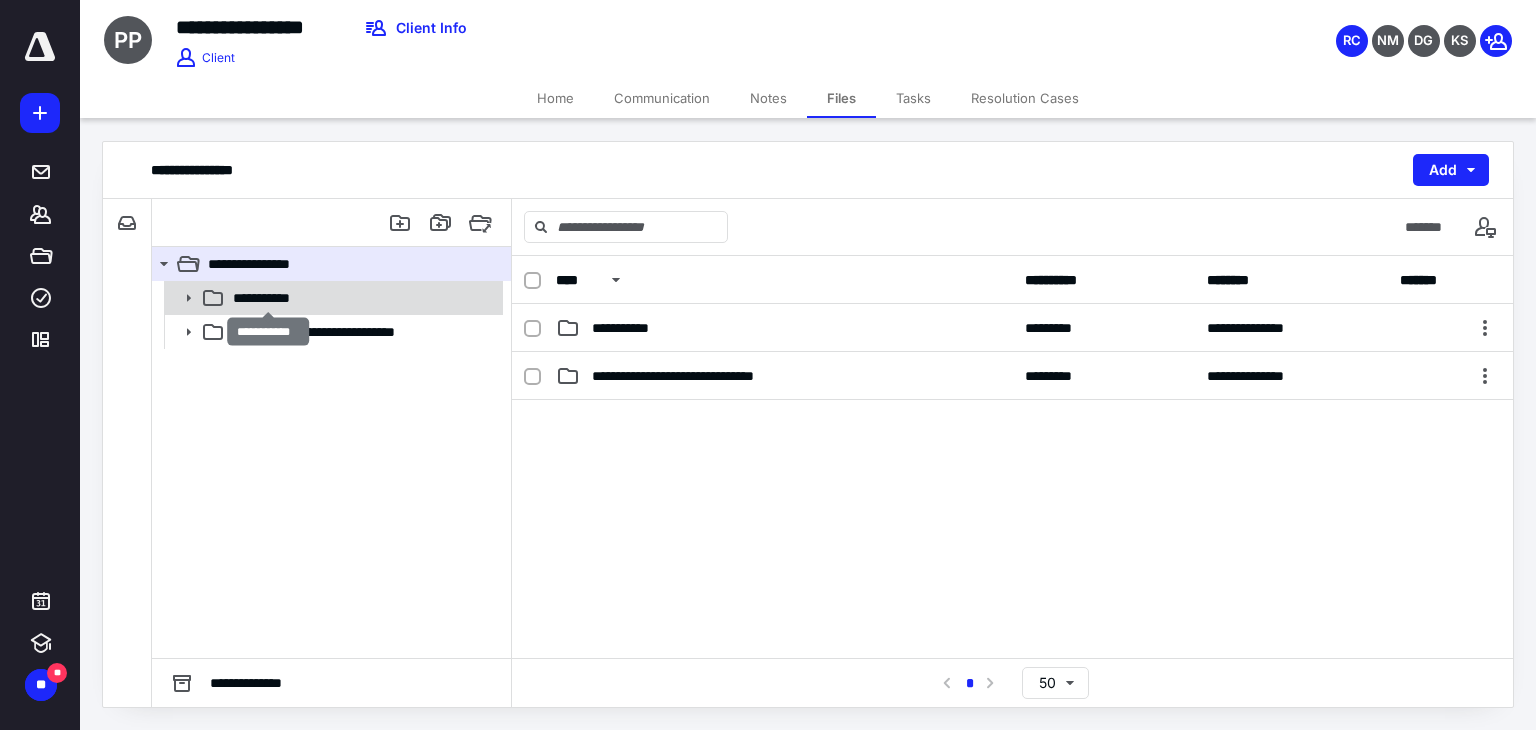 click on "**********" at bounding box center (268, 298) 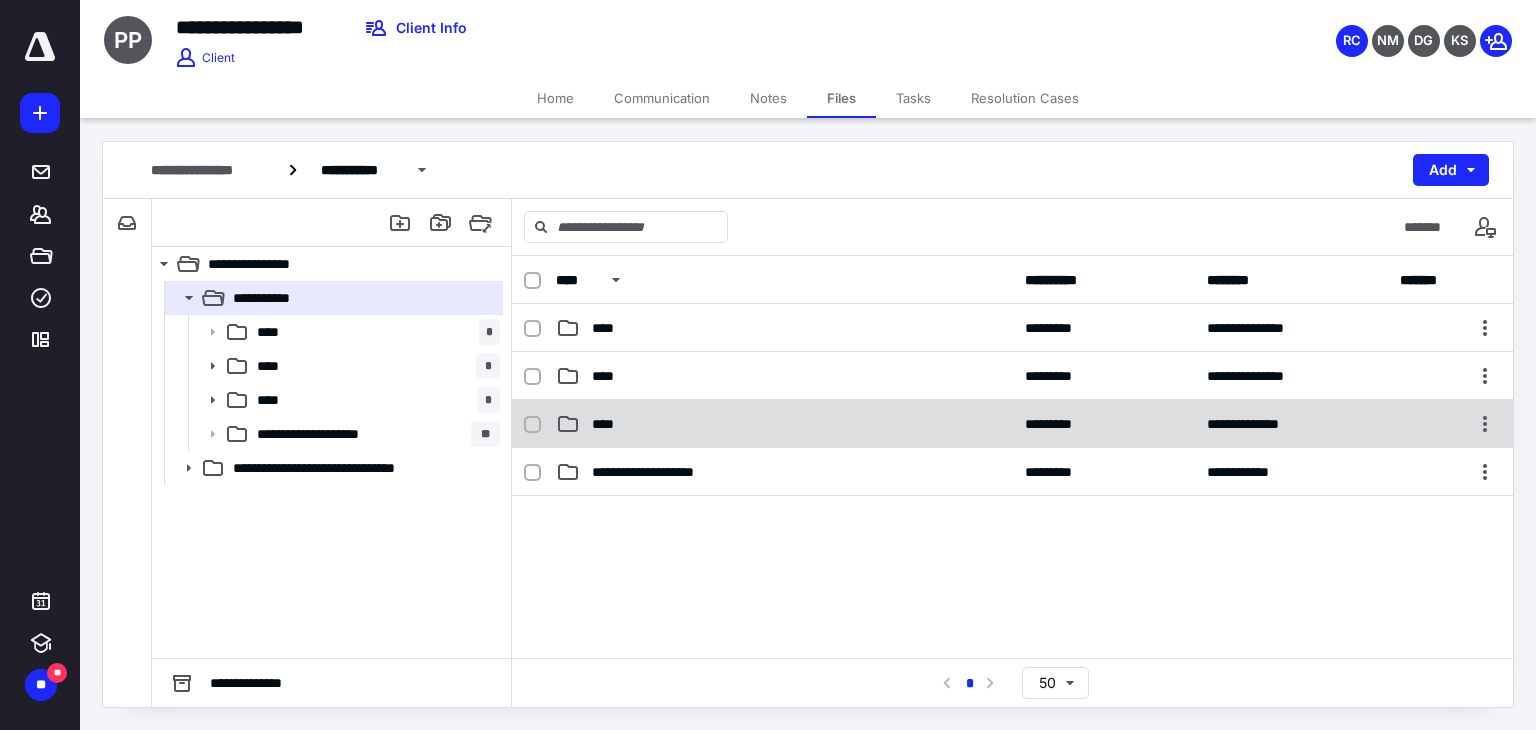 click on "****" at bounding box center [784, 424] 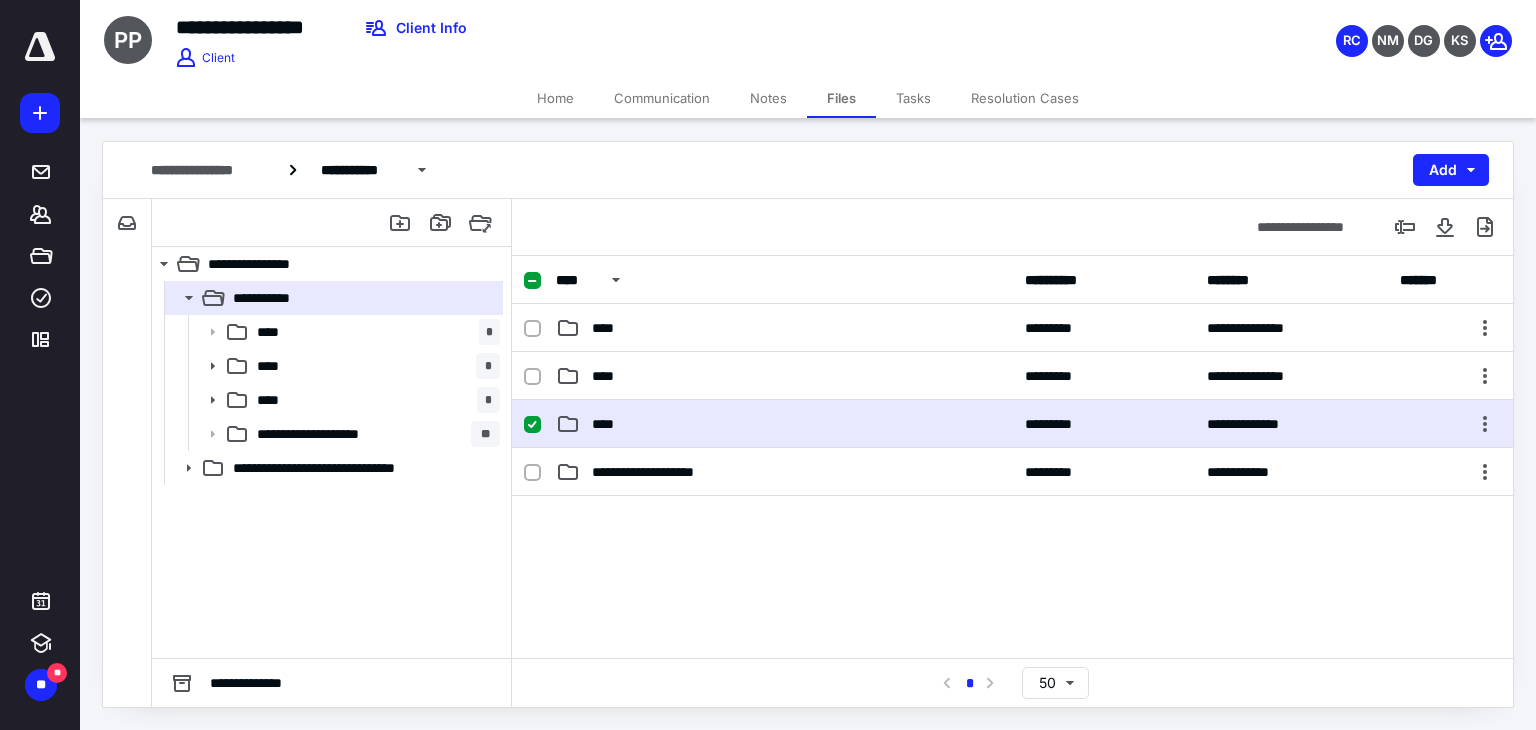 click on "****" at bounding box center (784, 424) 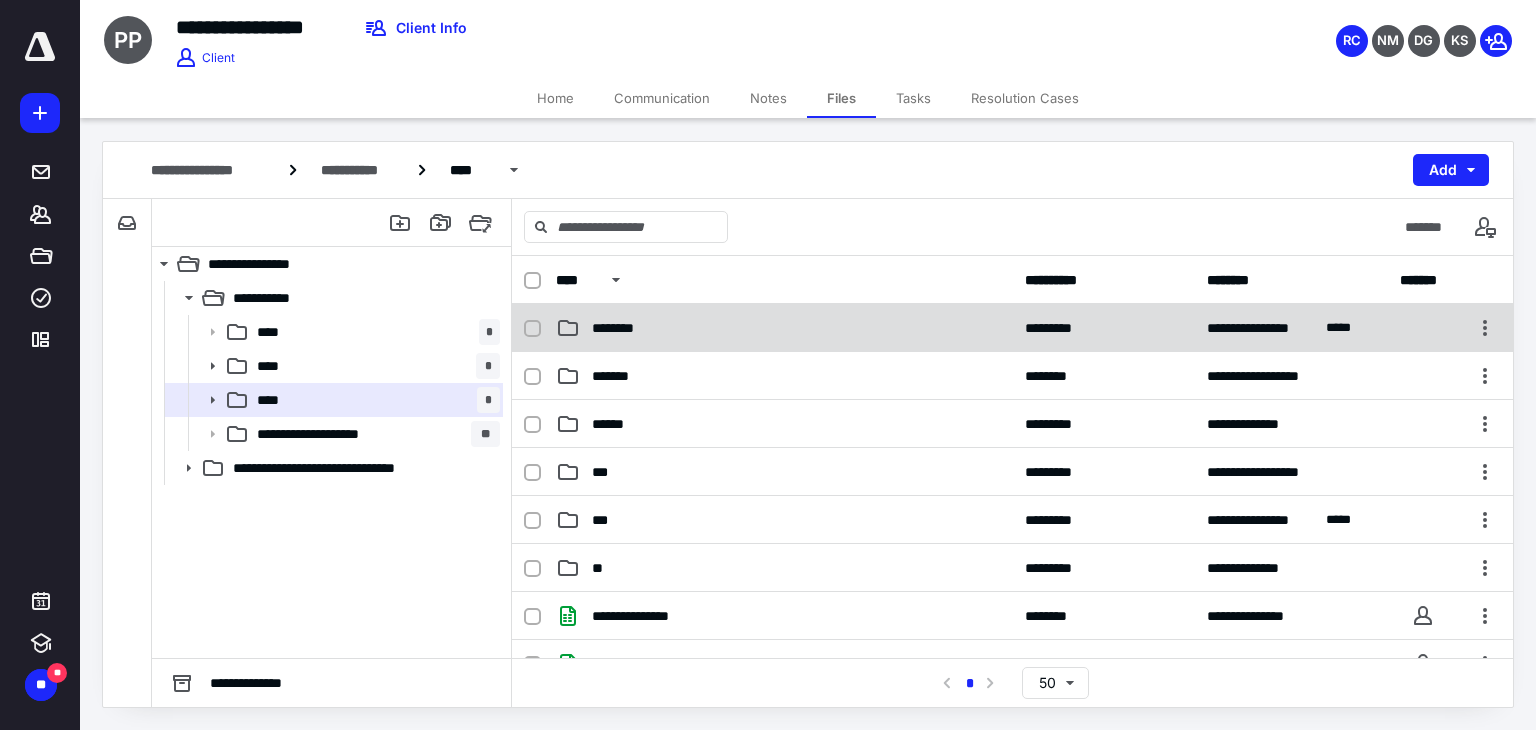 click on "********" at bounding box center (784, 328) 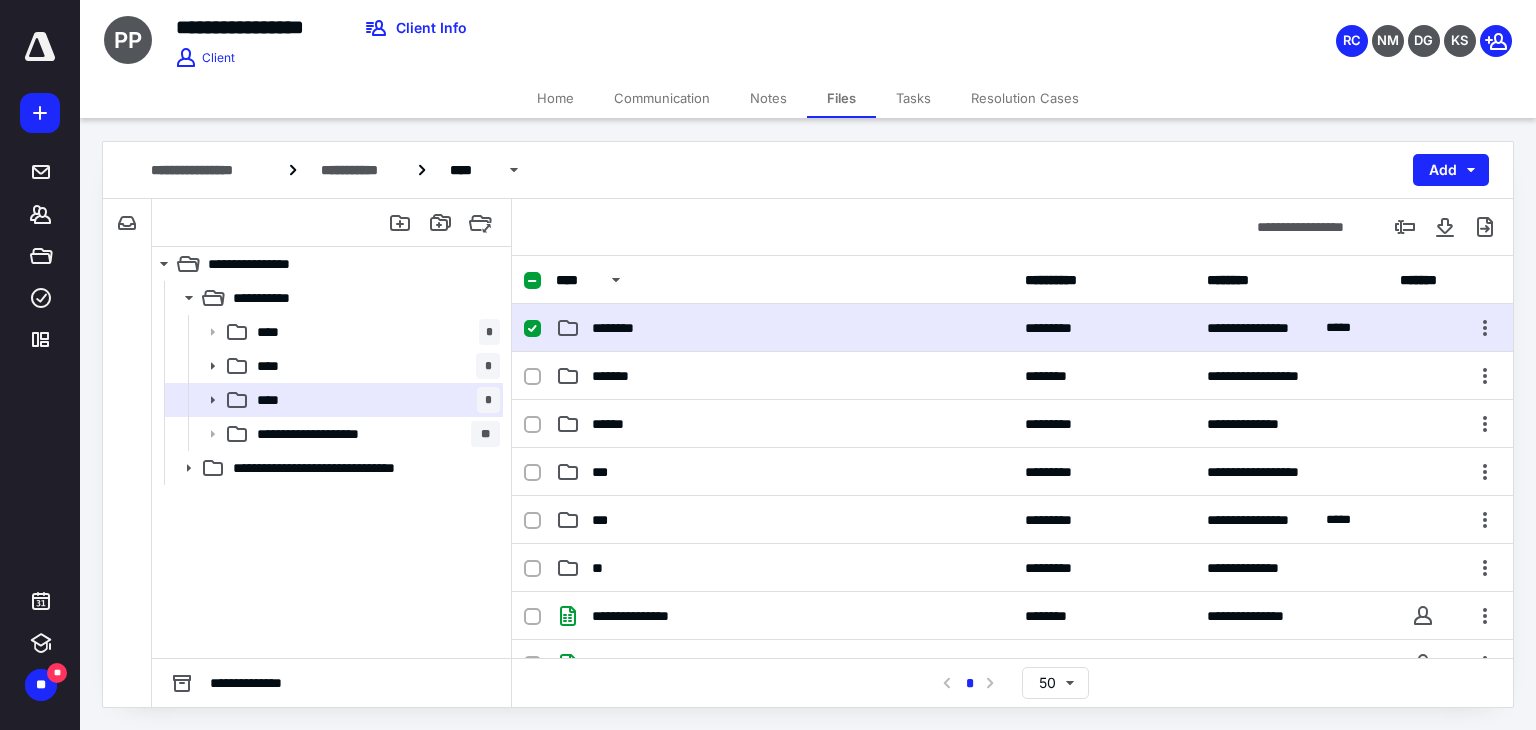 click on "********" at bounding box center [784, 328] 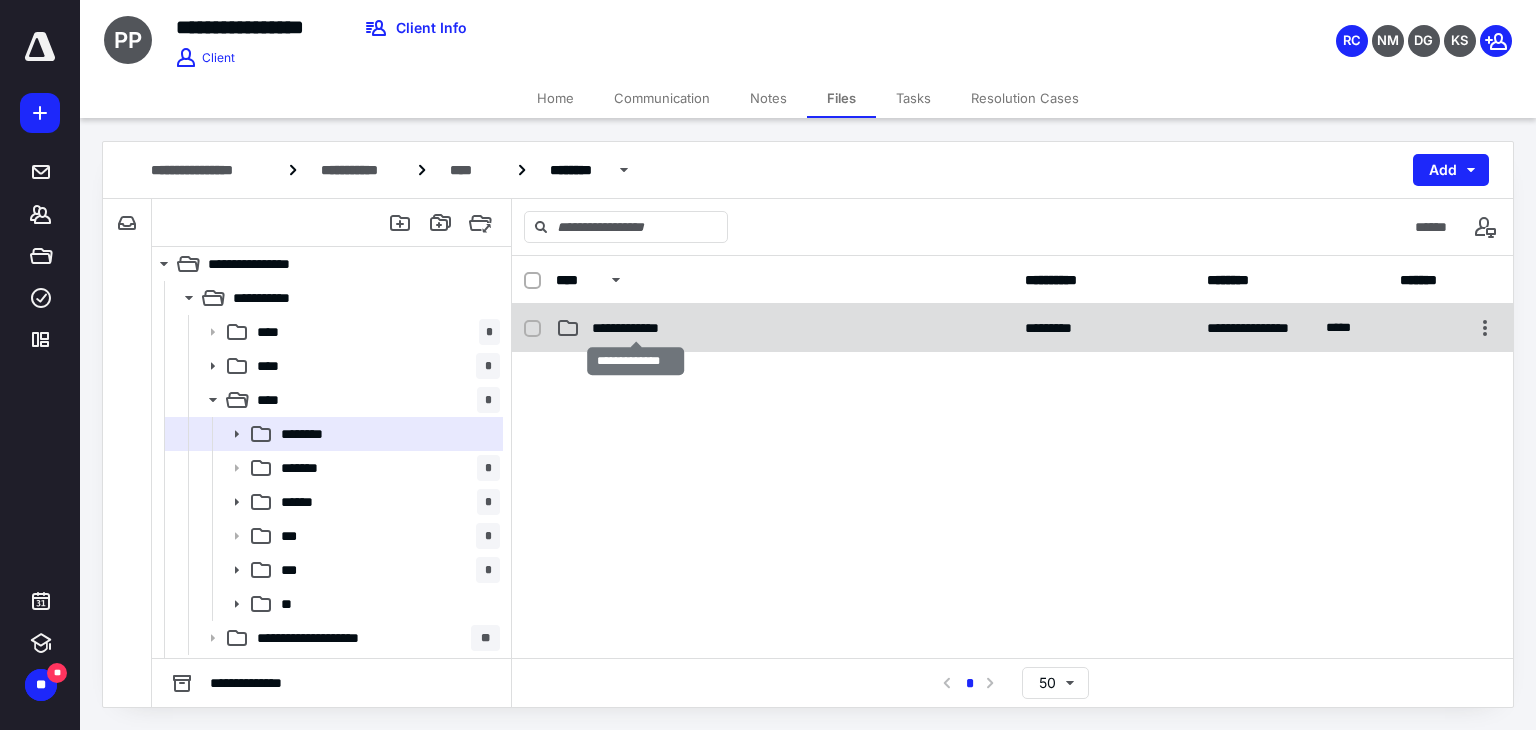 click on "**********" at bounding box center (636, 328) 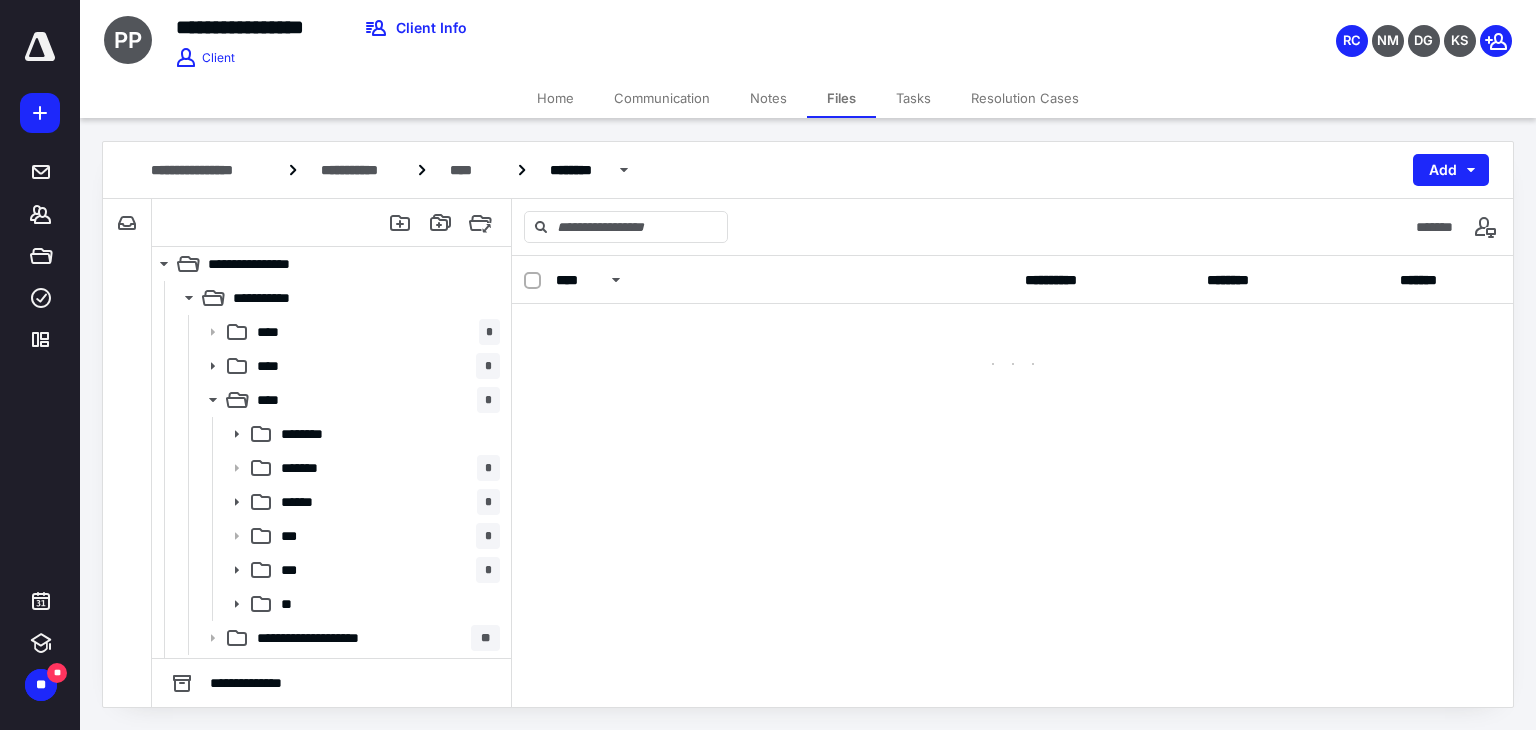 checkbox on "false" 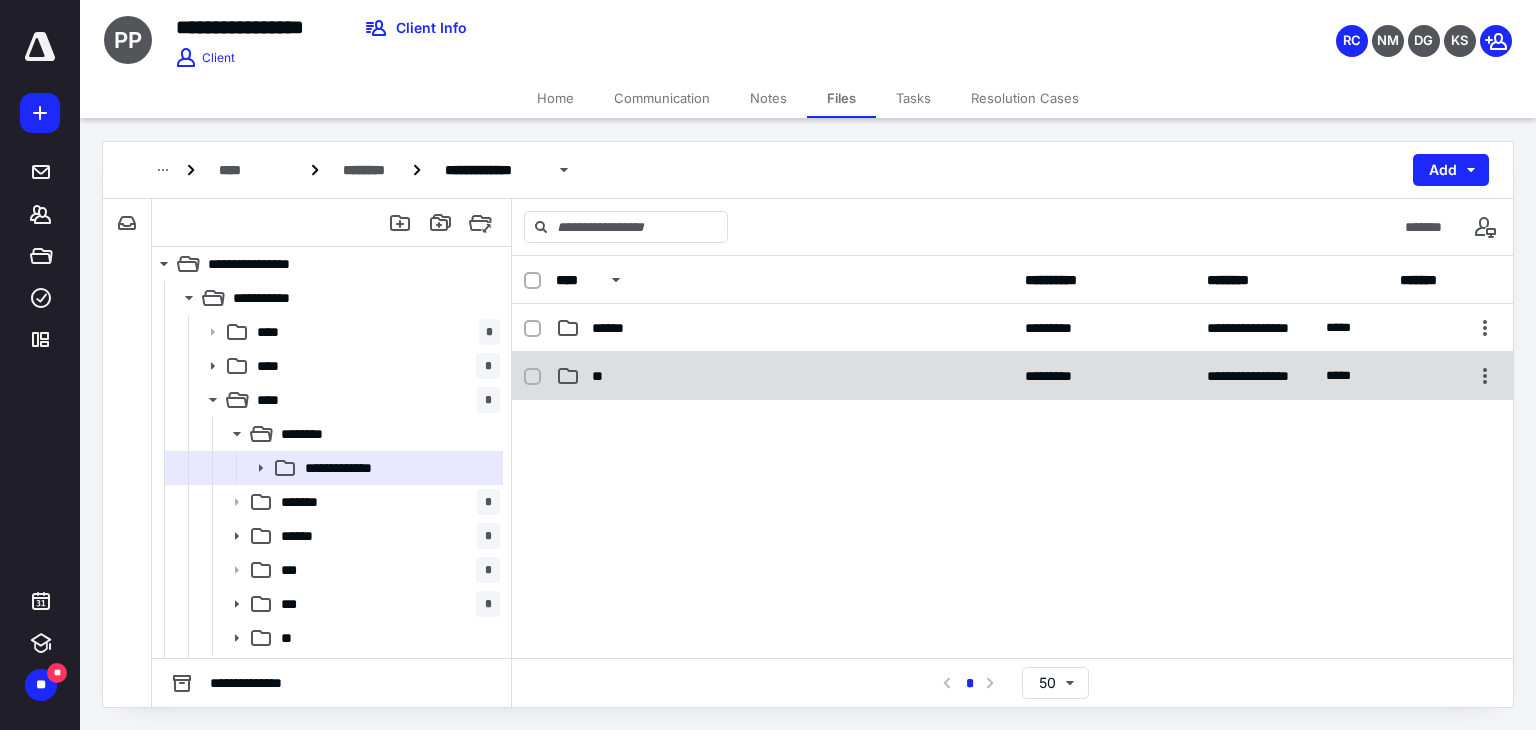 click on "**" at bounding box center (601, 376) 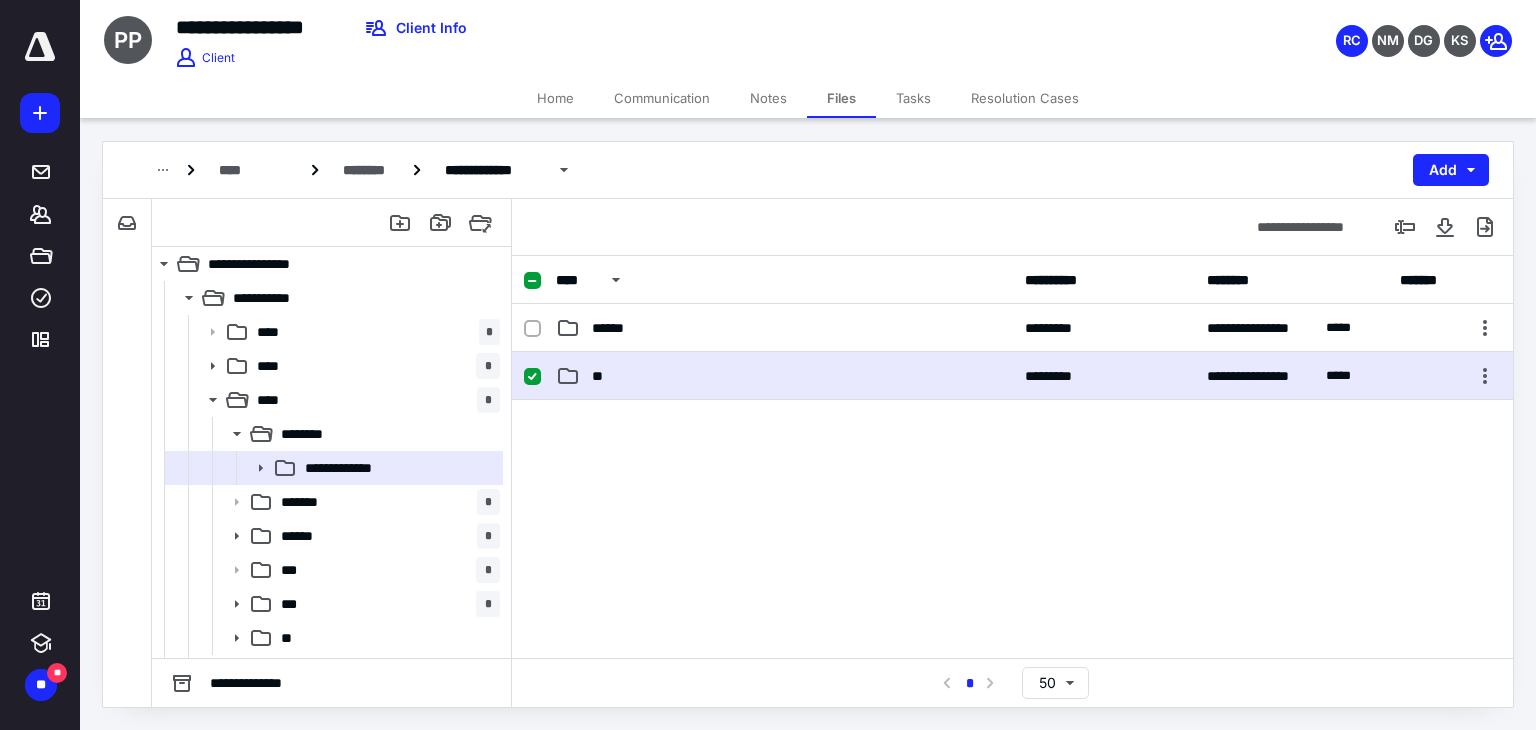 click on "**" at bounding box center [601, 376] 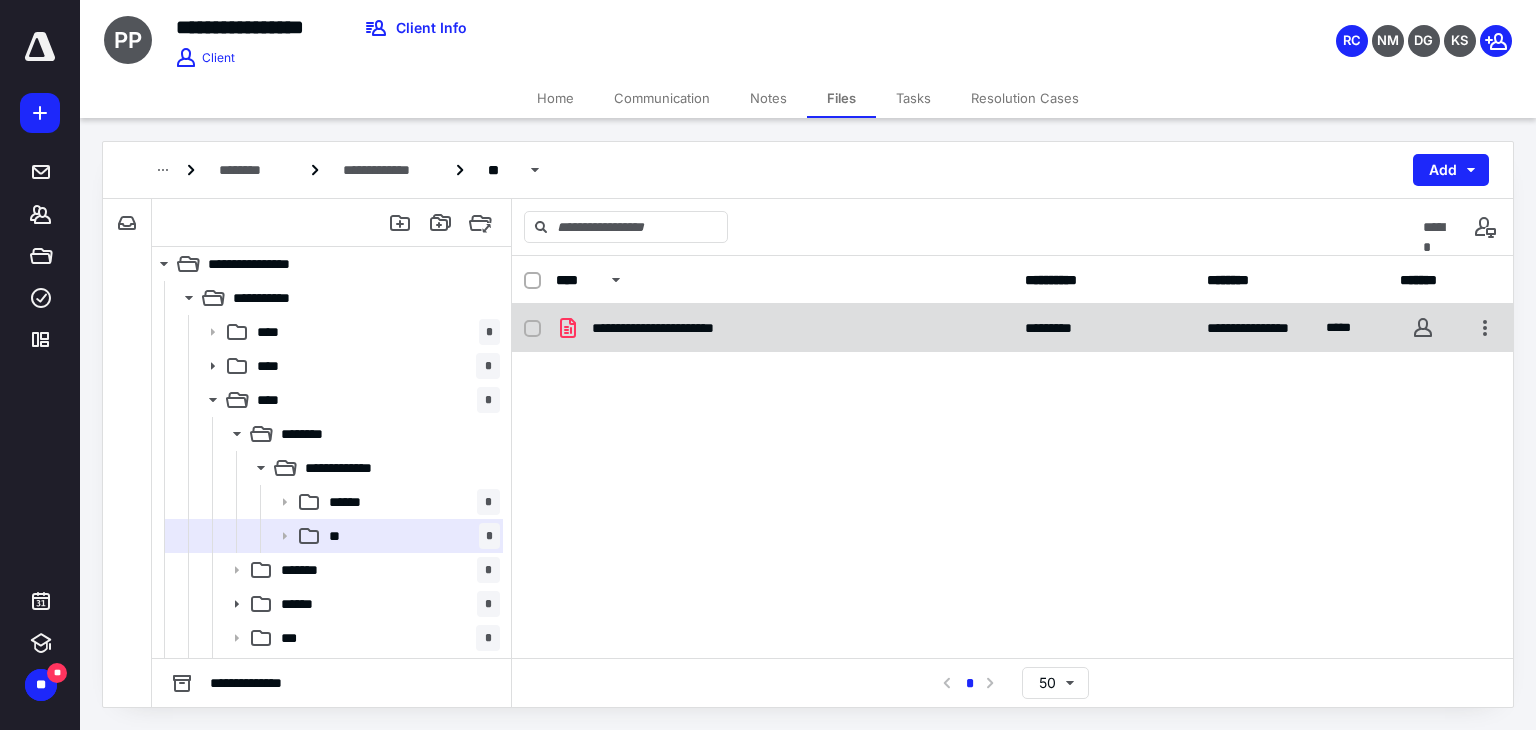 click at bounding box center (532, 329) 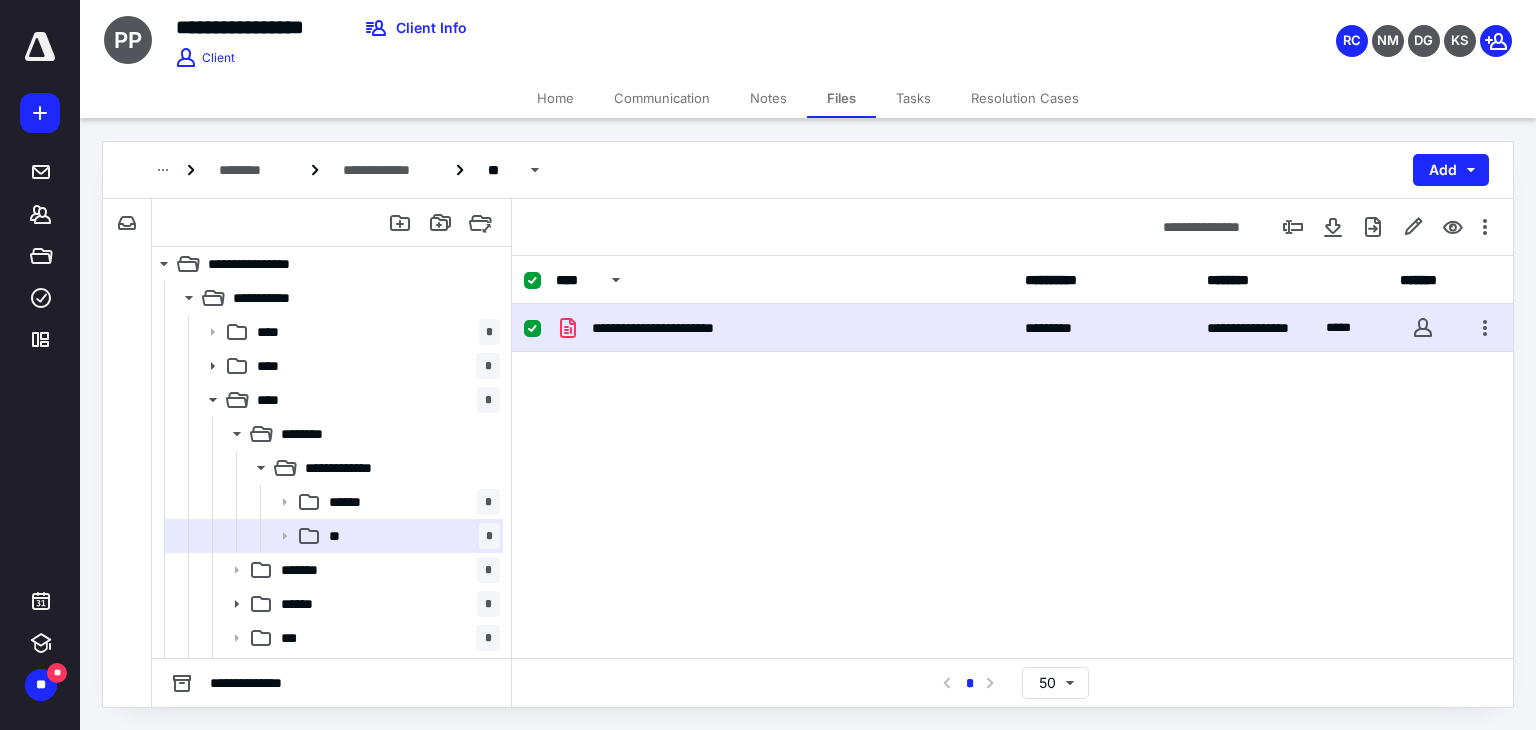 checkbox on "true" 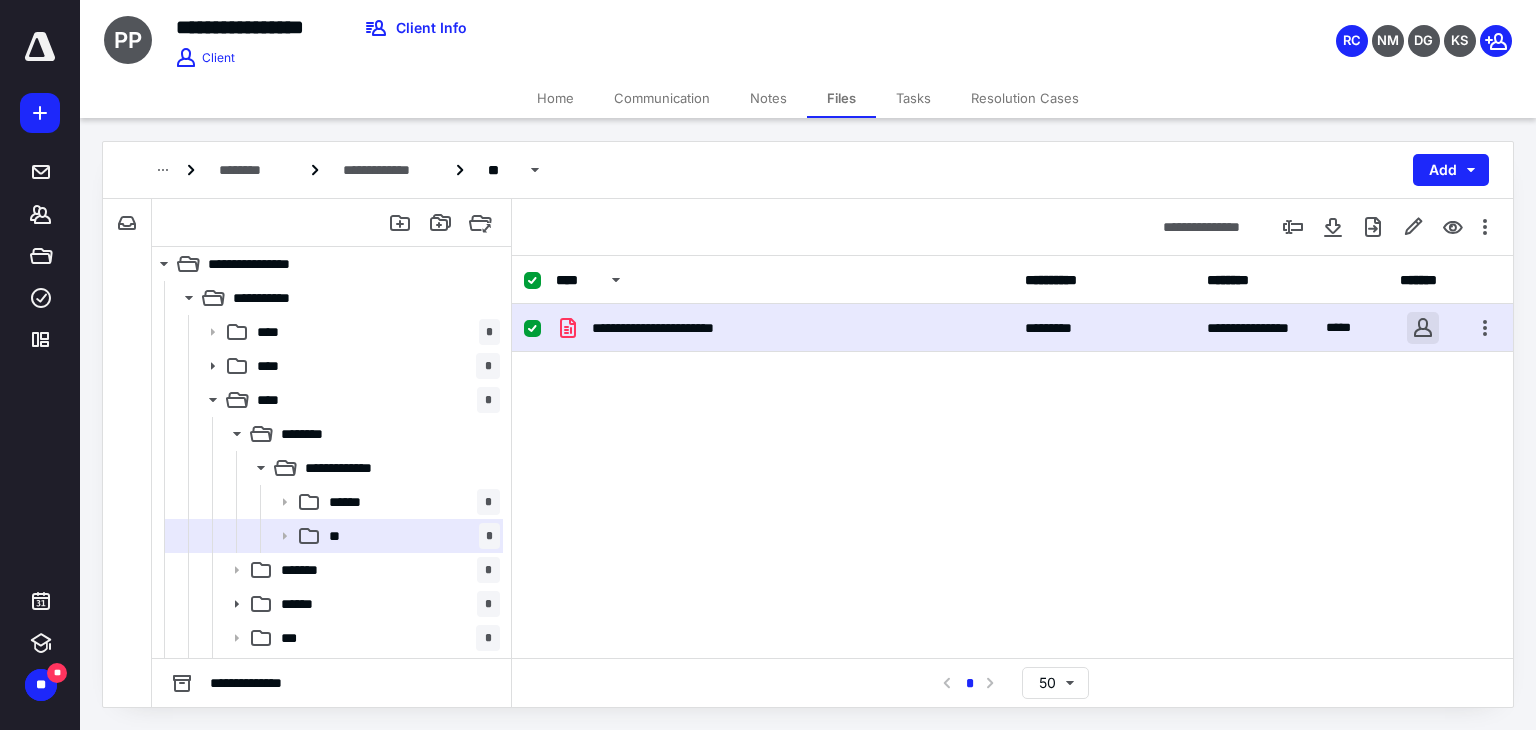 click at bounding box center (1423, 328) 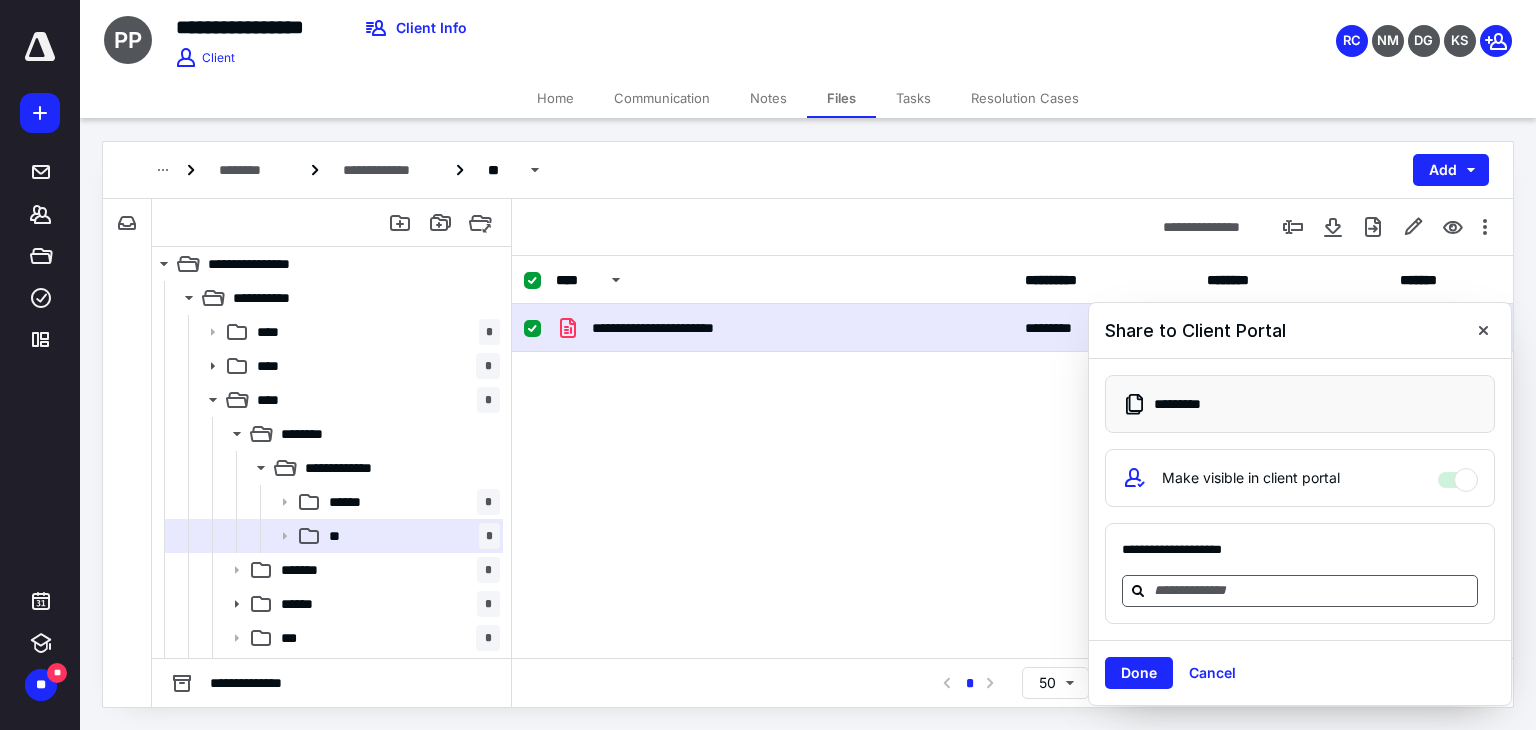 click at bounding box center [1312, 590] 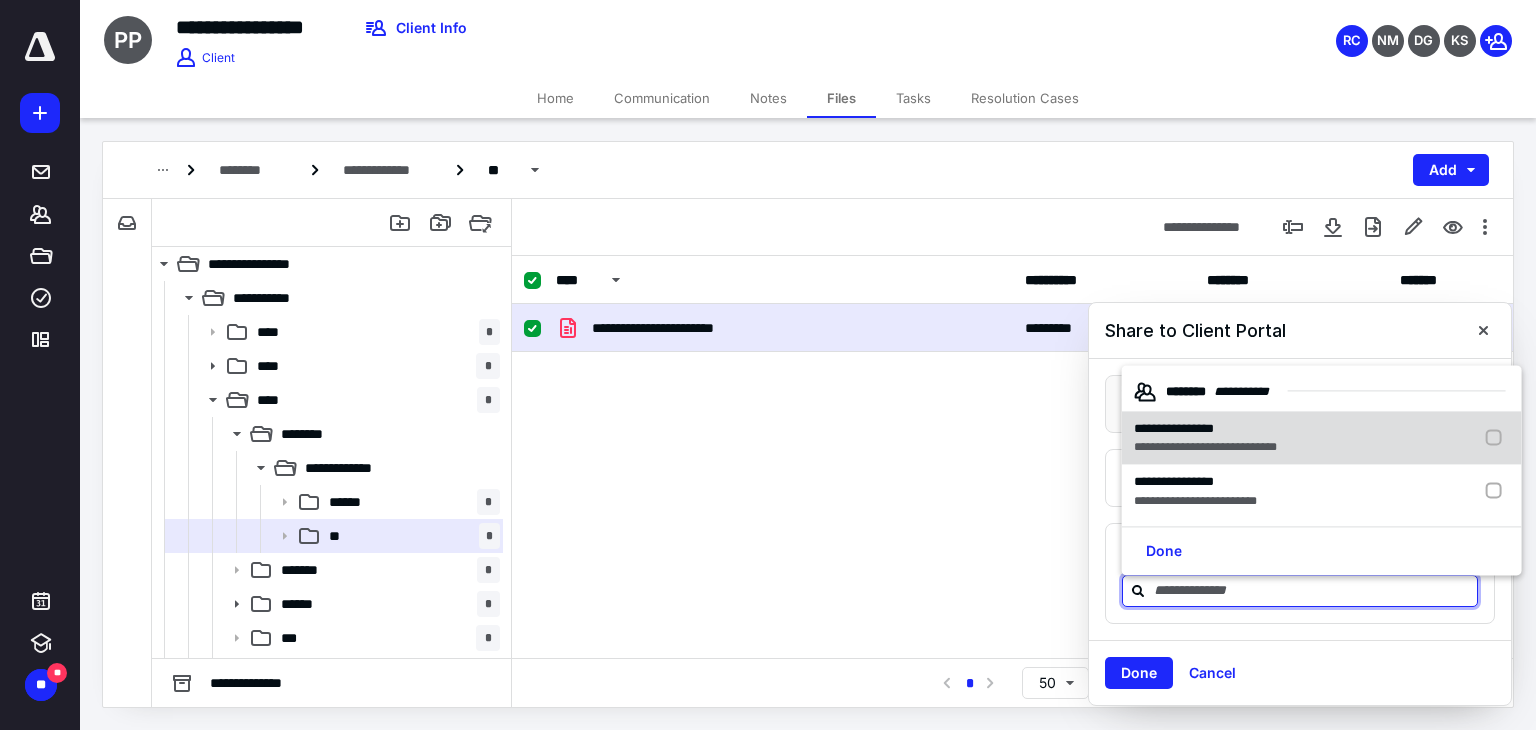 click on "**********" at bounding box center [1205, 447] 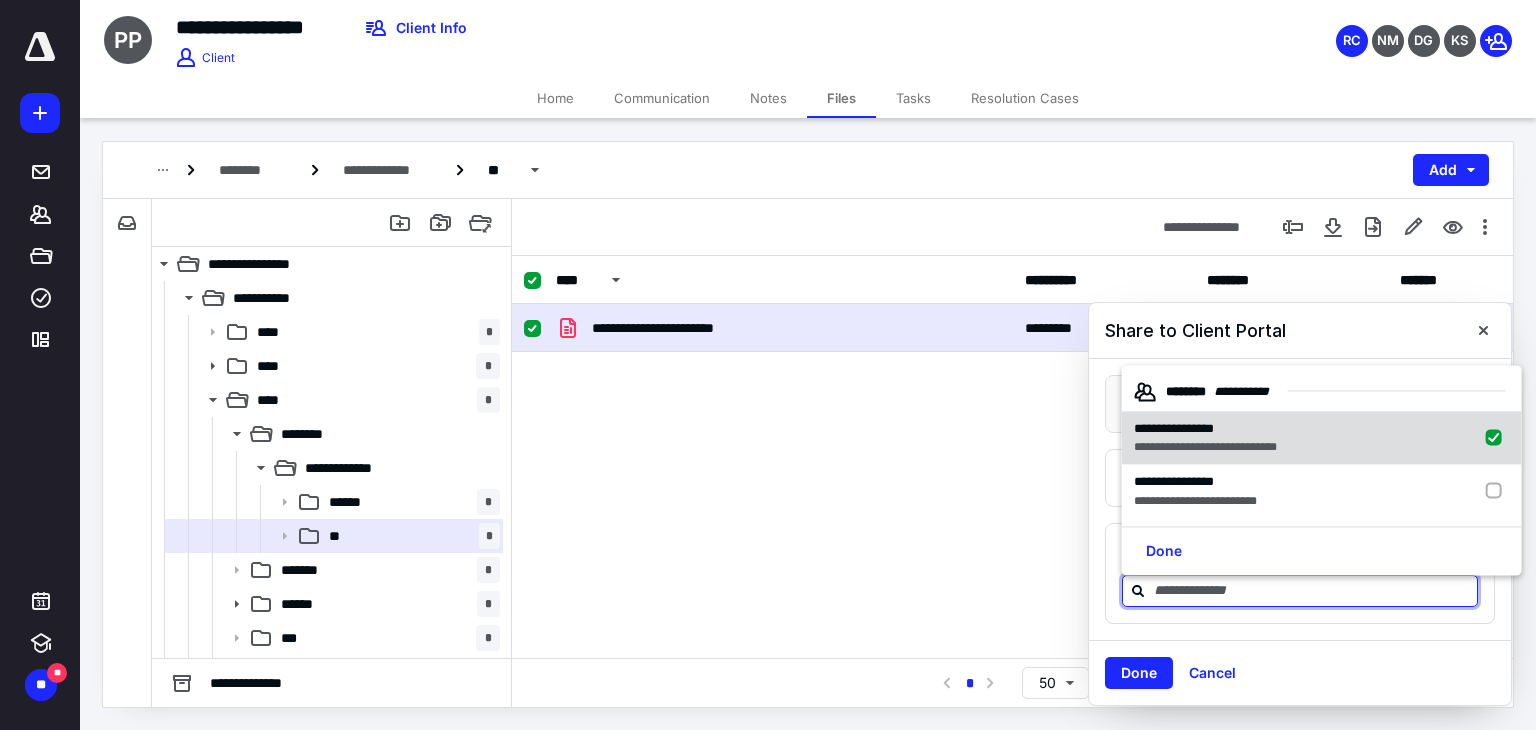 checkbox on "true" 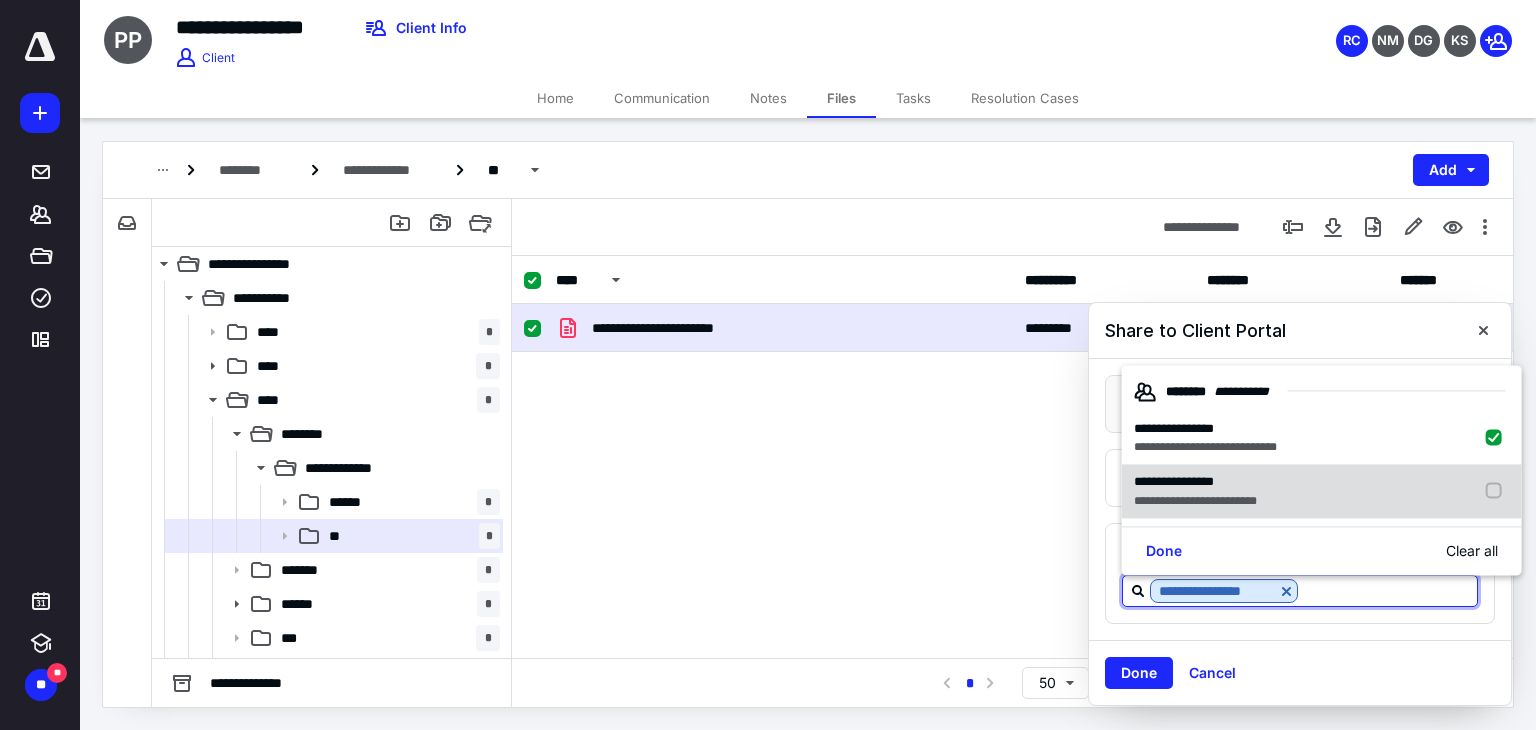 click at bounding box center (1498, 491) 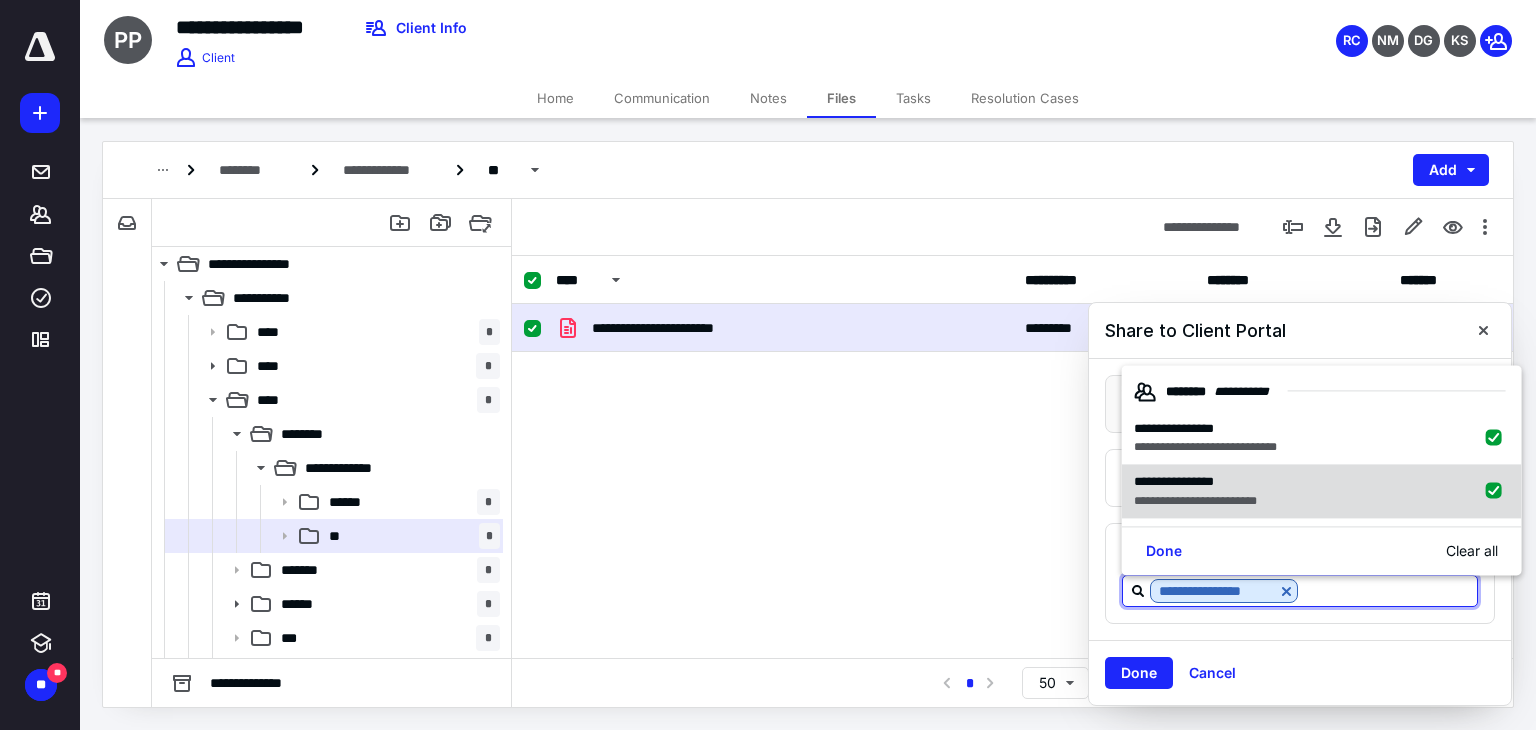 checkbox on "true" 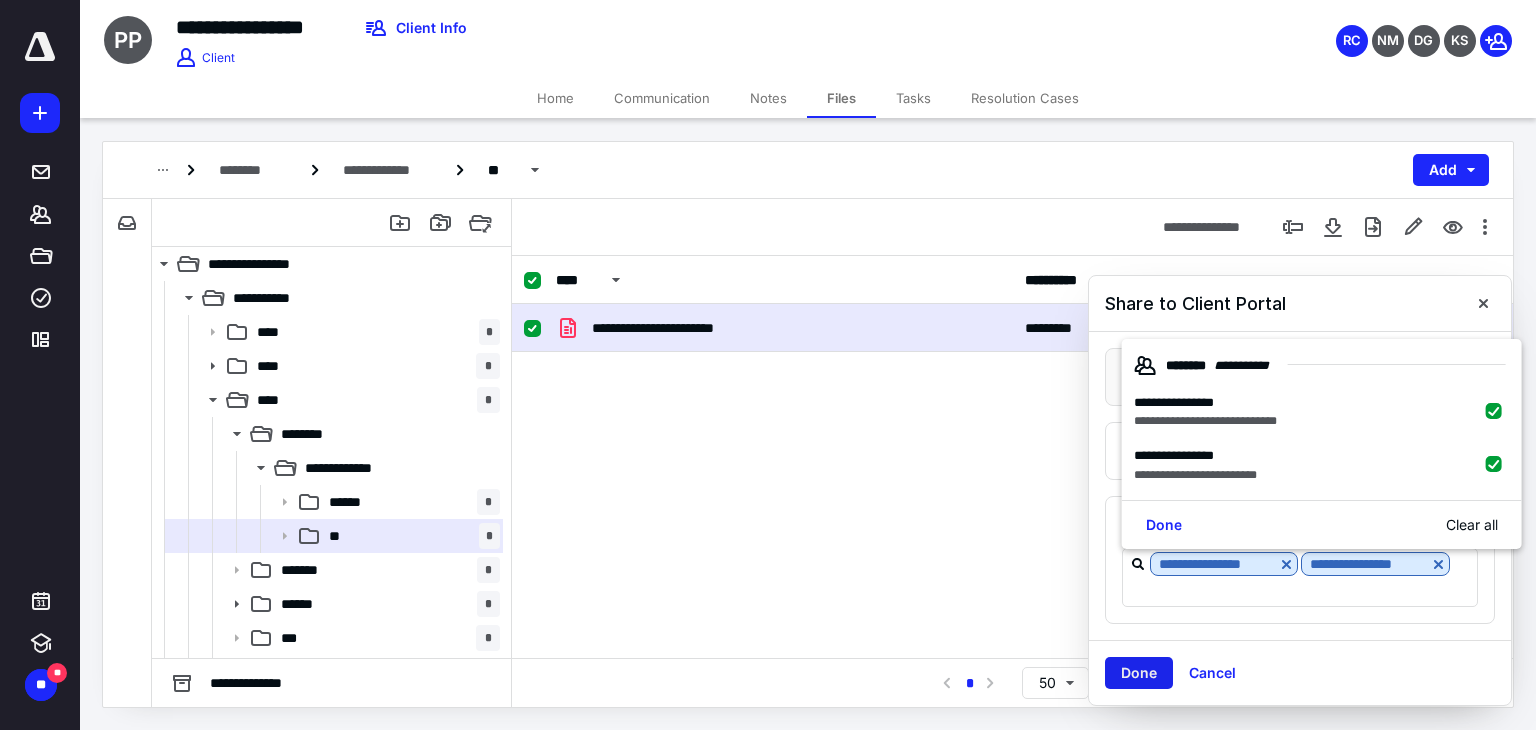 click on "Done" at bounding box center [1139, 673] 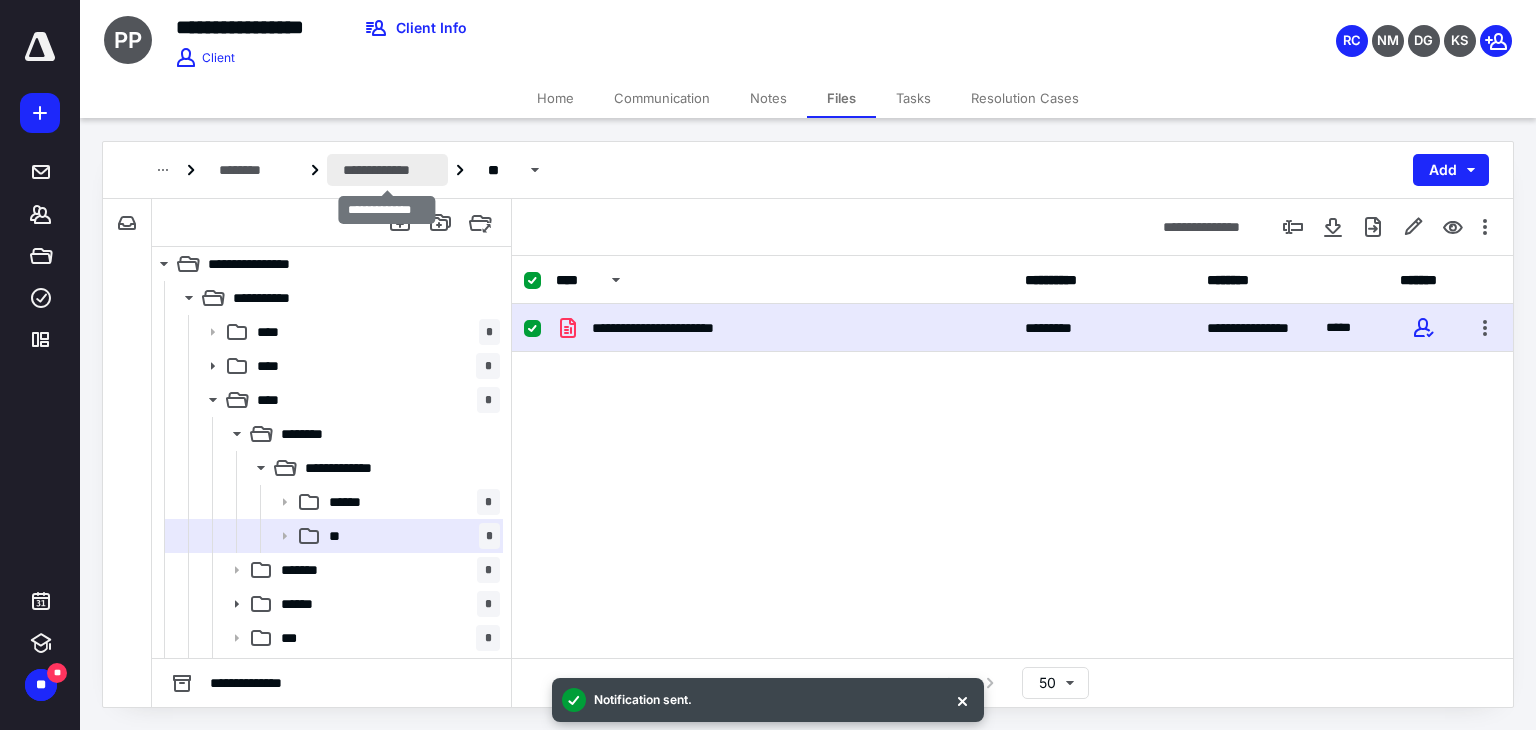 click on "**********" at bounding box center (387, 170) 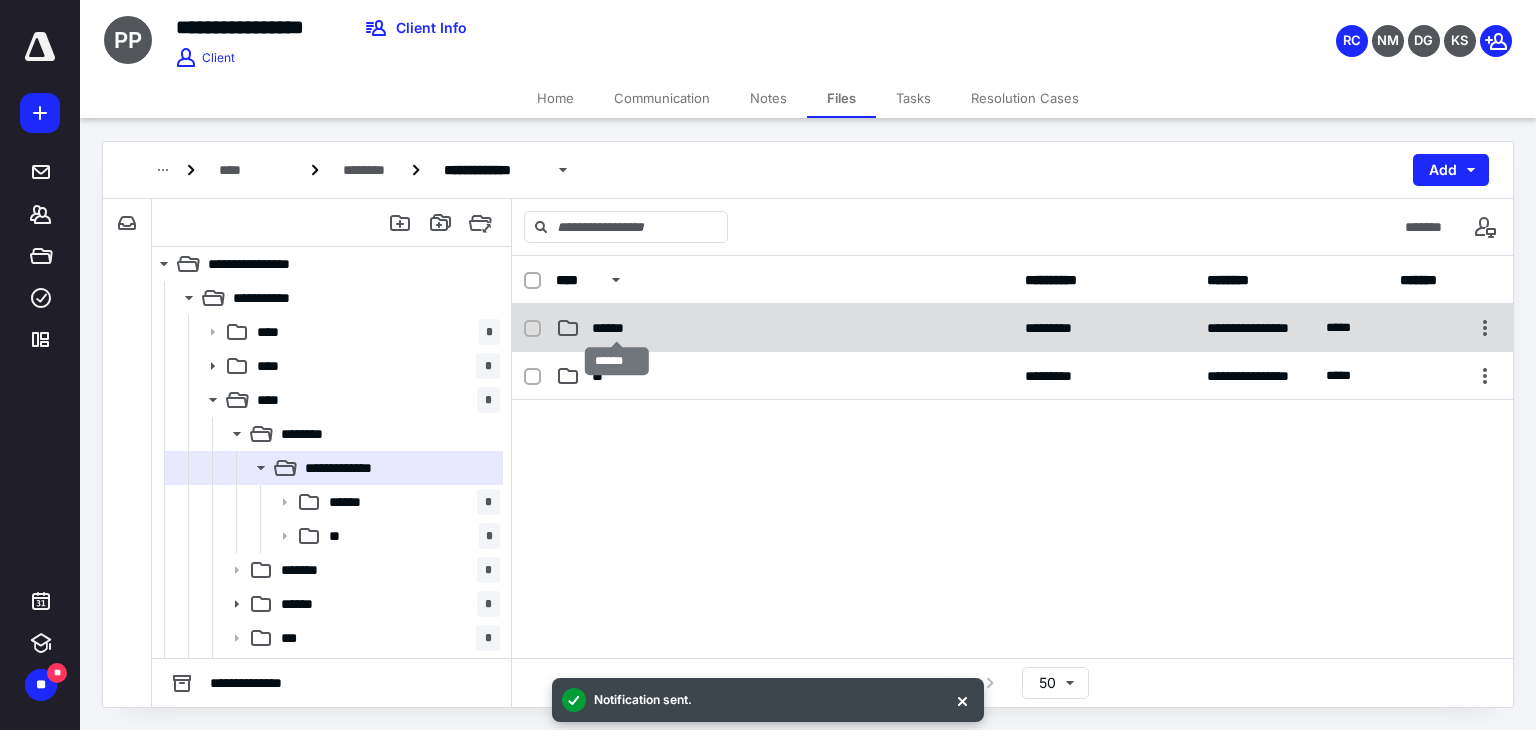 click on "******" at bounding box center (617, 328) 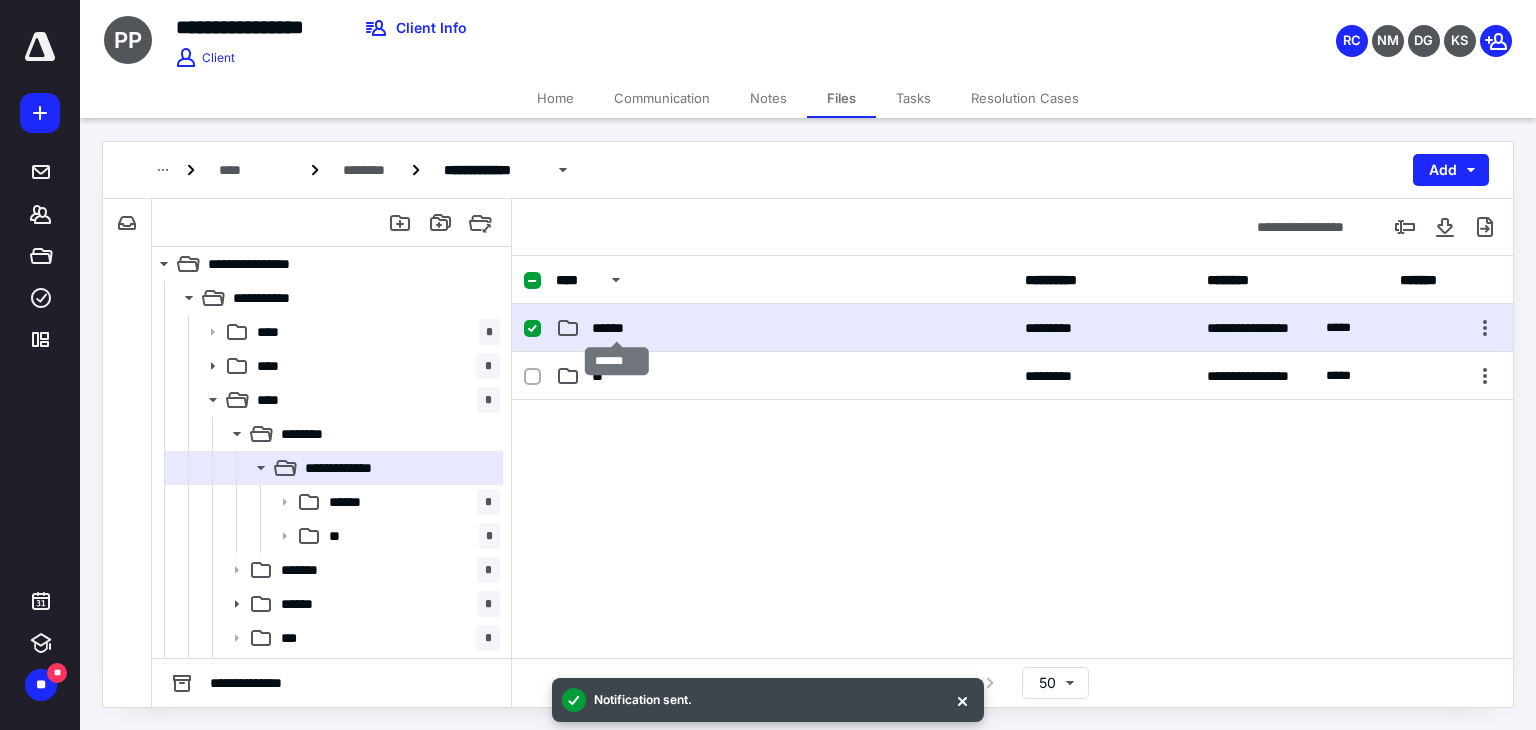 click on "******" at bounding box center (617, 328) 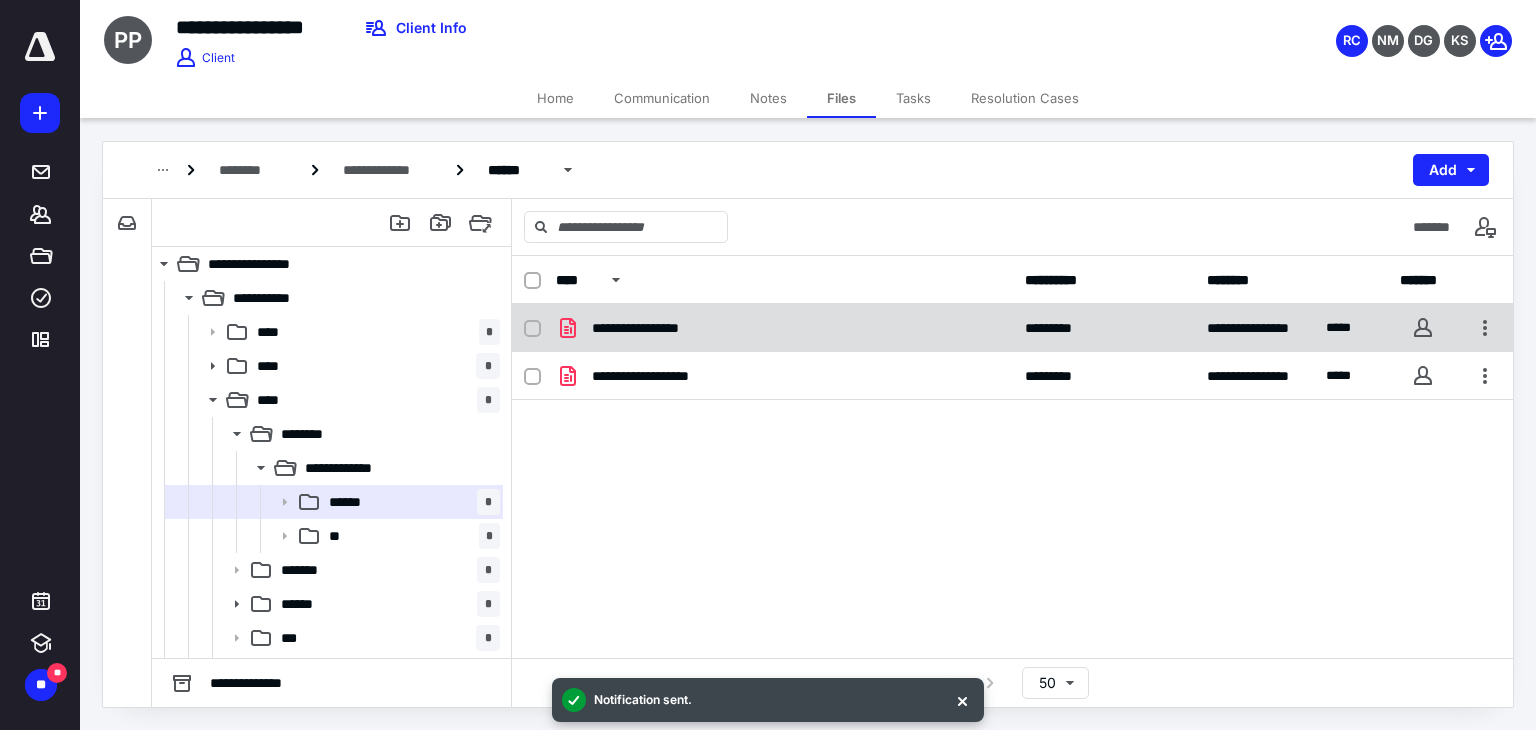 click 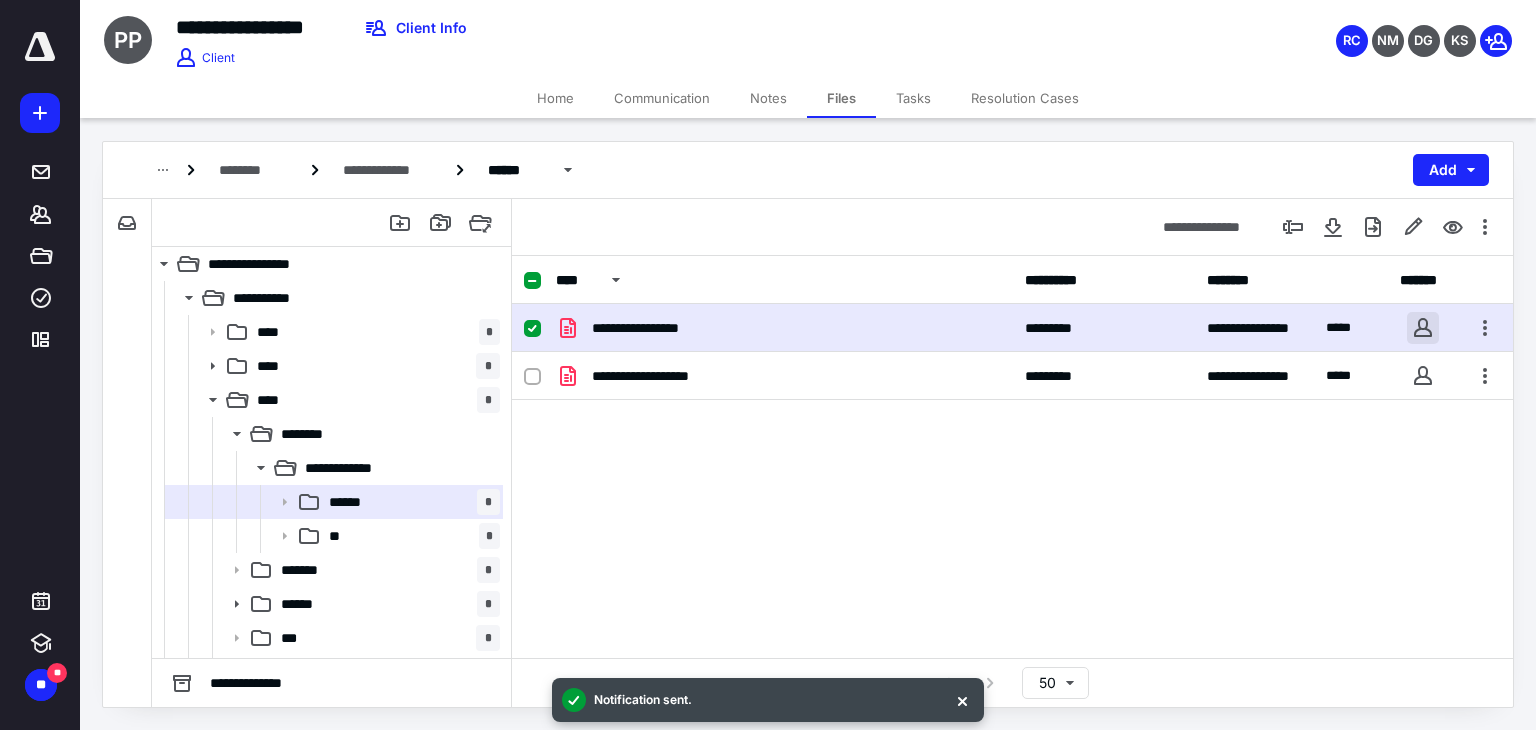 click at bounding box center (1423, 328) 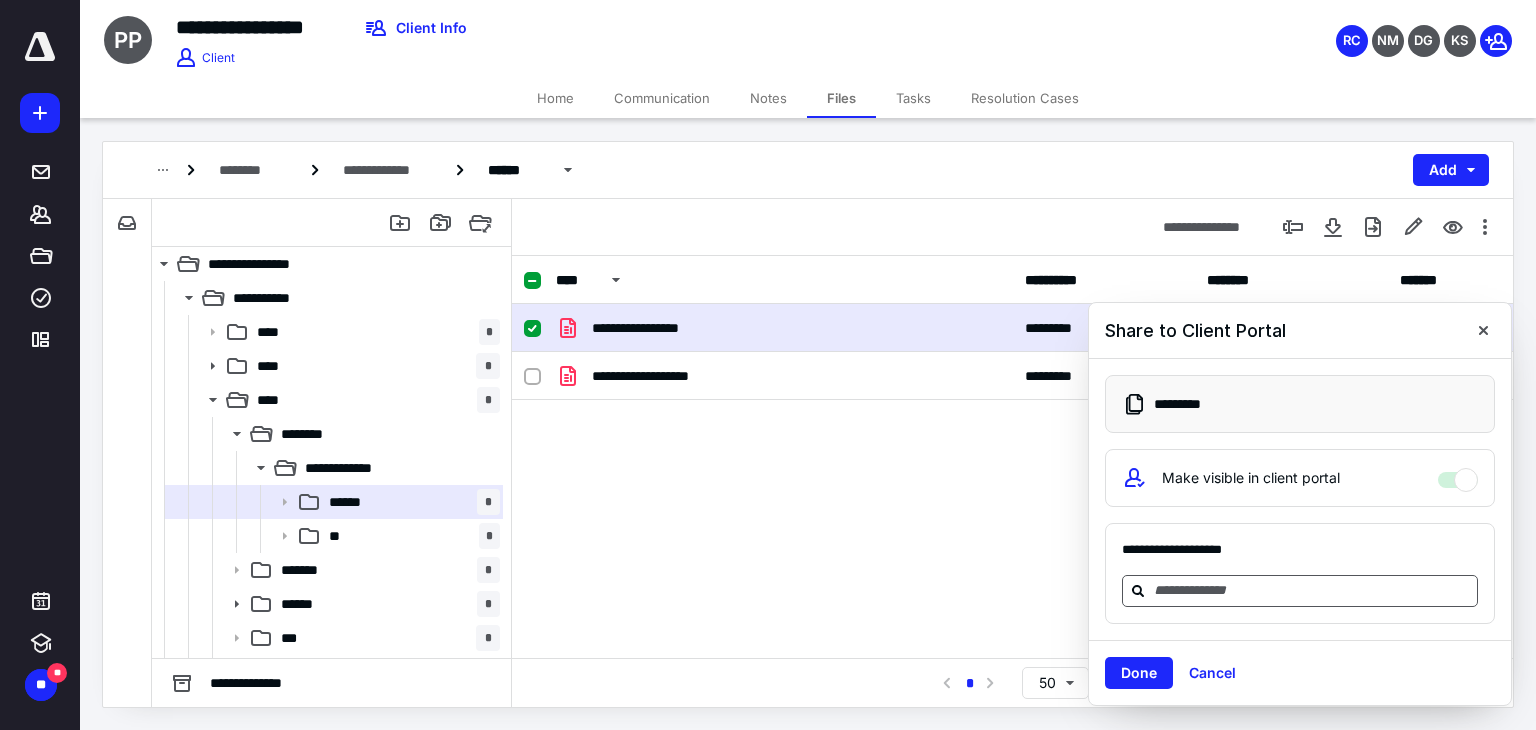 click at bounding box center (1312, 590) 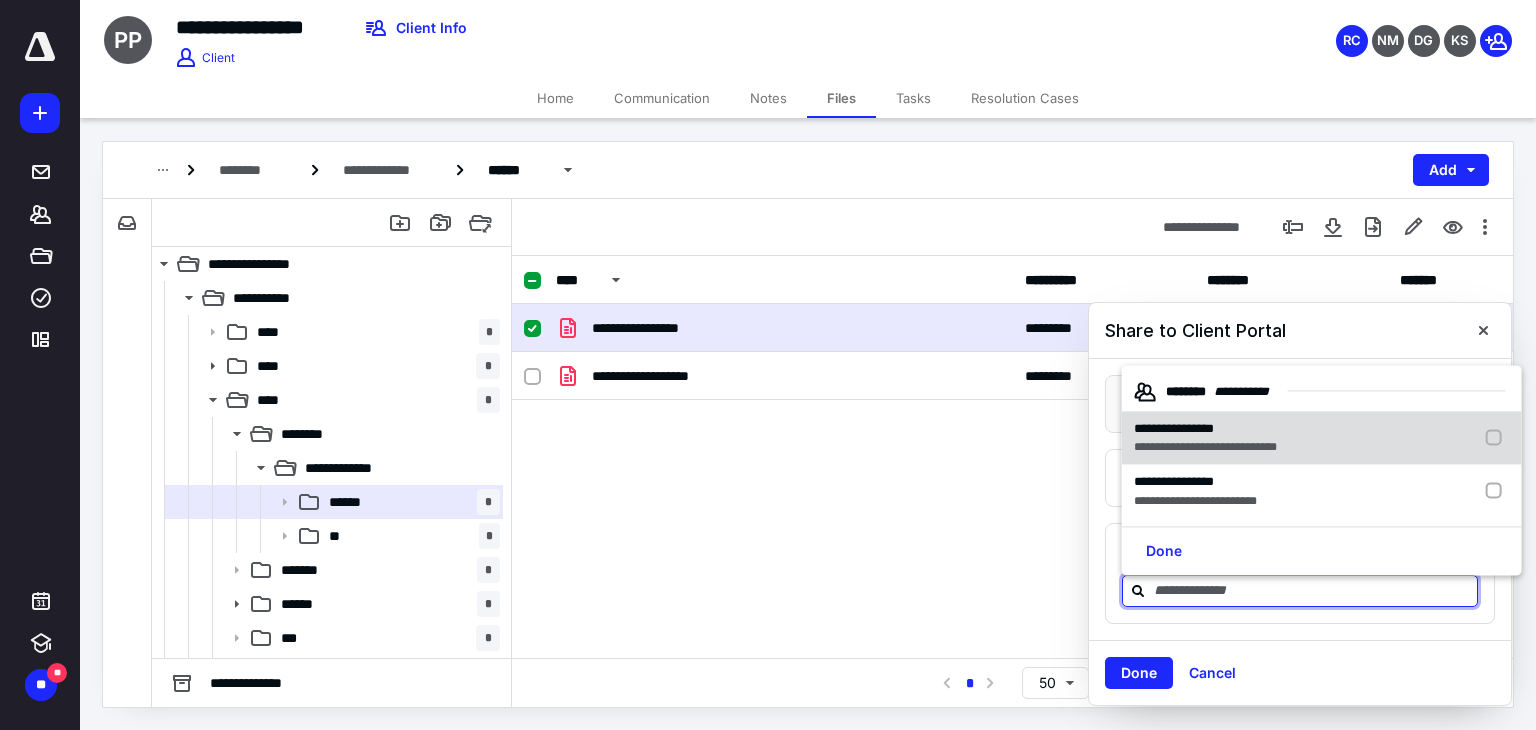 click at bounding box center (1498, 438) 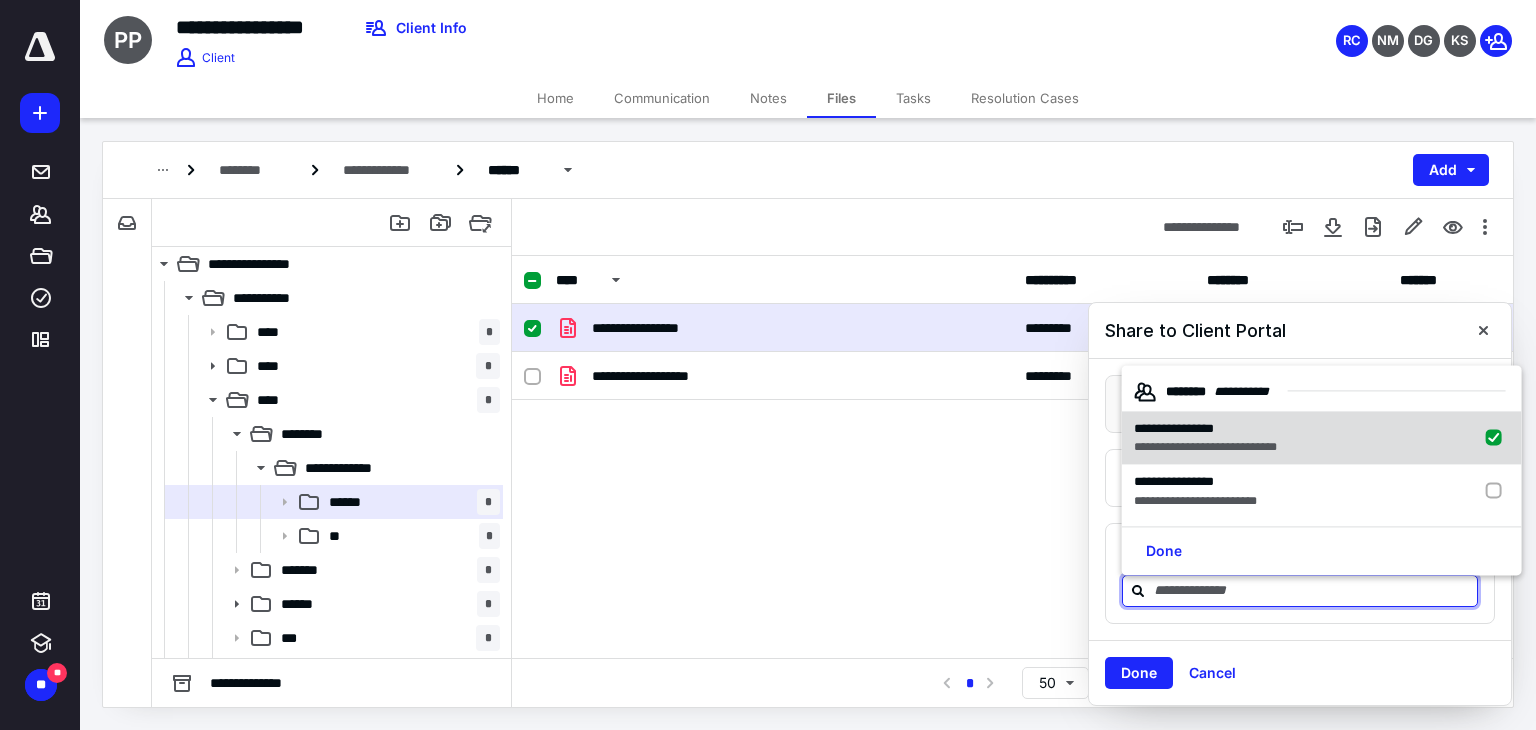 checkbox on "true" 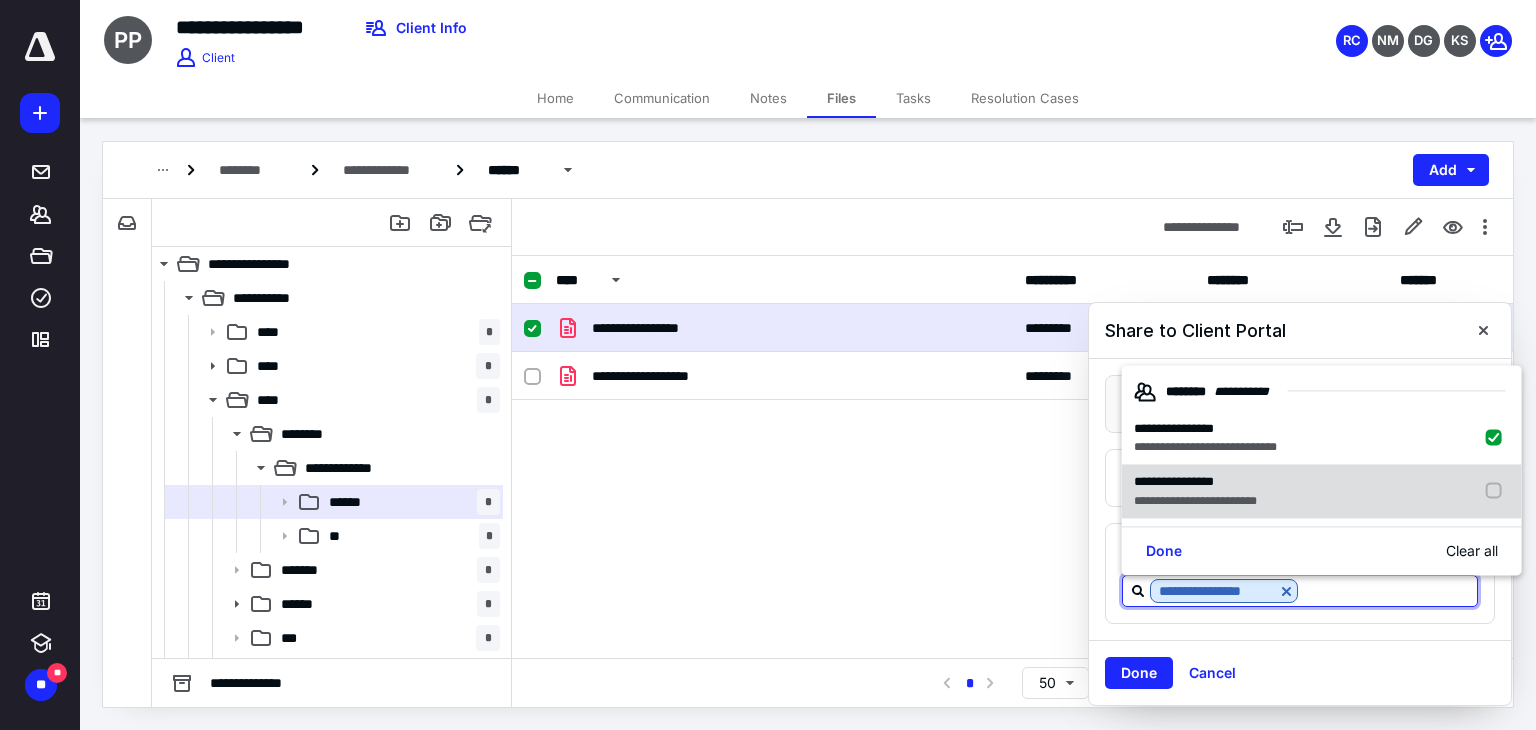 click at bounding box center (1498, 491) 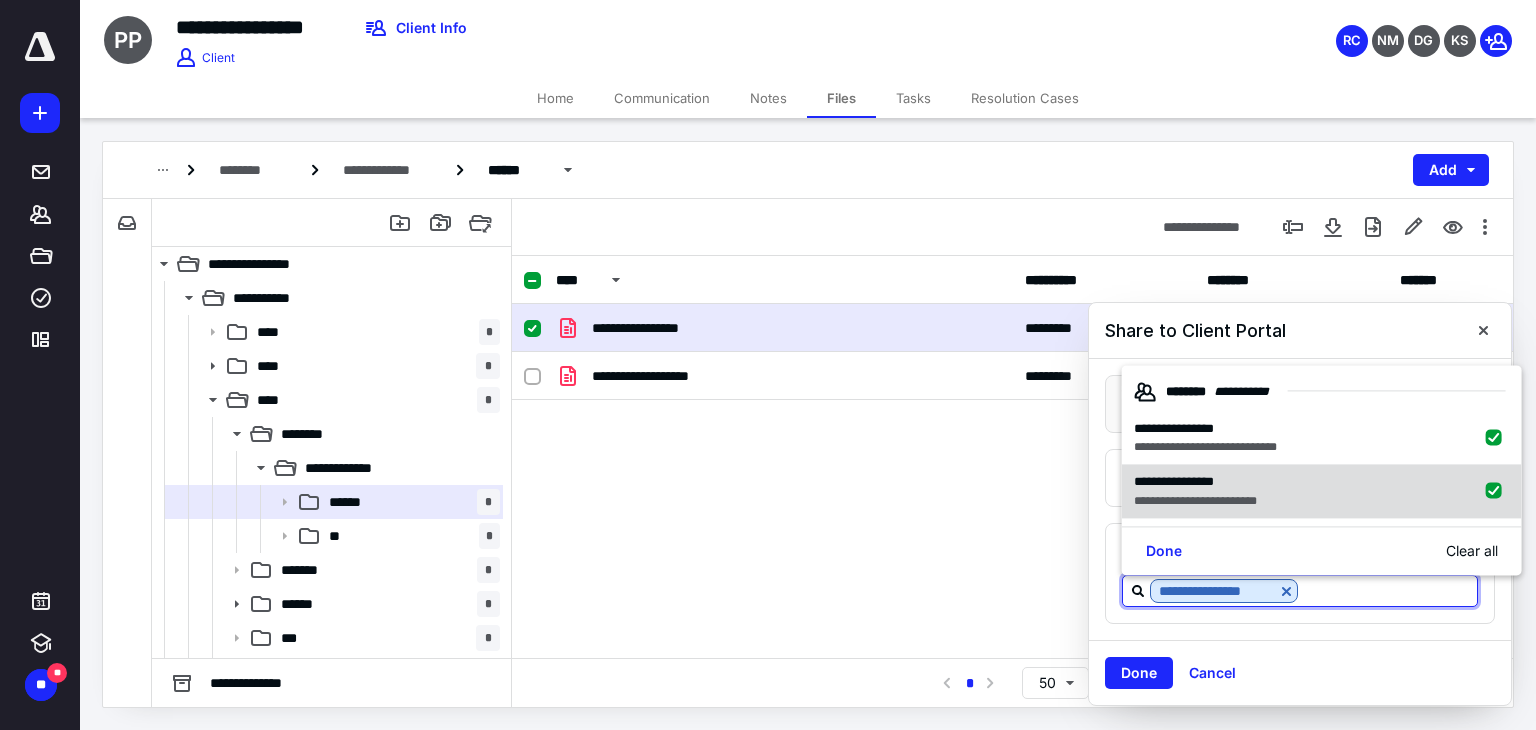 checkbox on "true" 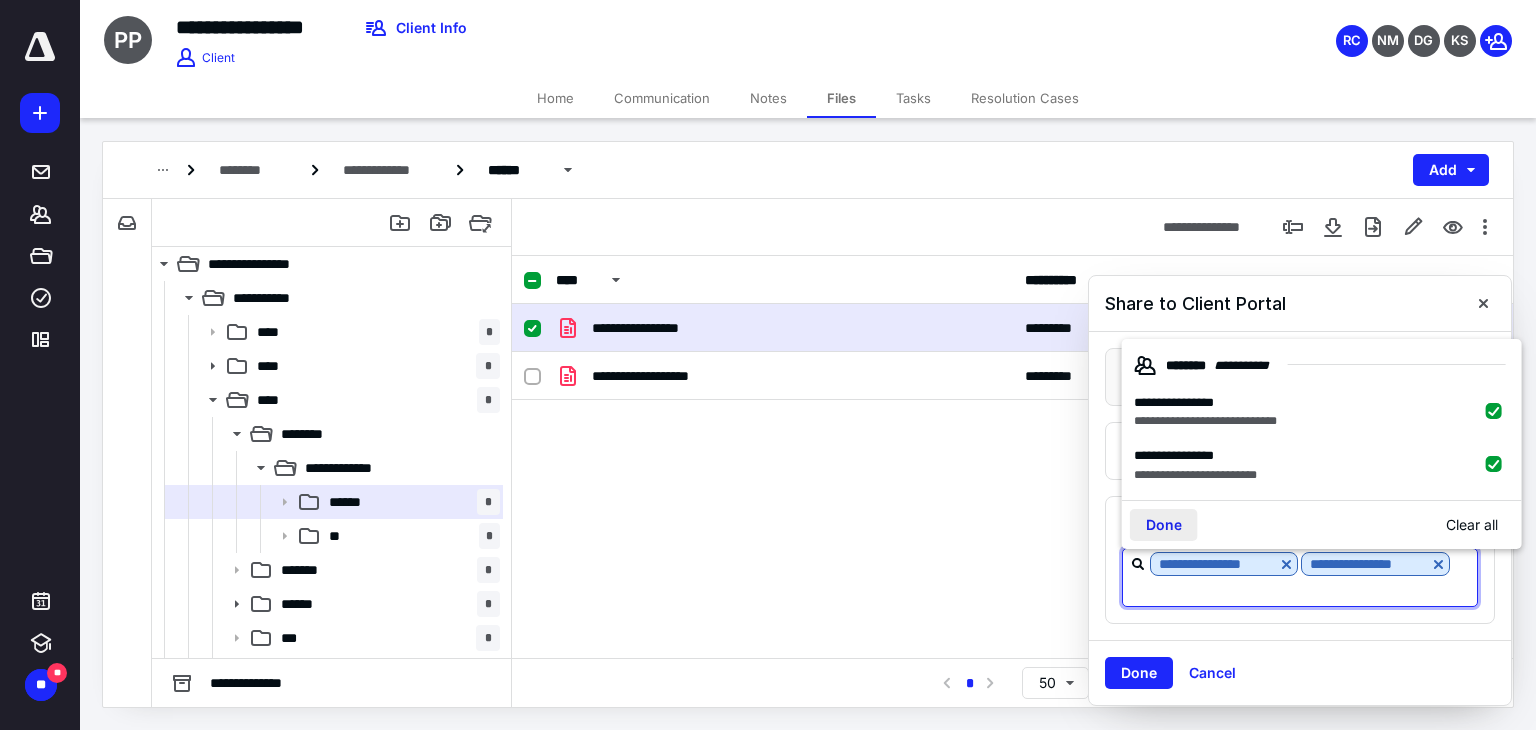 click on "Done" at bounding box center [1164, 525] 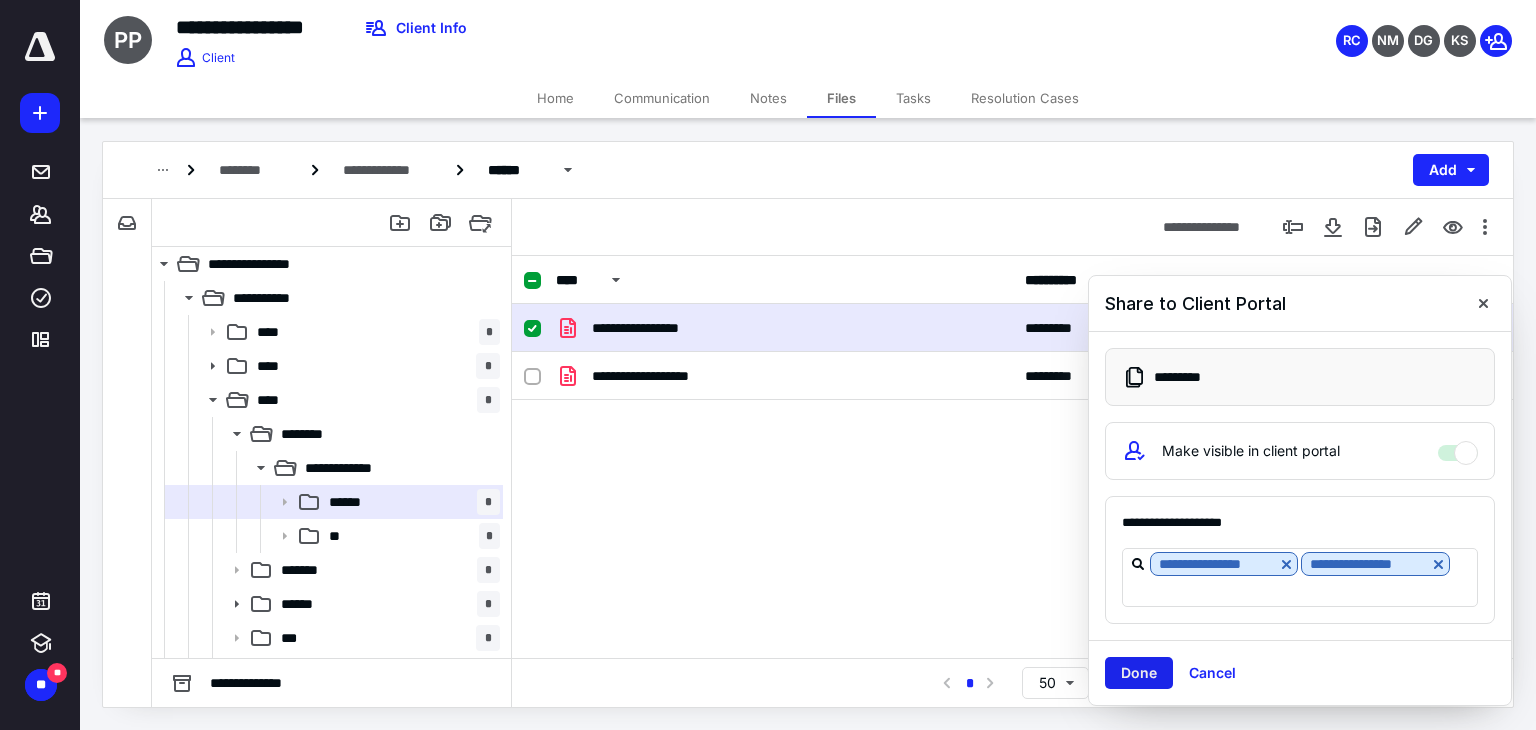 click on "Done" at bounding box center [1139, 673] 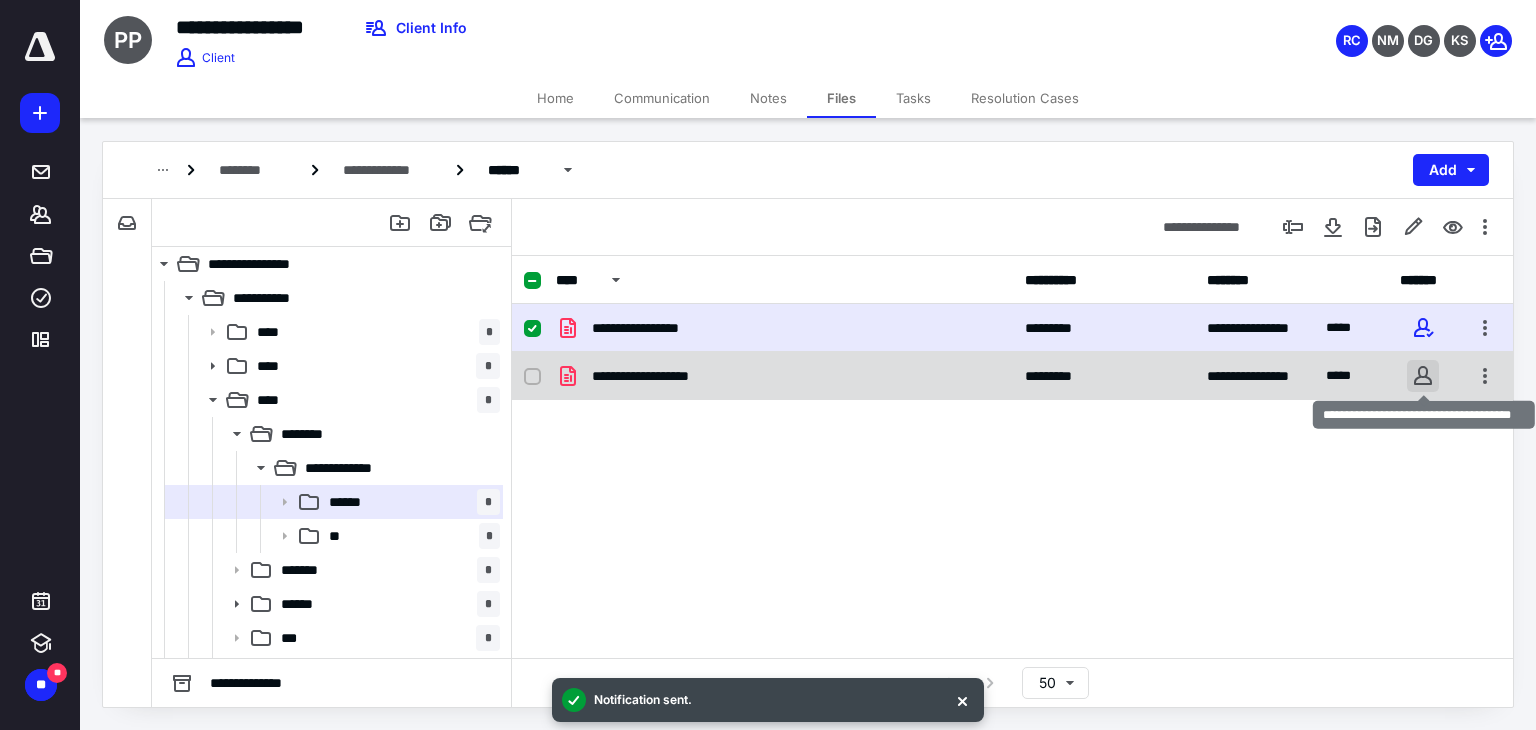 click at bounding box center [1423, 376] 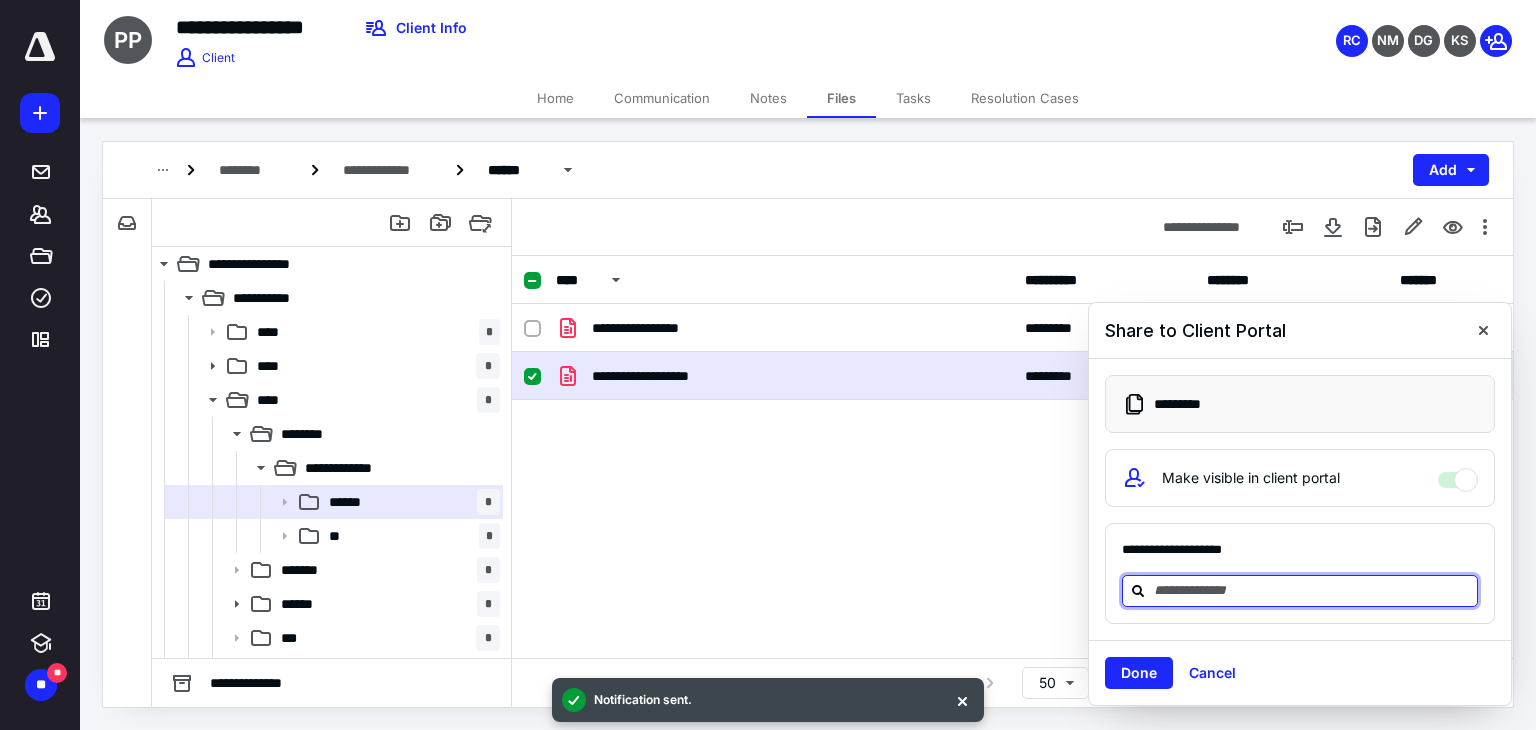 click at bounding box center [1312, 590] 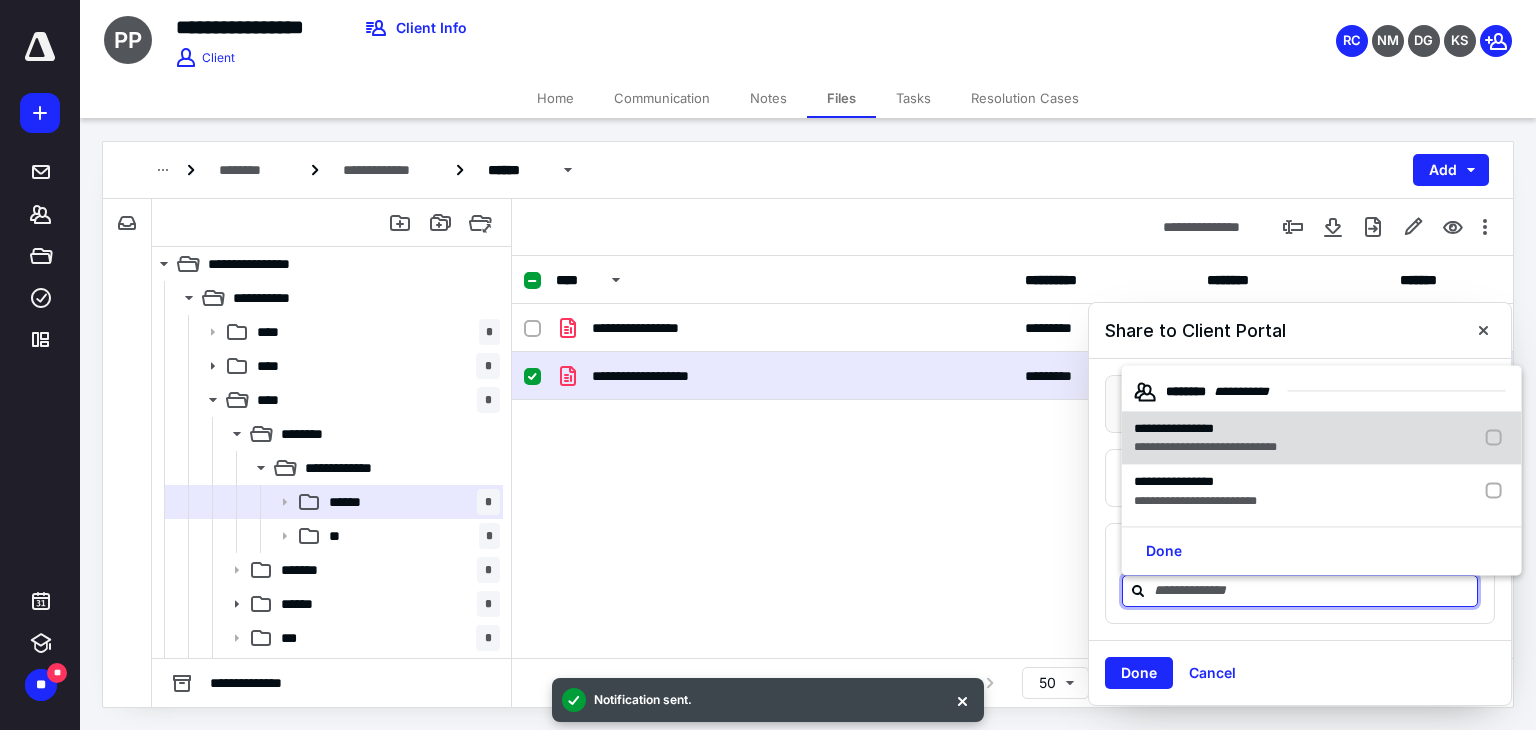 click at bounding box center [1498, 438] 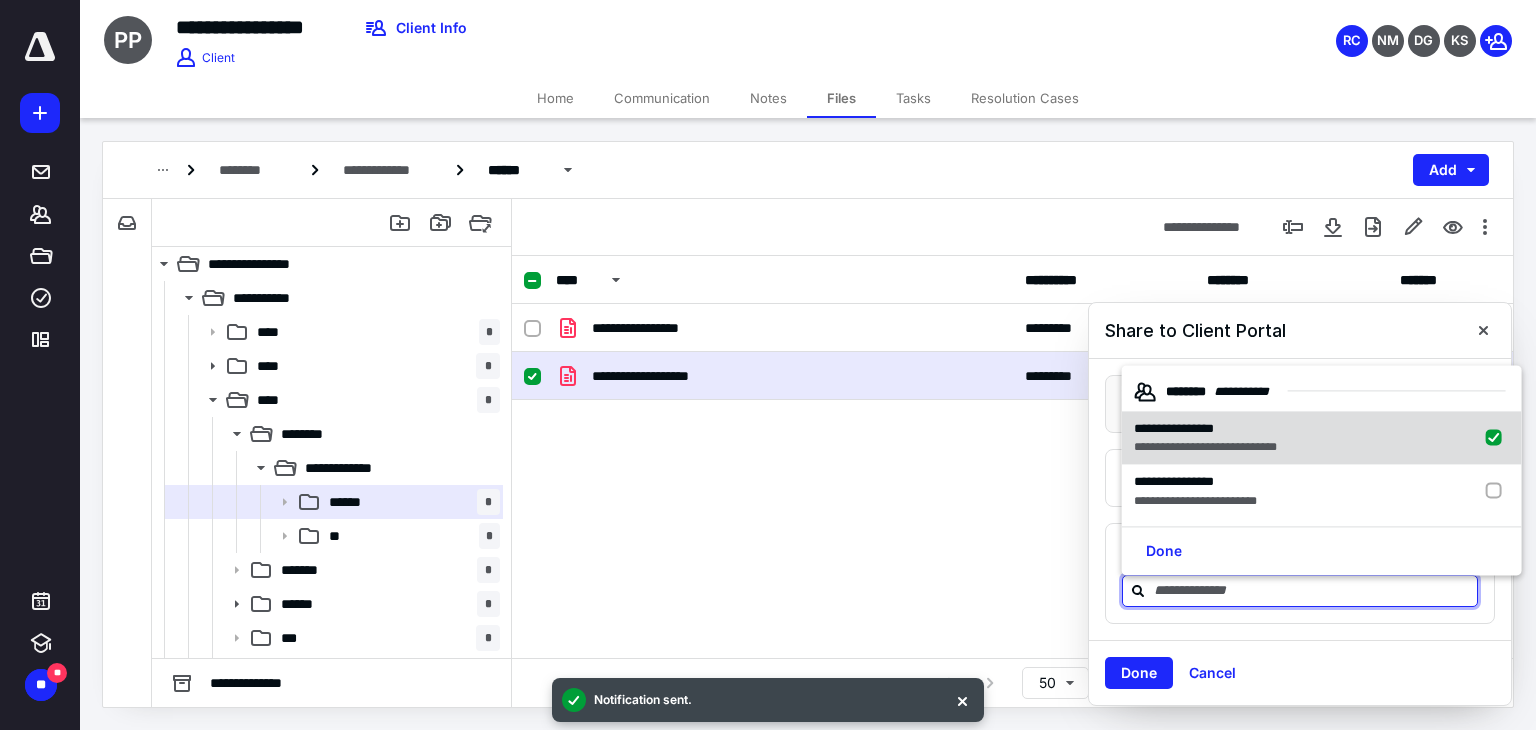 checkbox on "true" 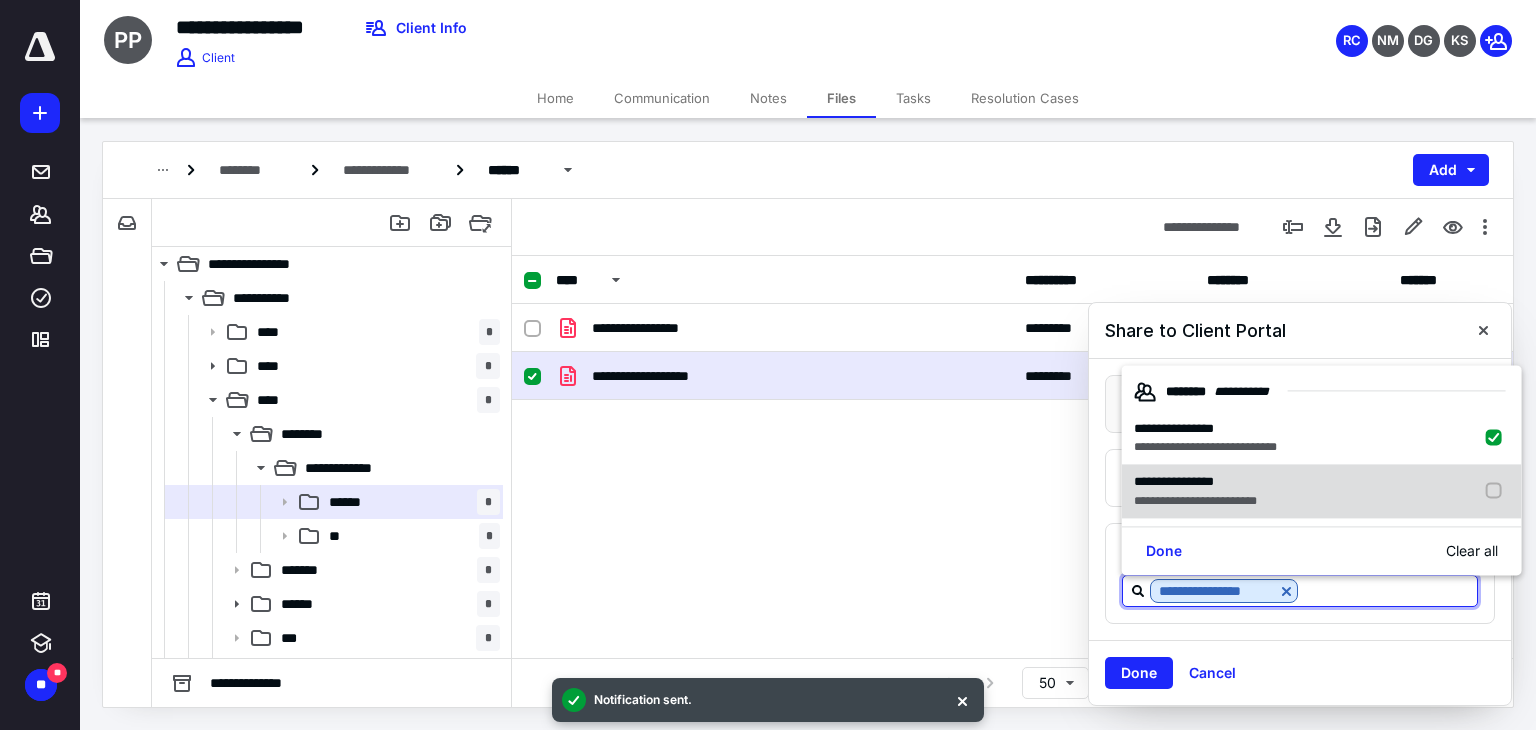 click at bounding box center (1498, 491) 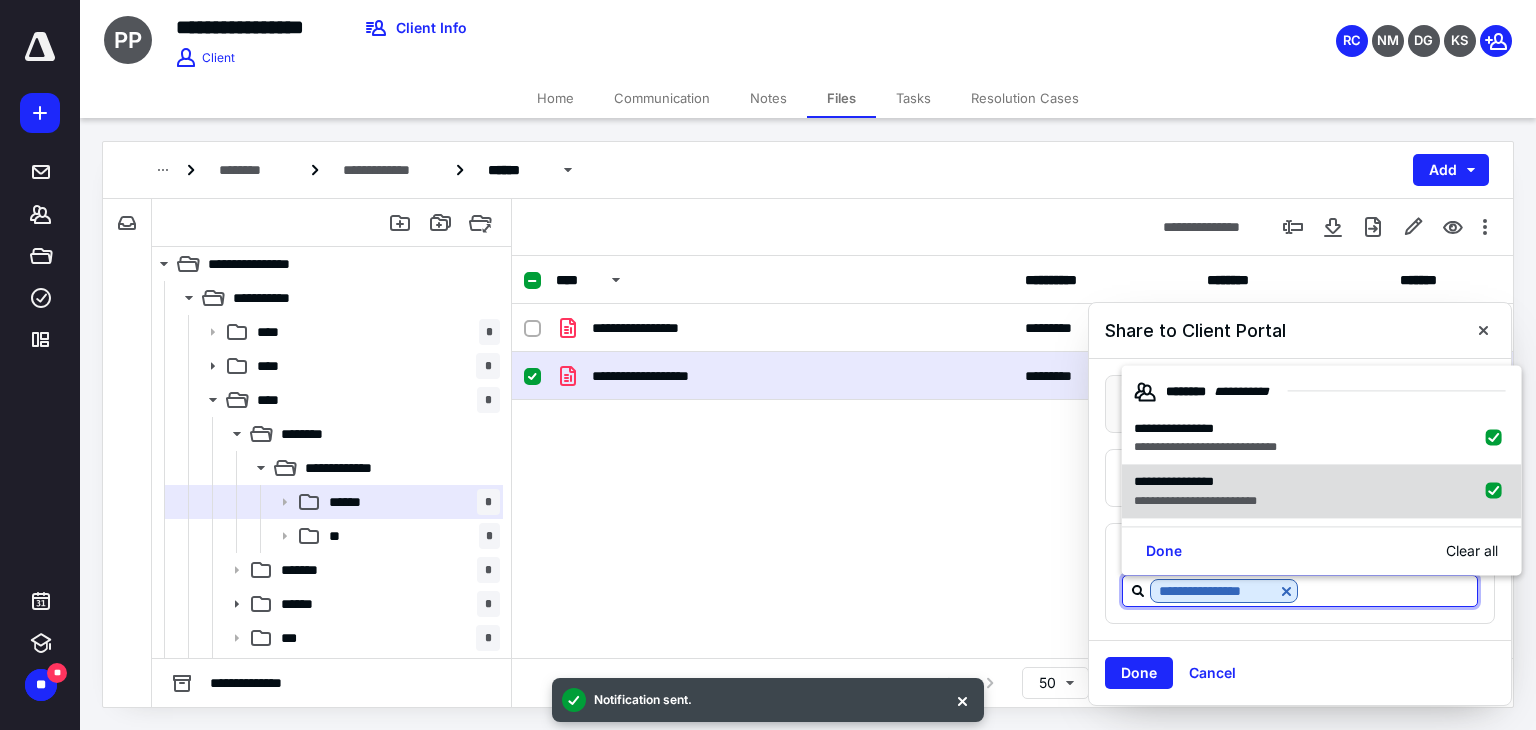 checkbox on "true" 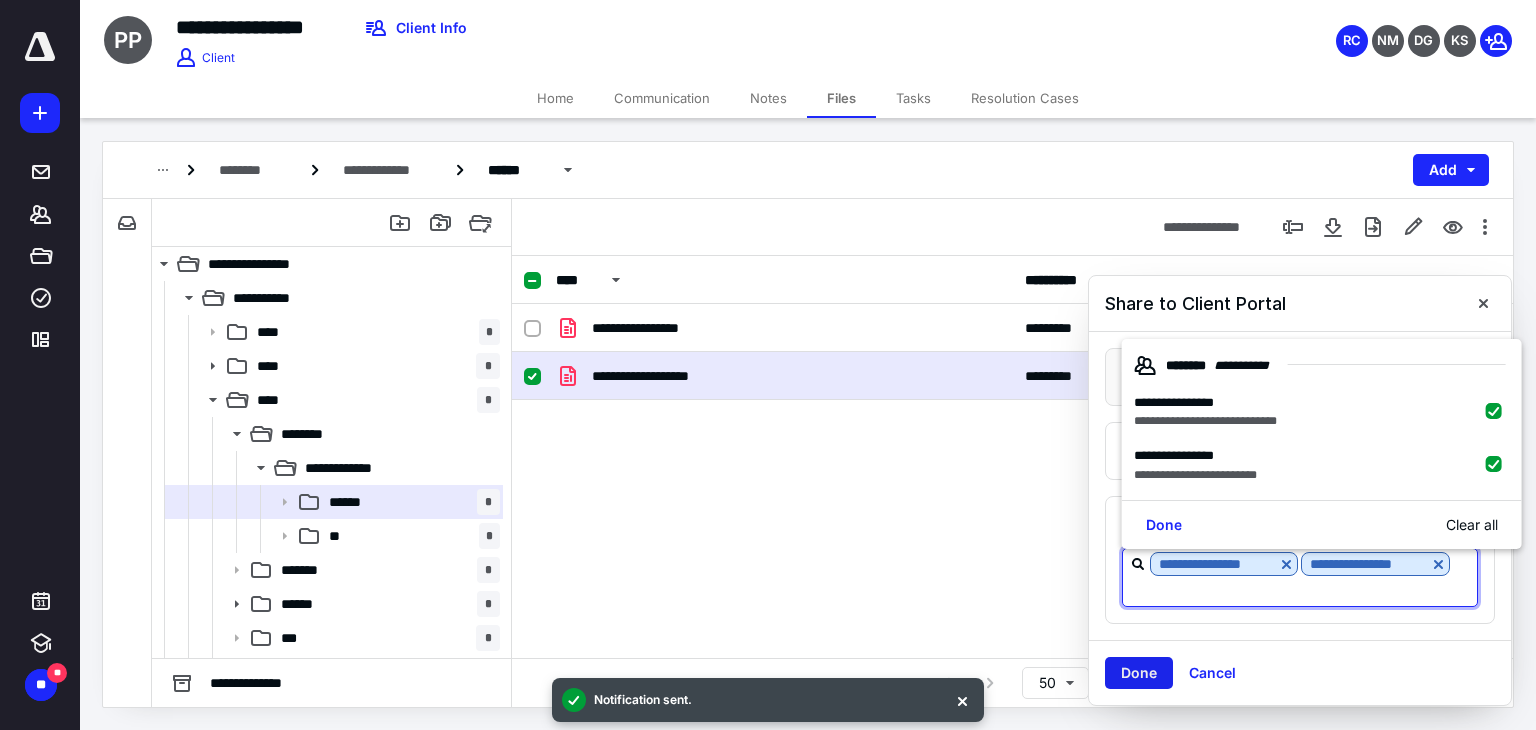 click on "Done" at bounding box center [1139, 673] 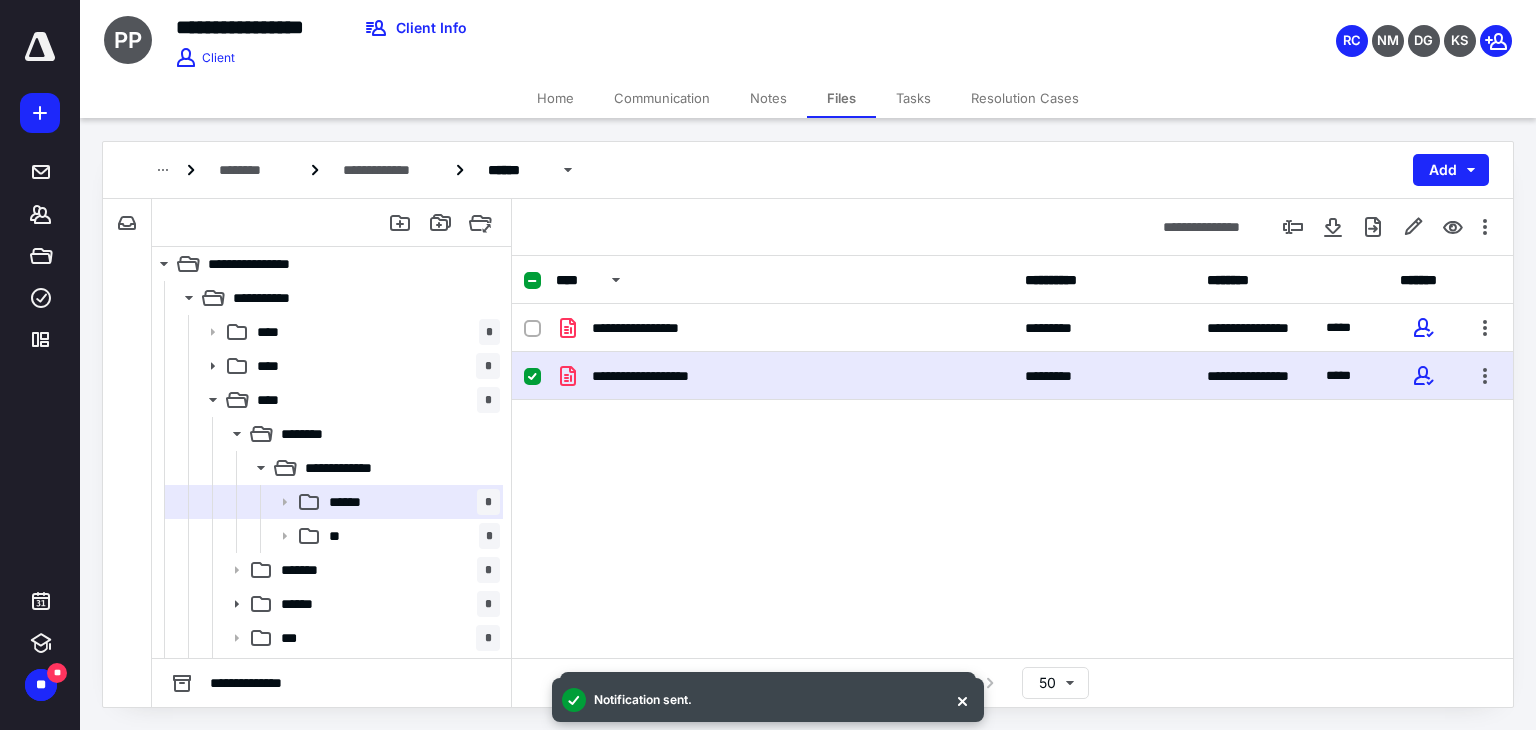 click on "Home" at bounding box center [555, 98] 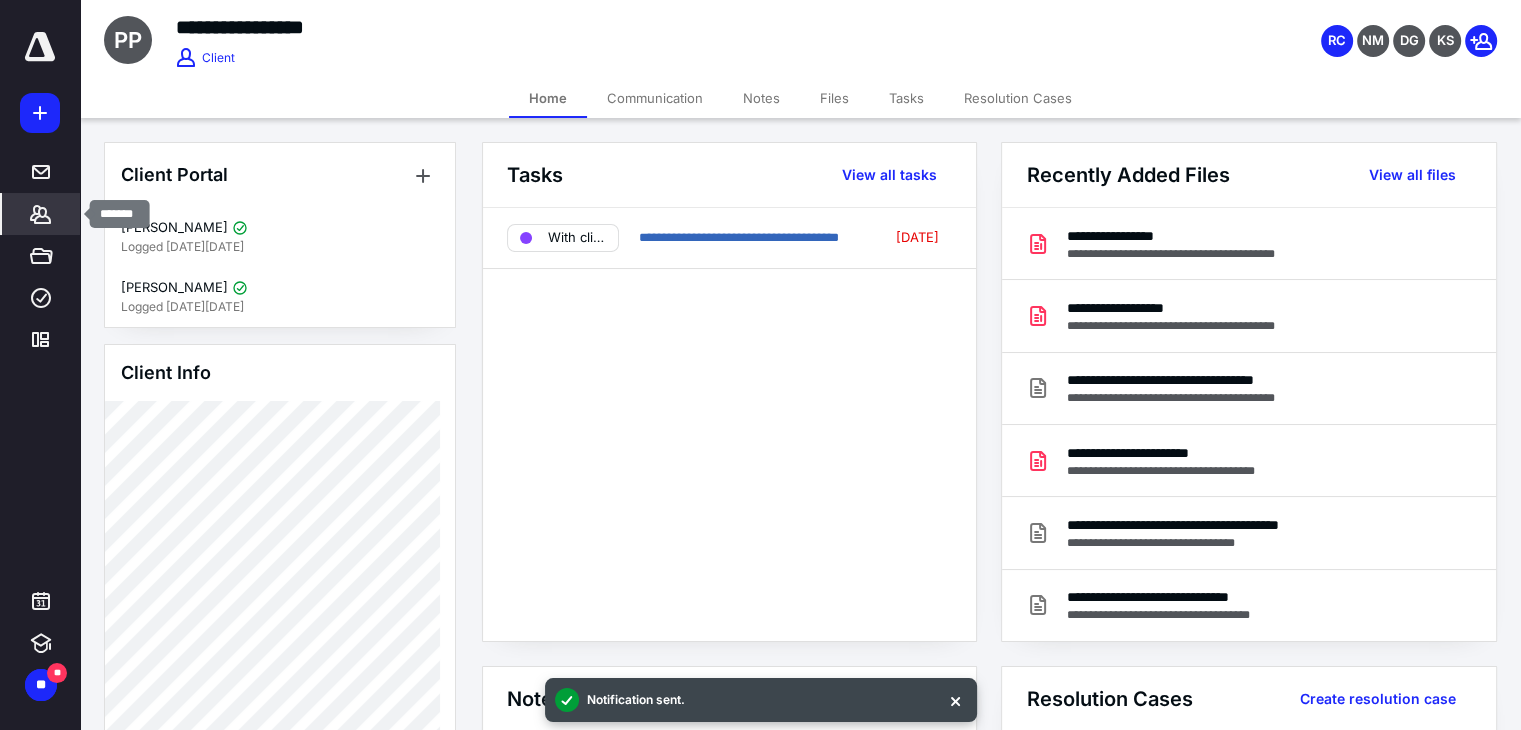 click 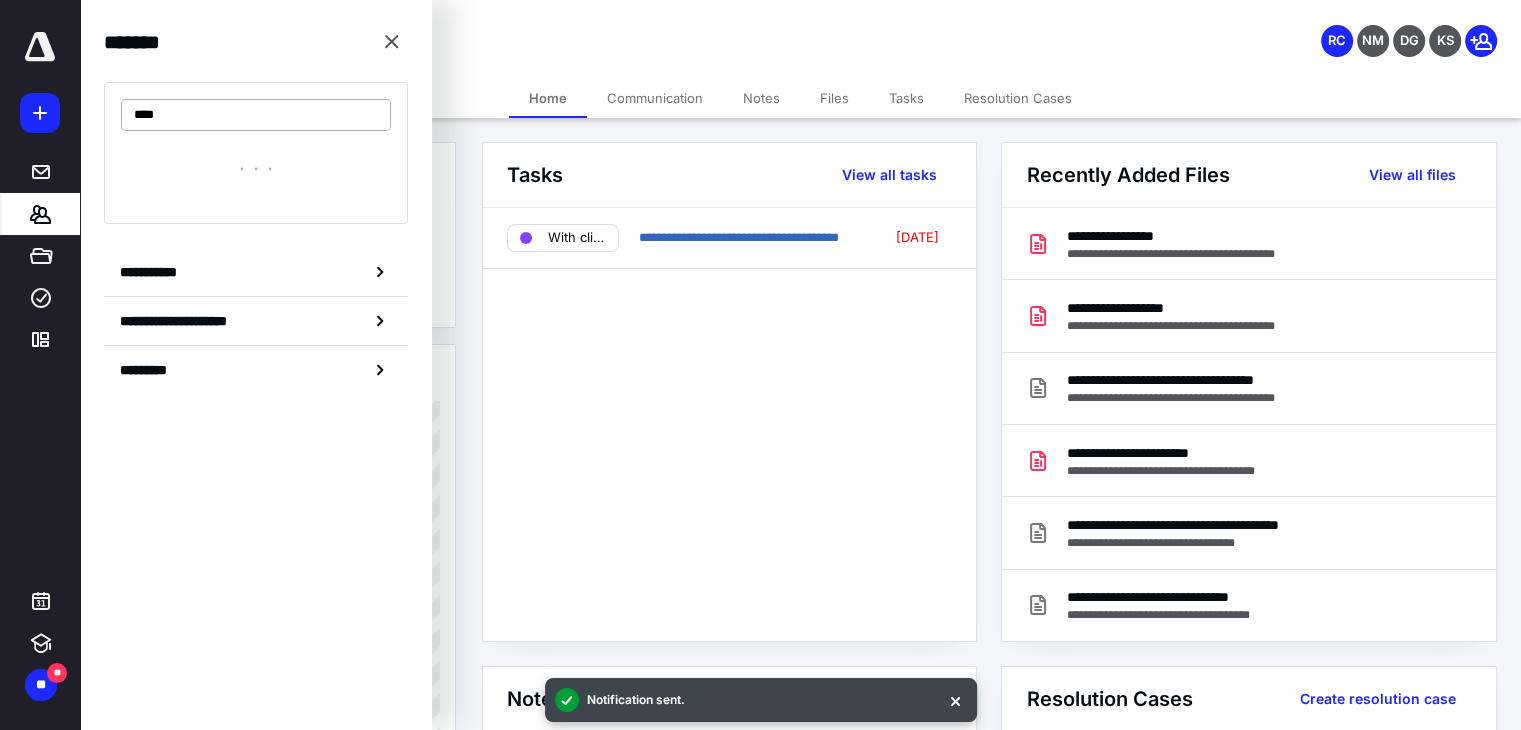 type on "*****" 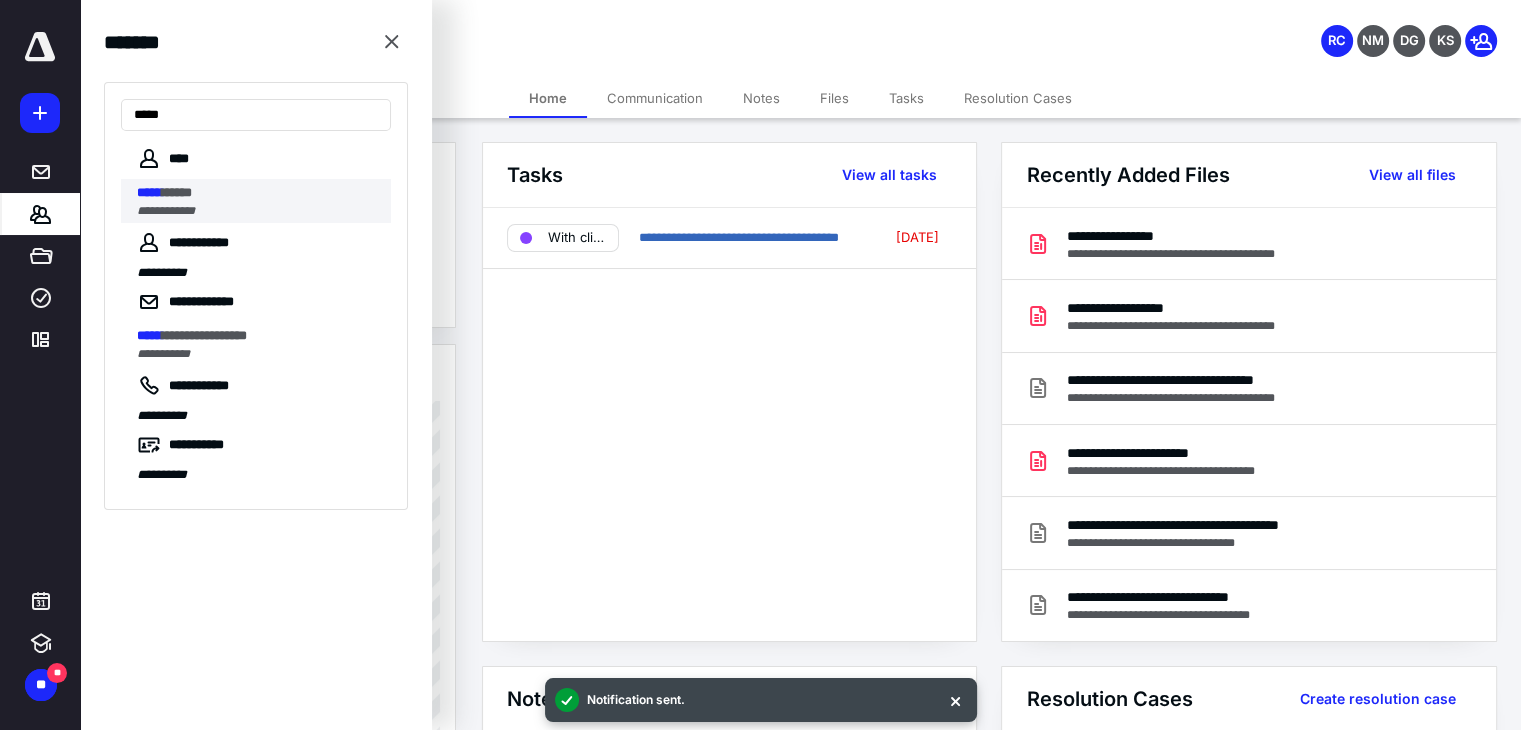 click on "*****" at bounding box center (149, 192) 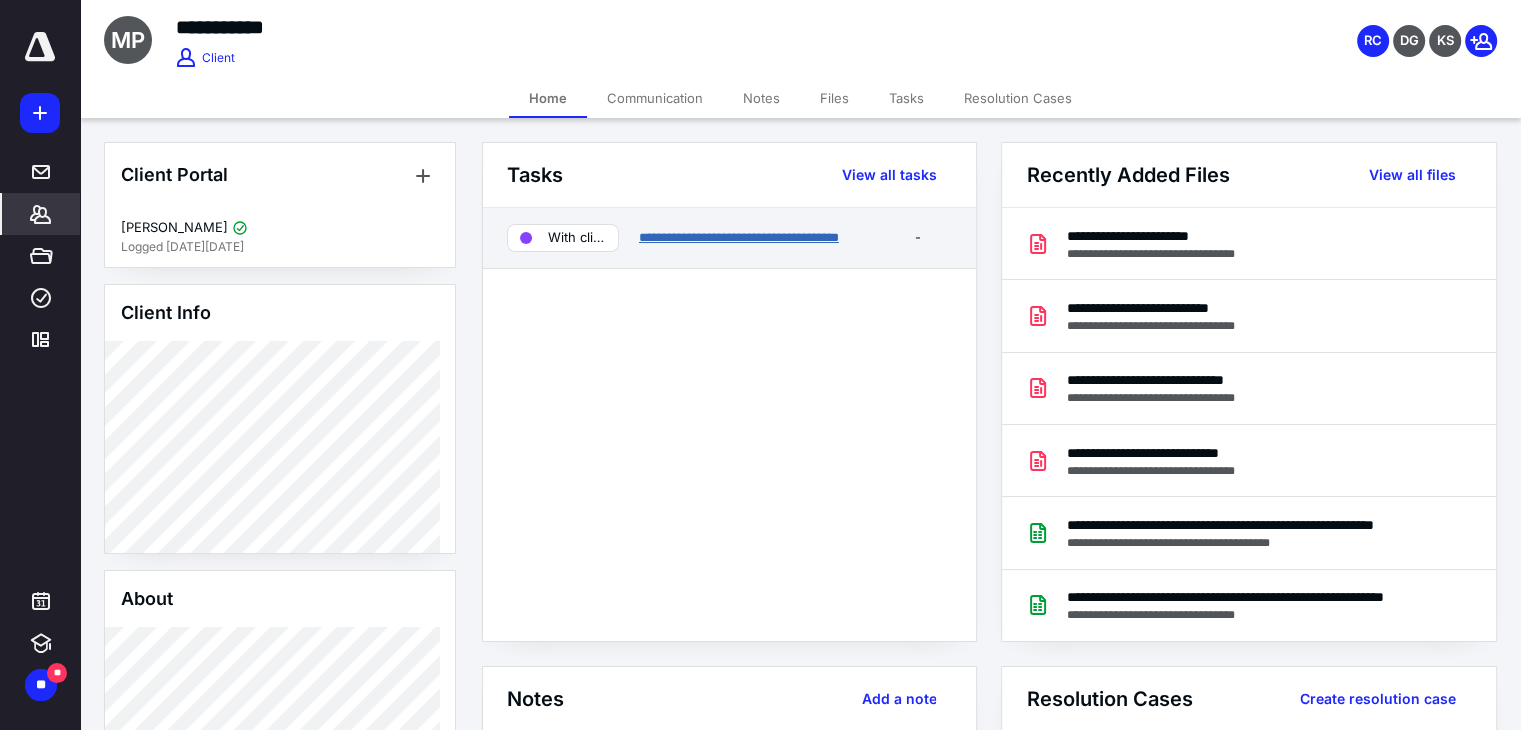 click on "**********" at bounding box center [739, 237] 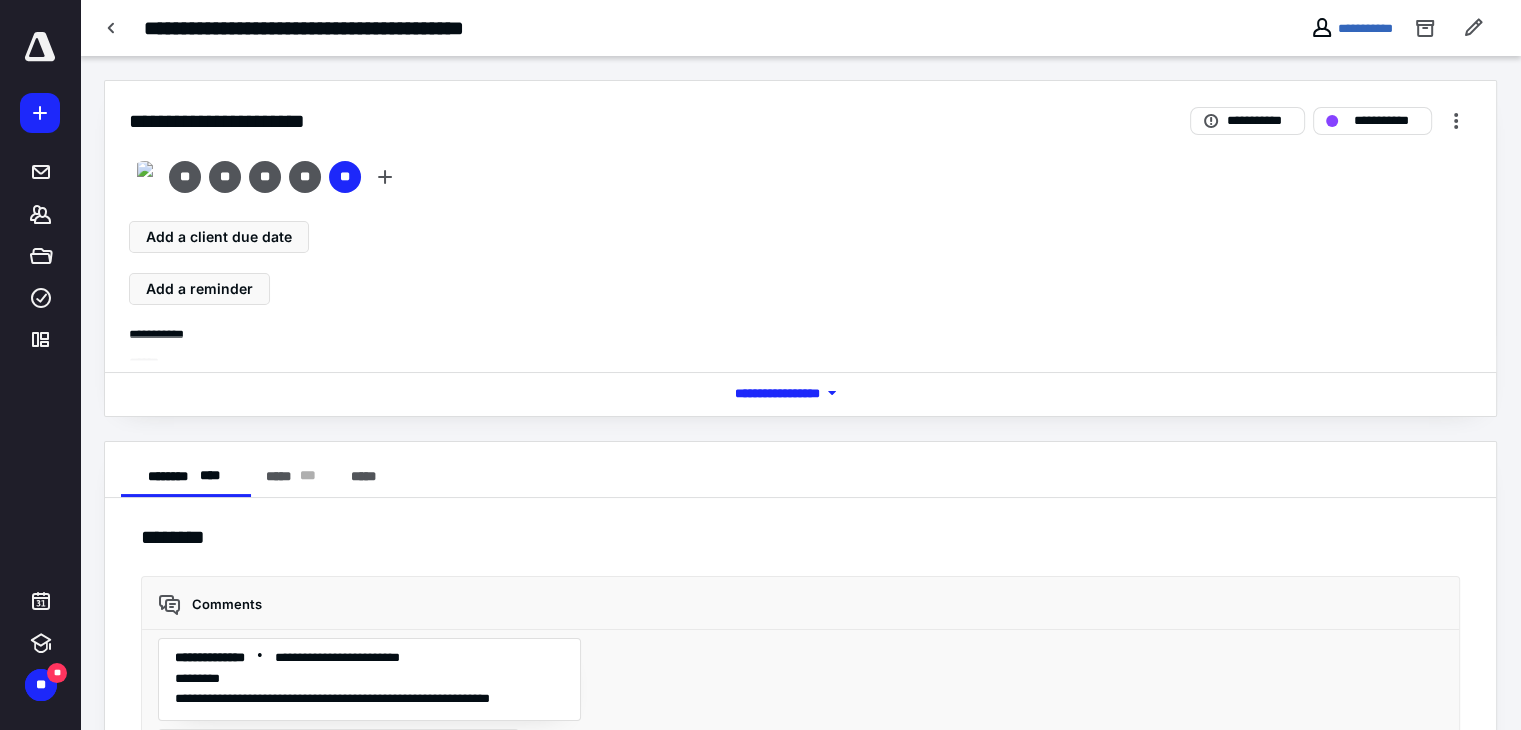 scroll, scrollTop: 2939, scrollLeft: 0, axis: vertical 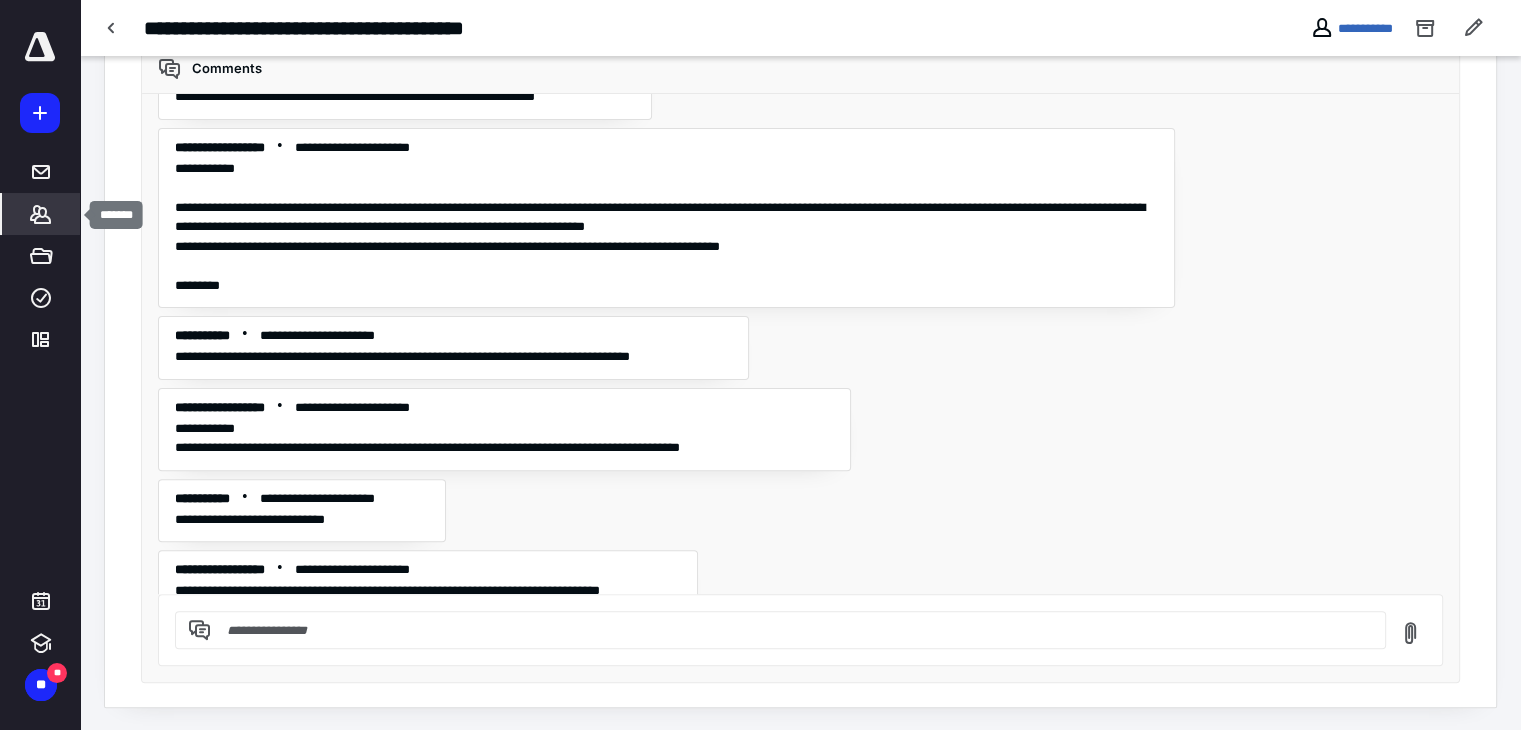click 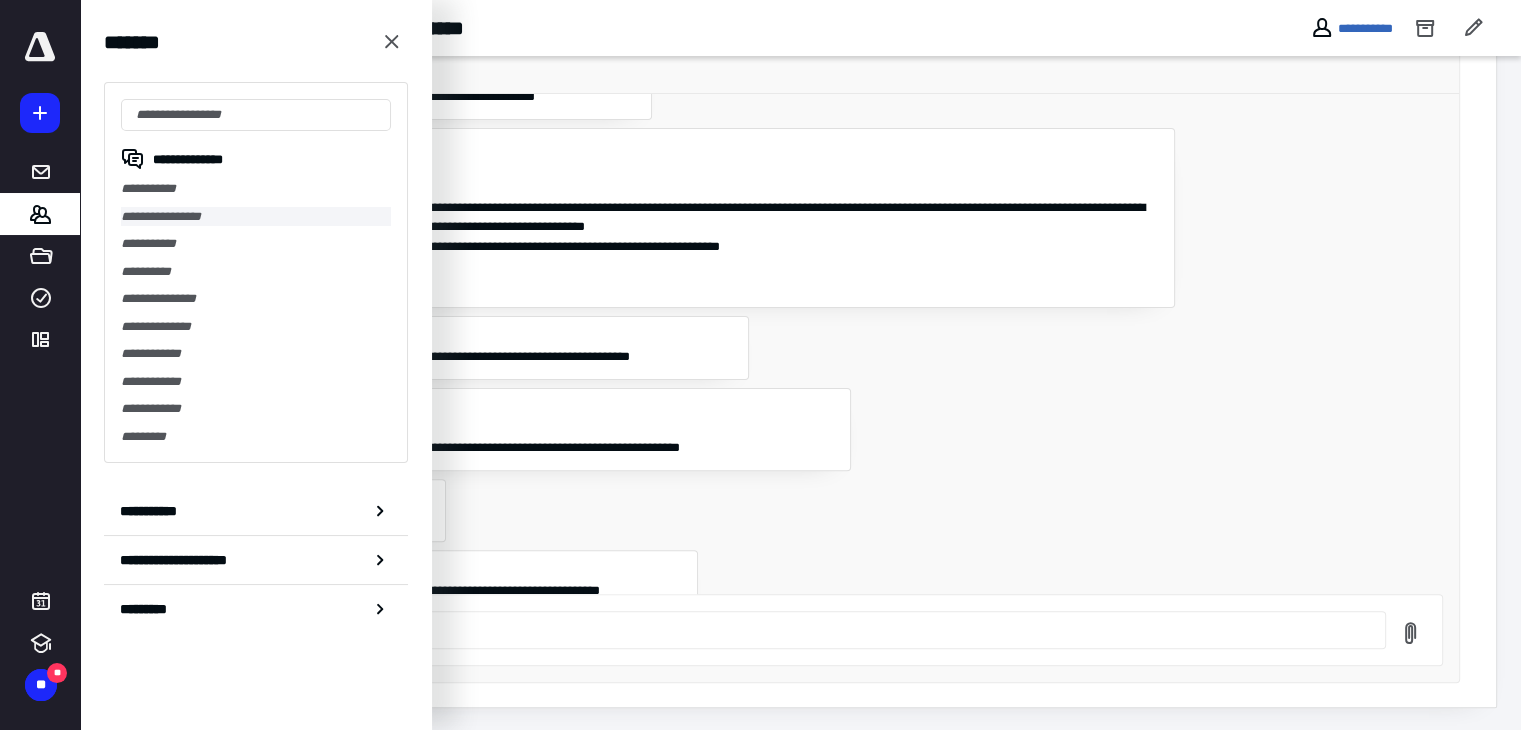 click on "**********" at bounding box center (256, 217) 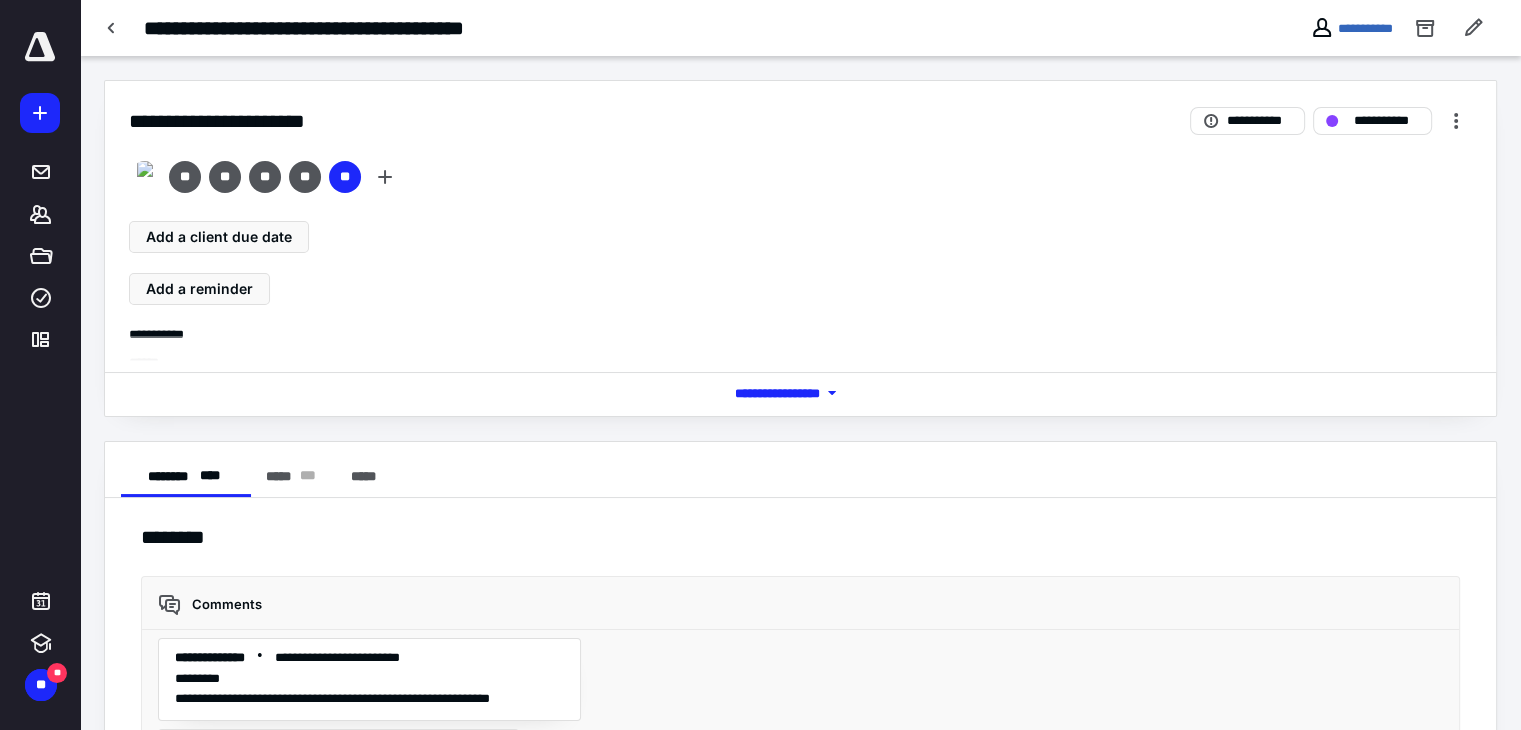 scroll, scrollTop: 2939, scrollLeft: 0, axis: vertical 